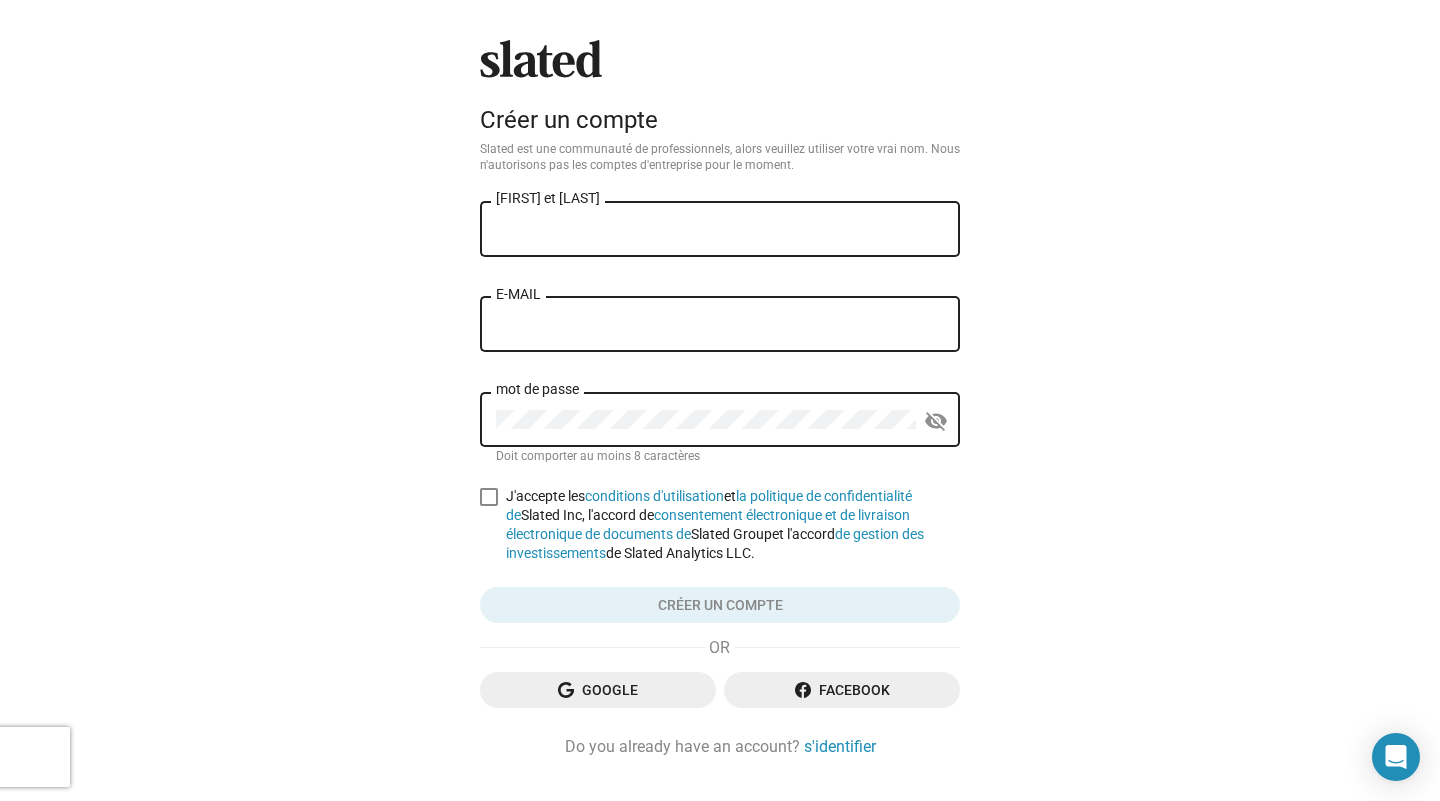 scroll, scrollTop: 0, scrollLeft: 0, axis: both 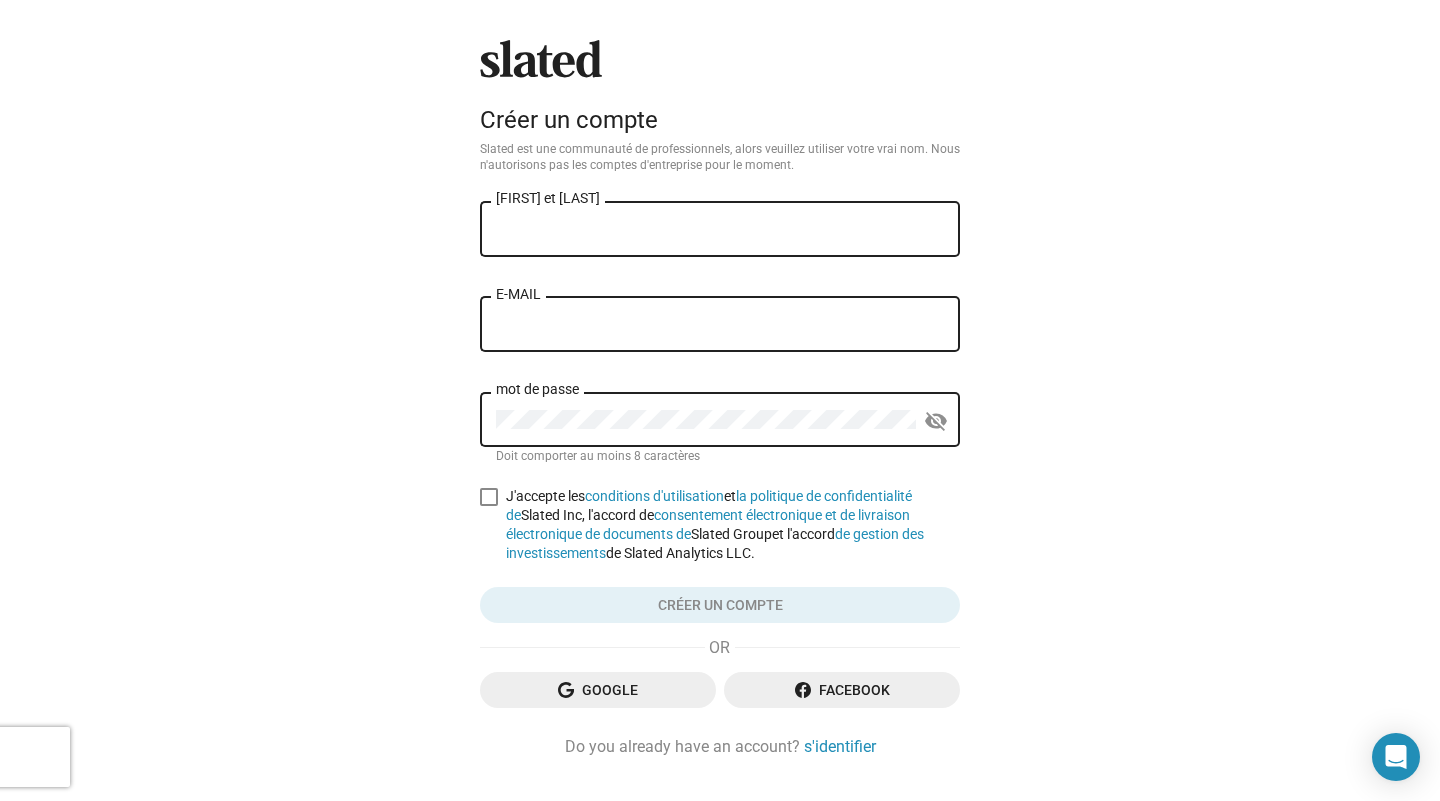 click on "[FIRST] et [LAST]" 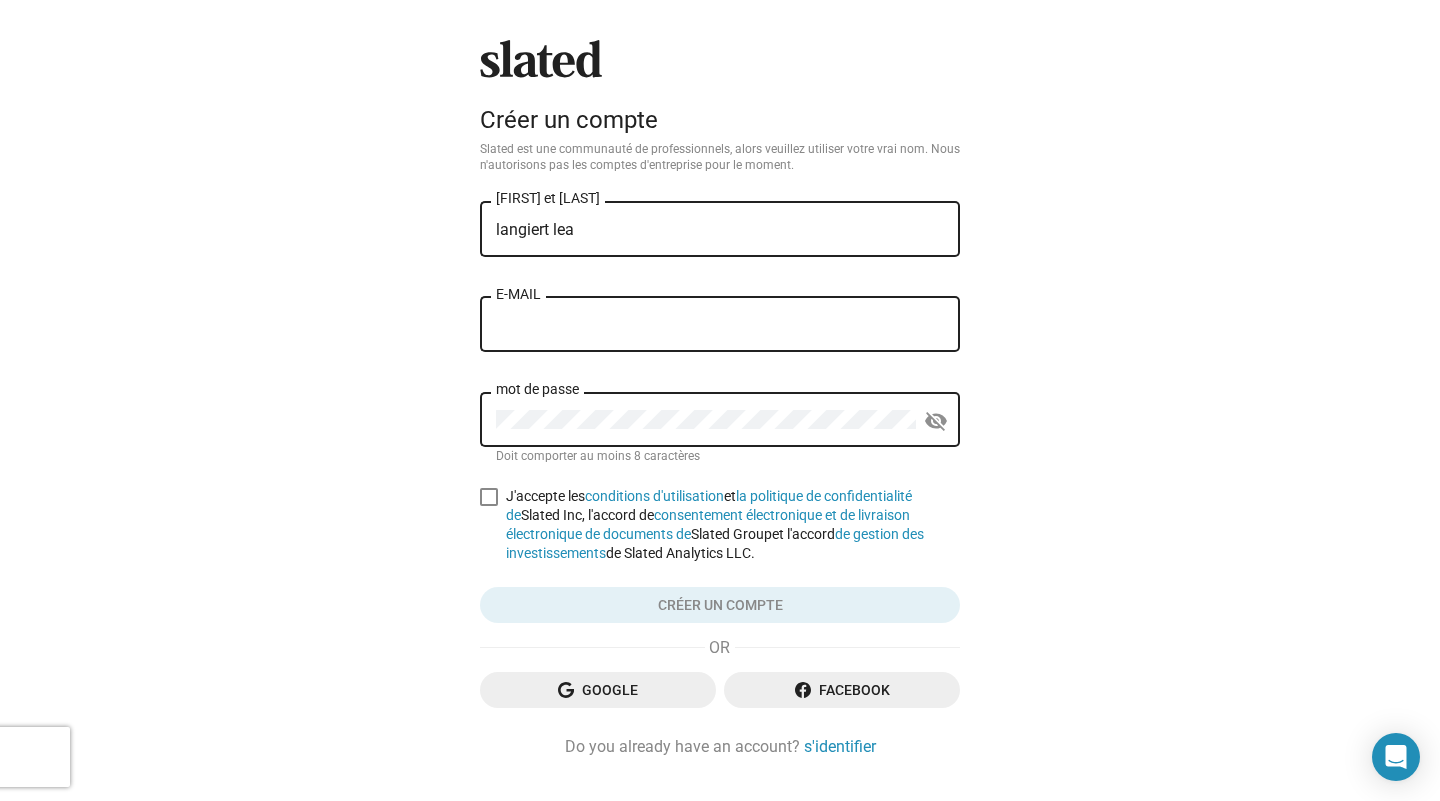 type on "langiert lea" 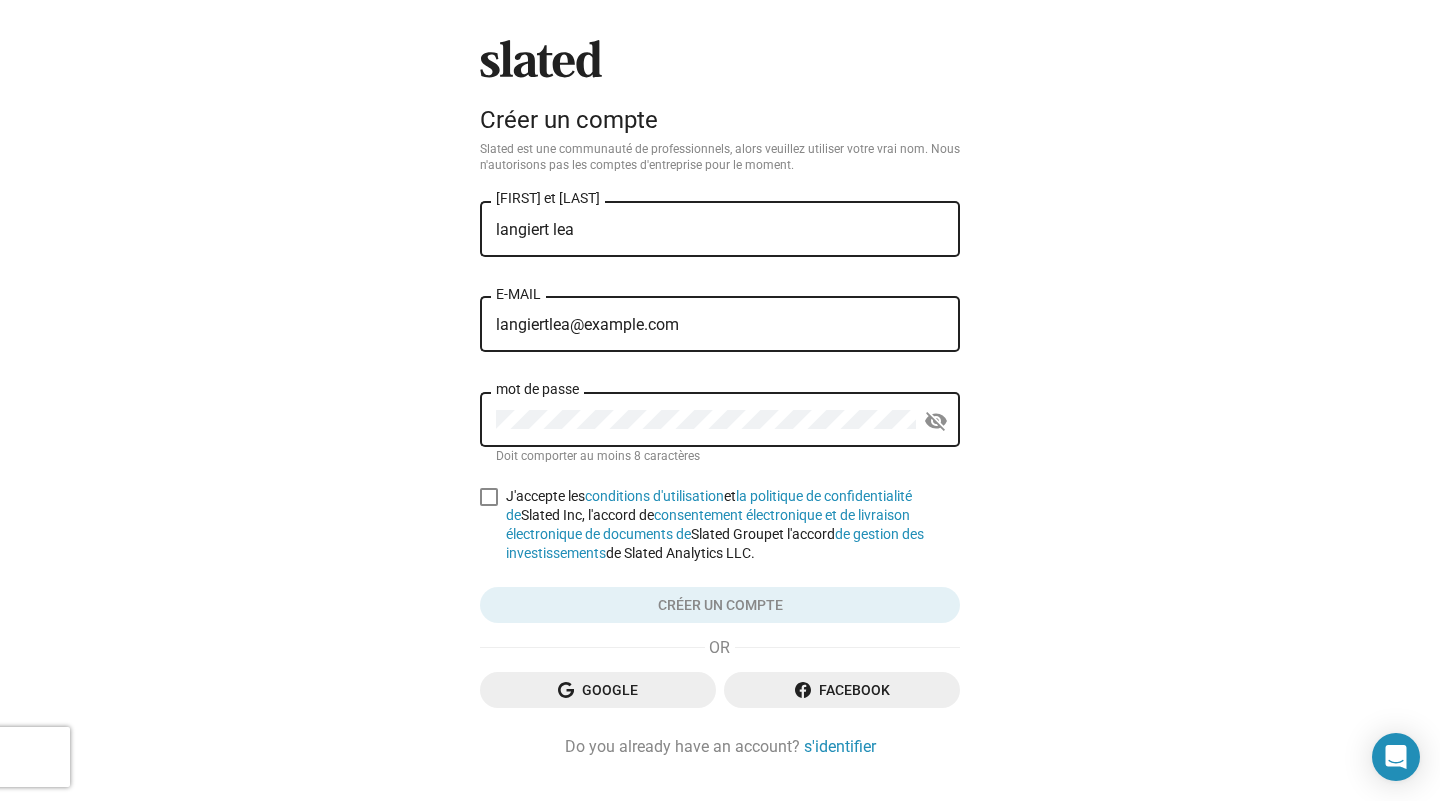 type on "langiertlea@example.com" 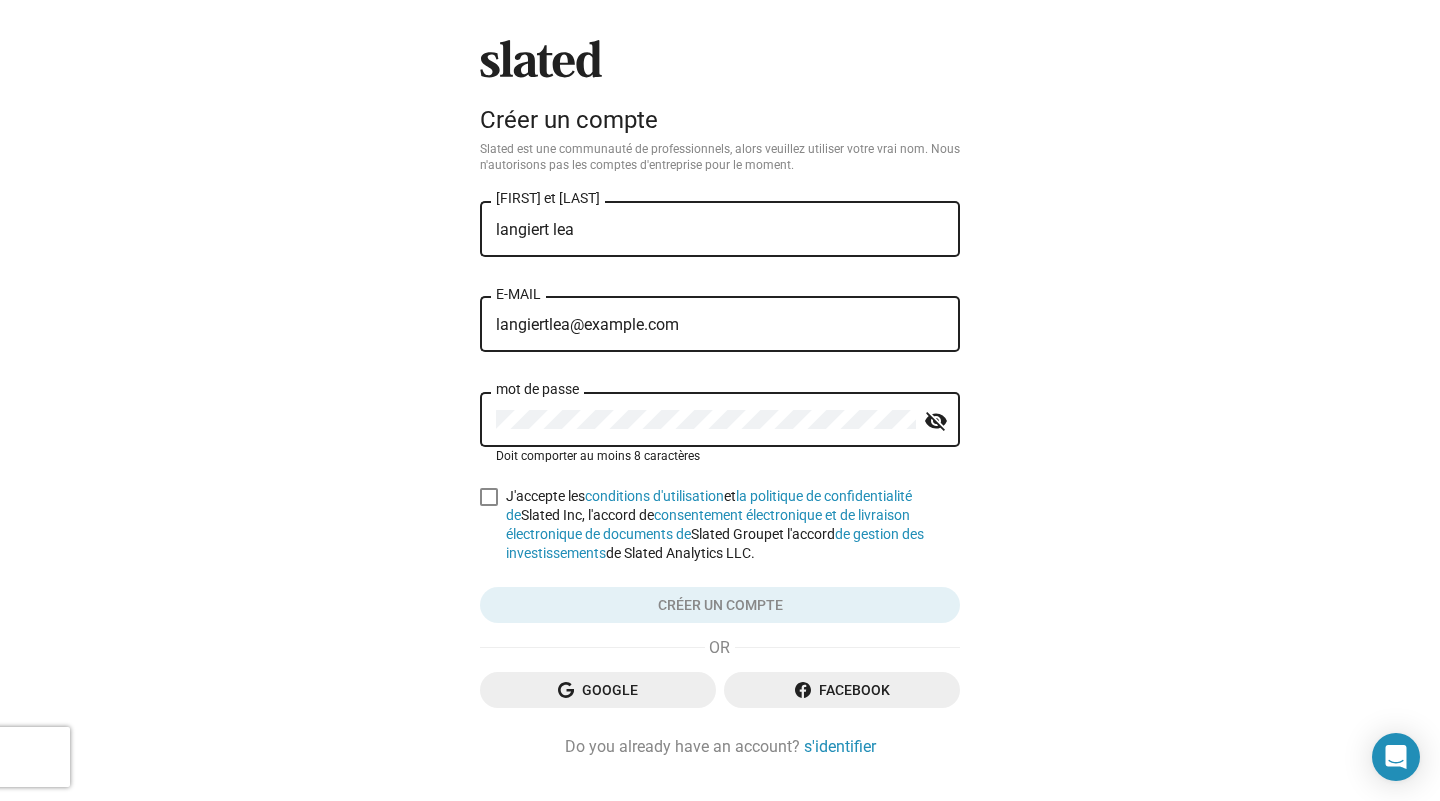 click at bounding box center [489, 497] 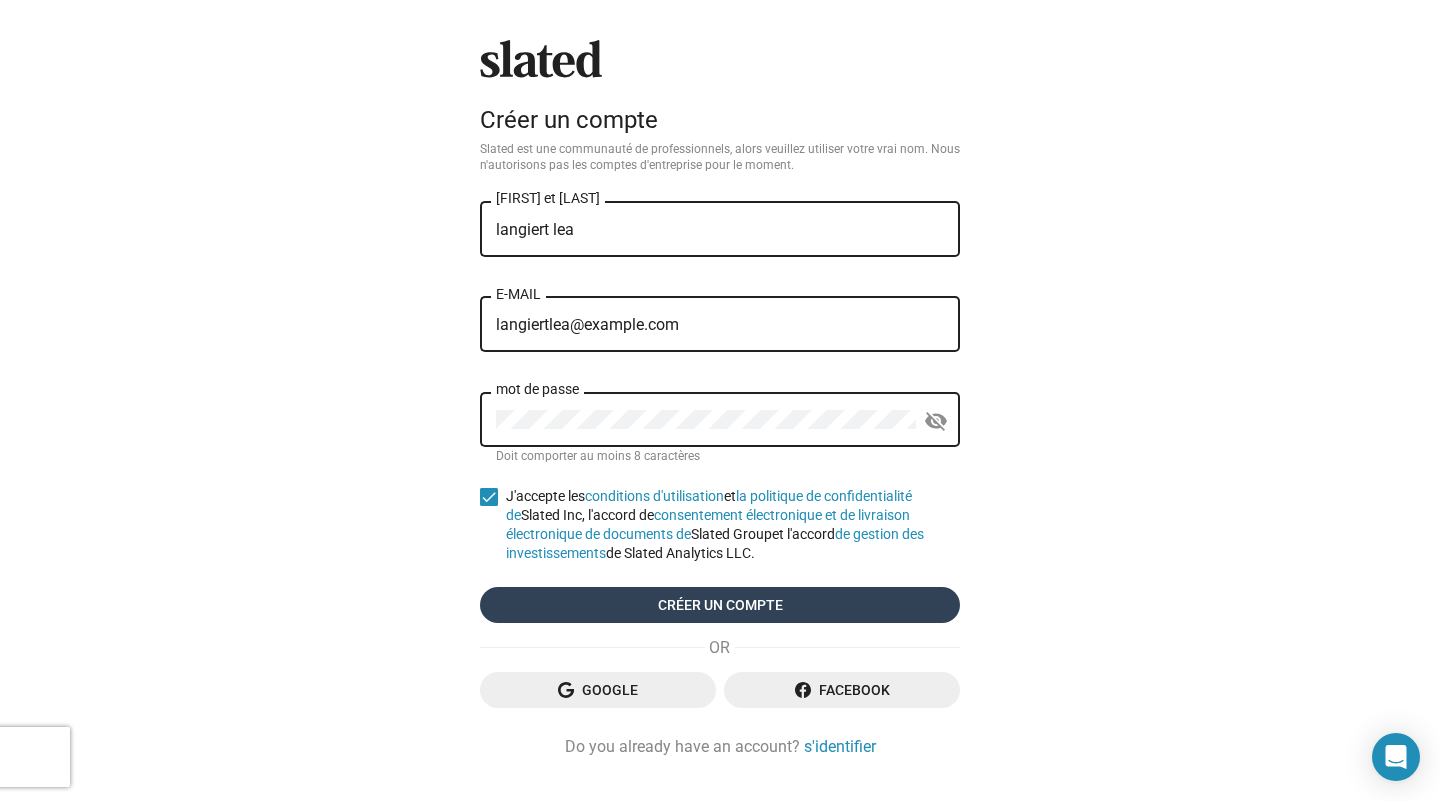 click on "Créer un compte" 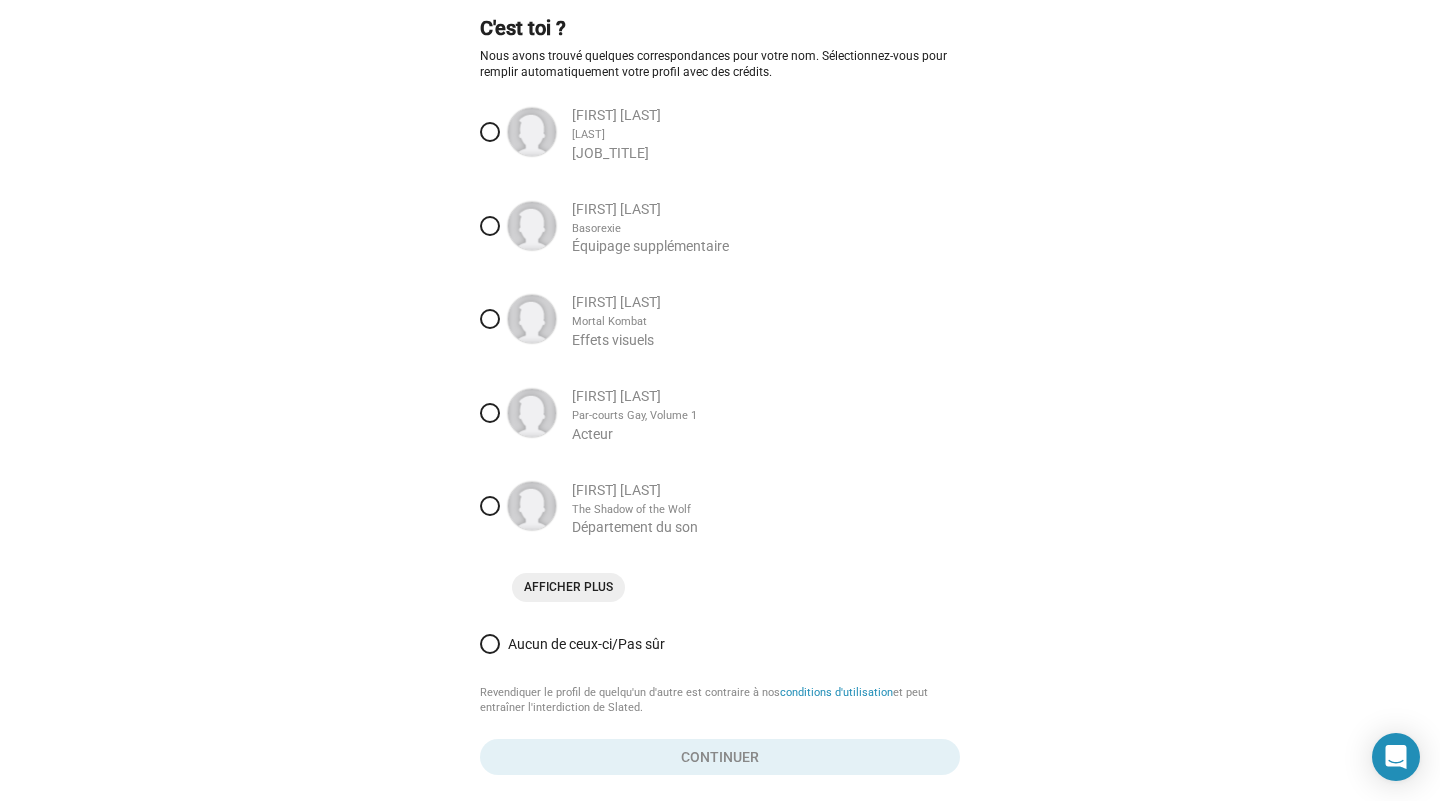 scroll, scrollTop: 85, scrollLeft: 0, axis: vertical 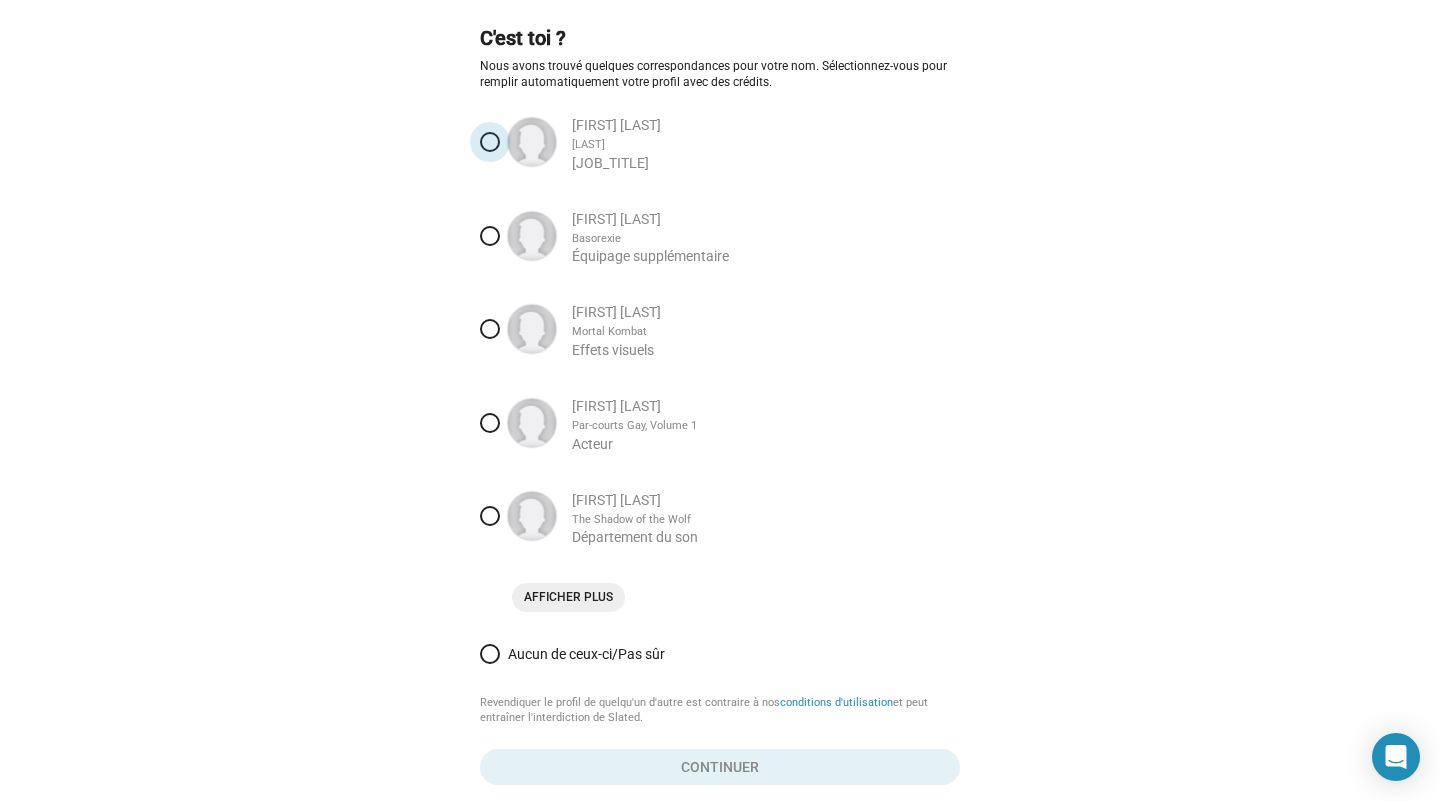 click on "[LAST]" at bounding box center [766, 145] 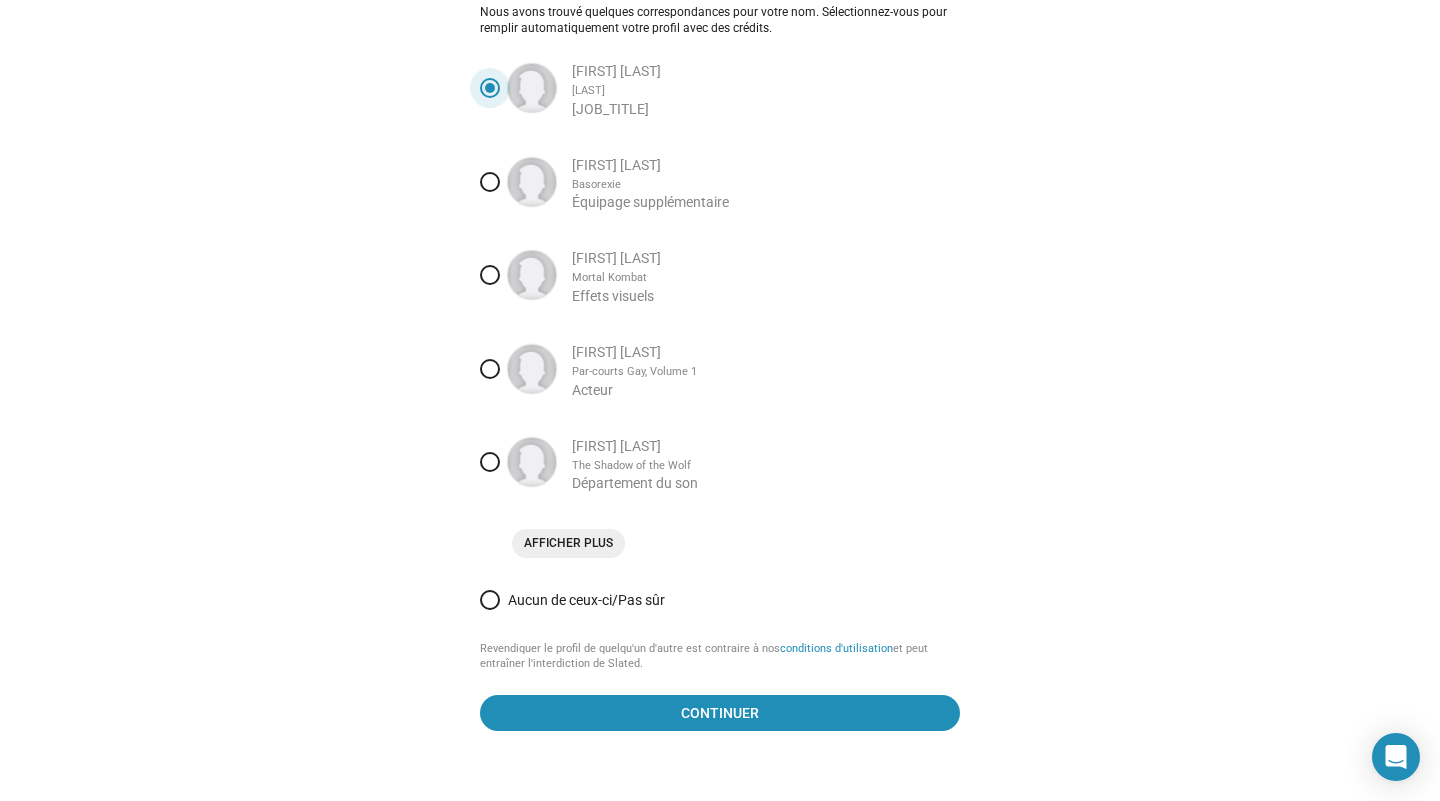 scroll, scrollTop: 143, scrollLeft: 0, axis: vertical 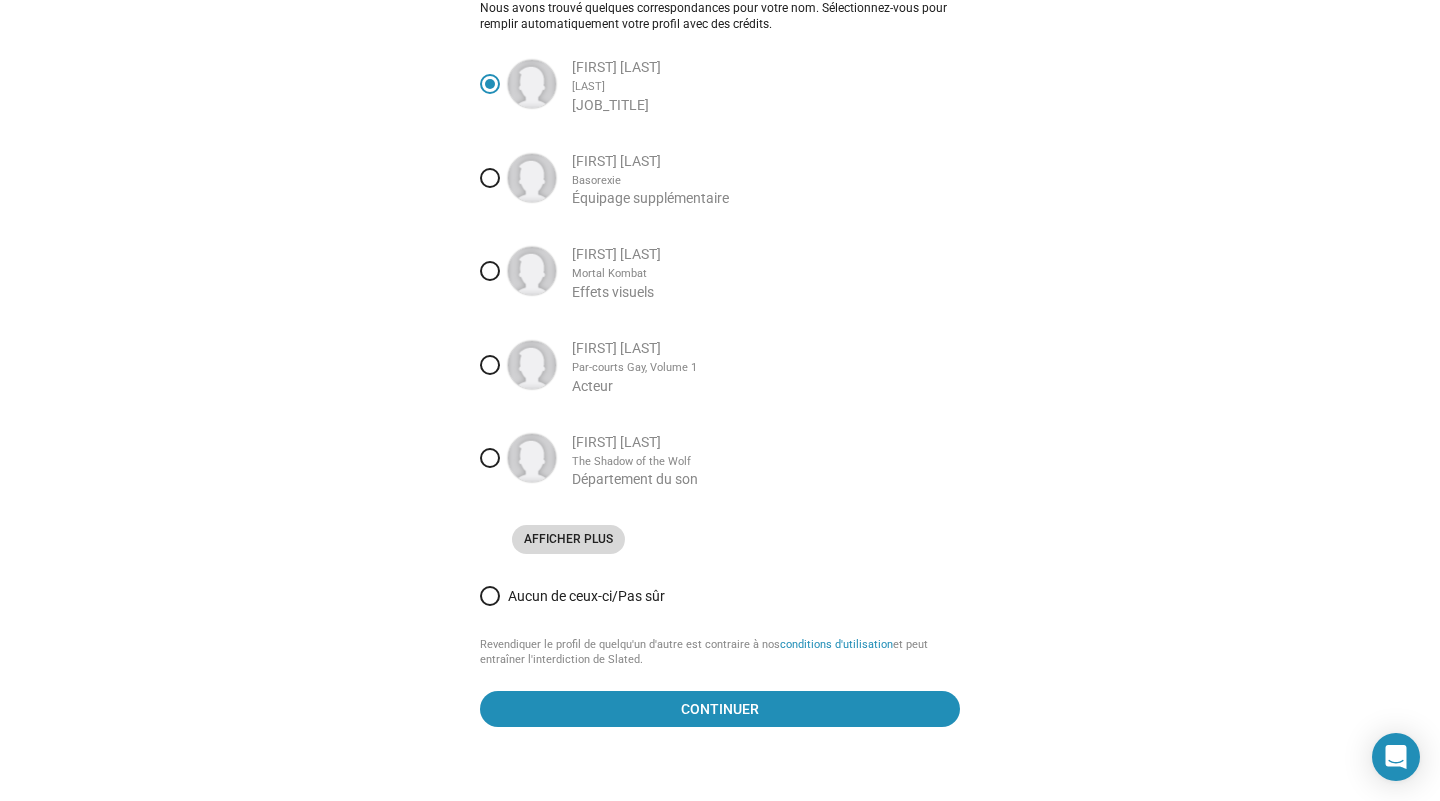 click on "Afficher plus" 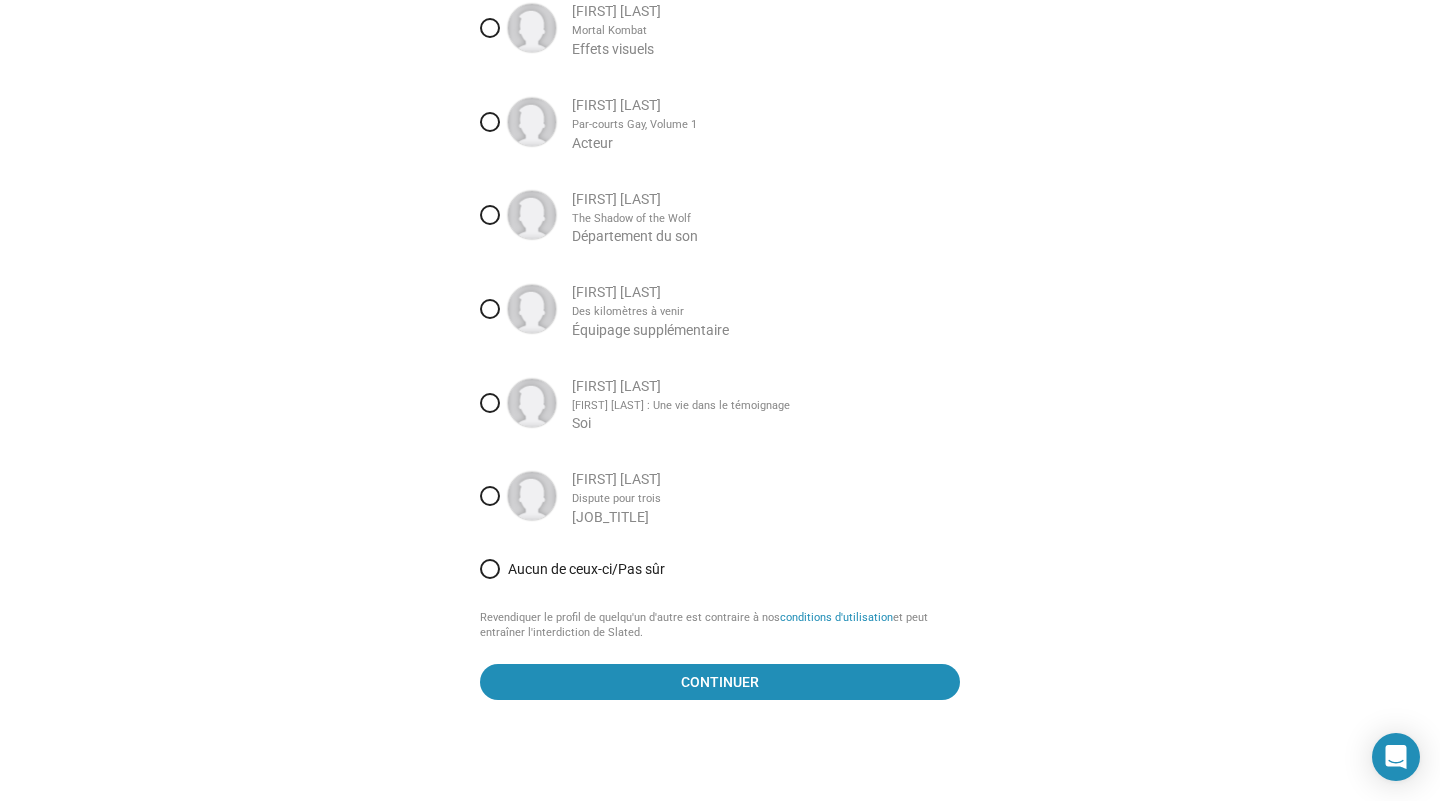 scroll, scrollTop: 385, scrollLeft: 0, axis: vertical 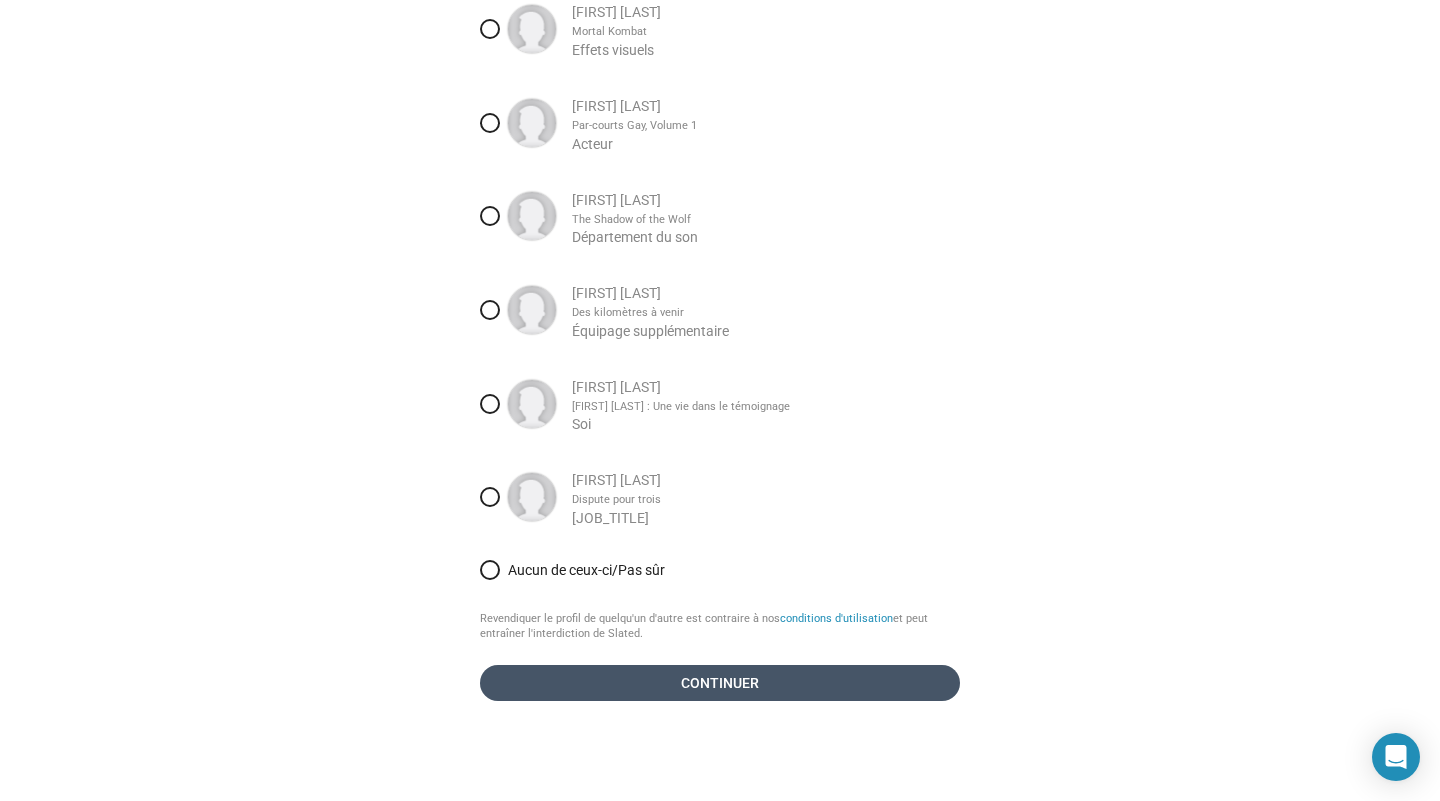 click on "Continuer" 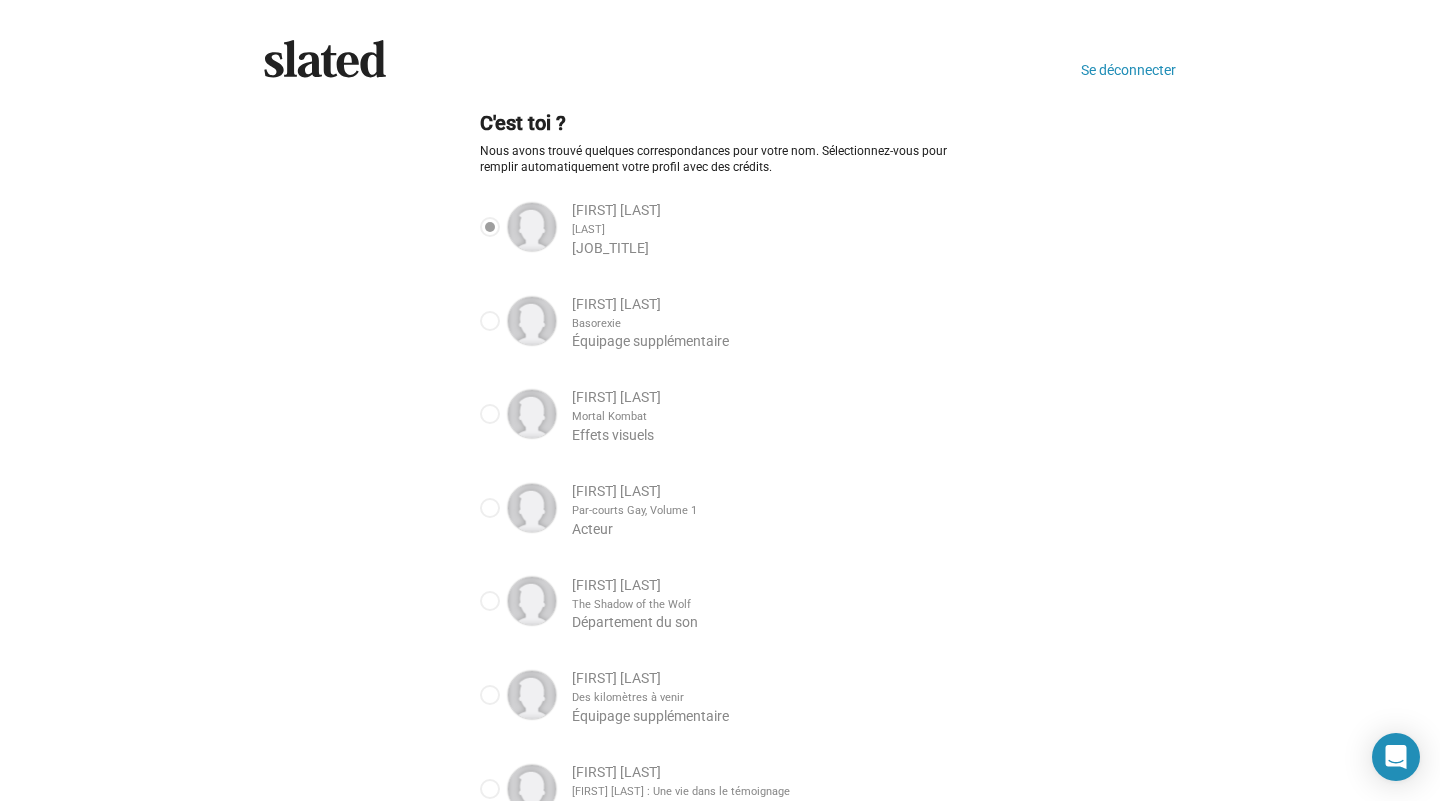 scroll, scrollTop: 0, scrollLeft: 0, axis: both 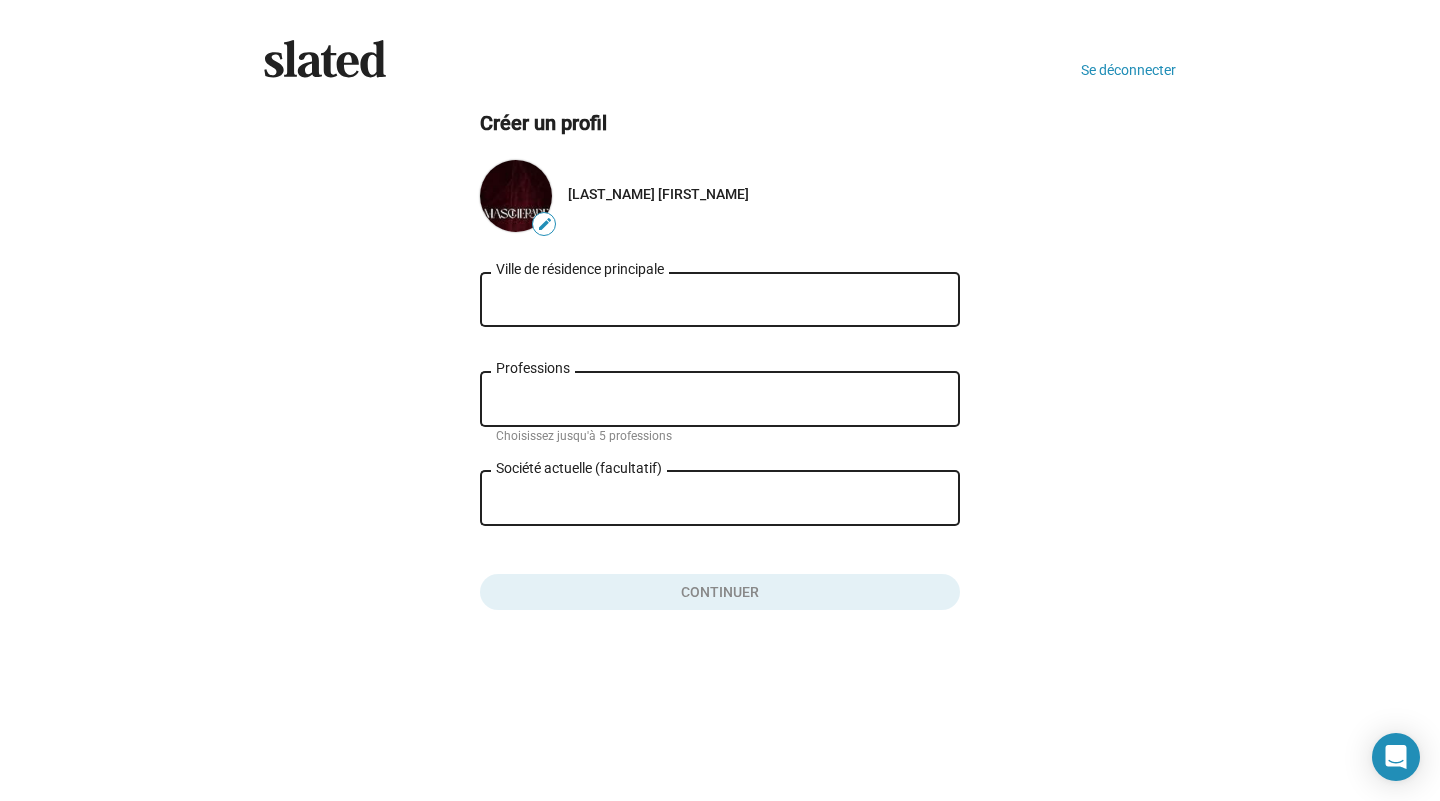 click on "Ville de résidence principale" 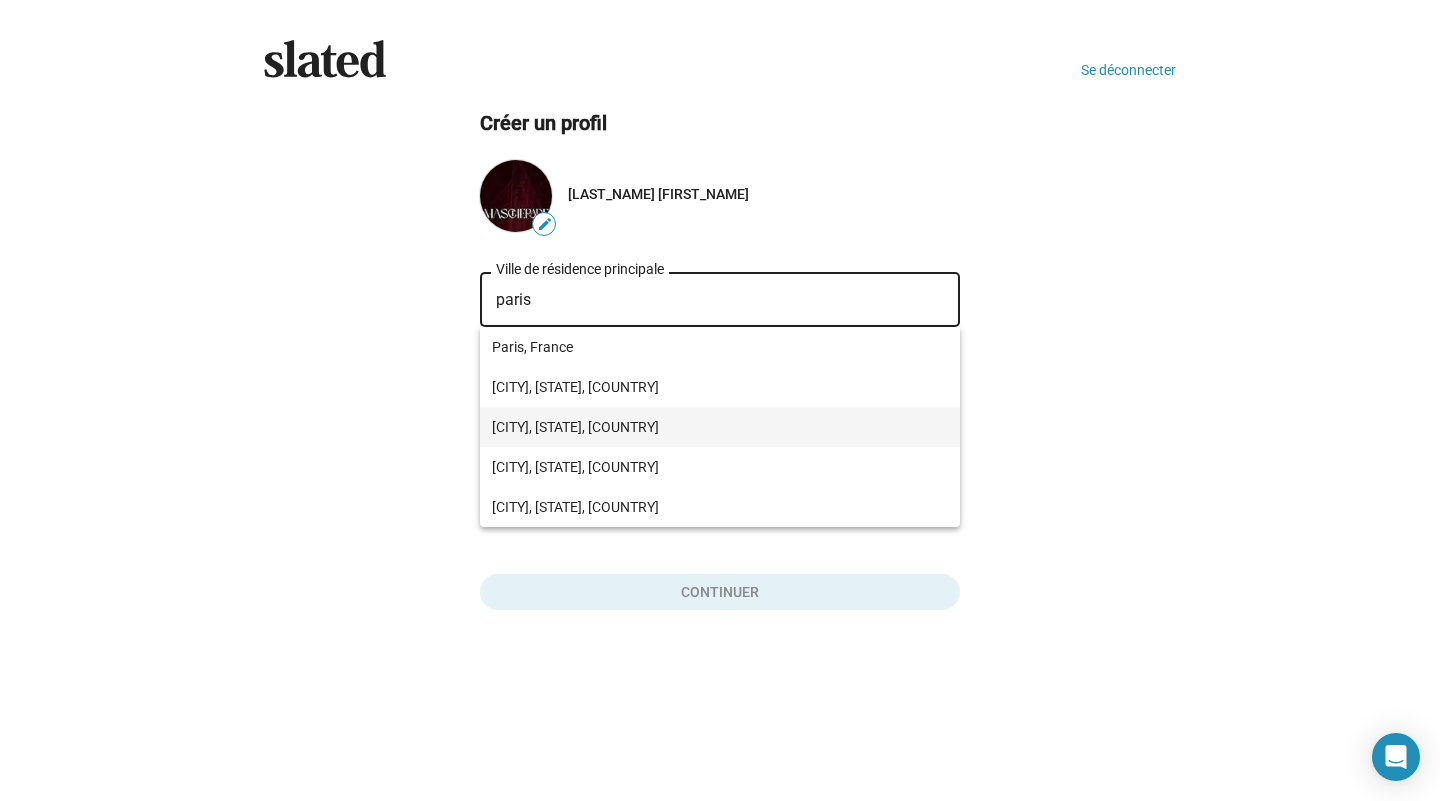 click on "[CITY], [STATE], [COUNTRY]" at bounding box center (720, 427) 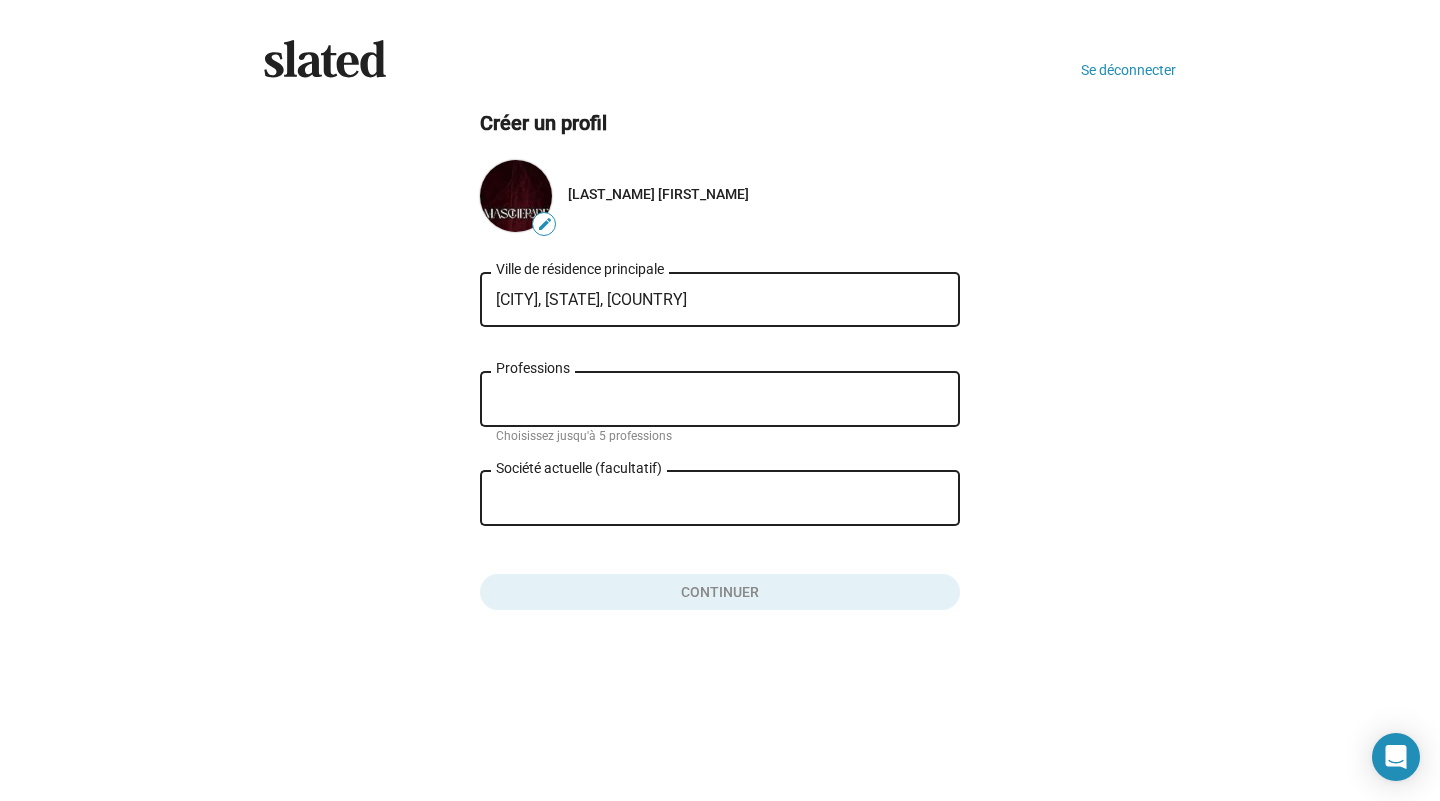 click on "Professions" 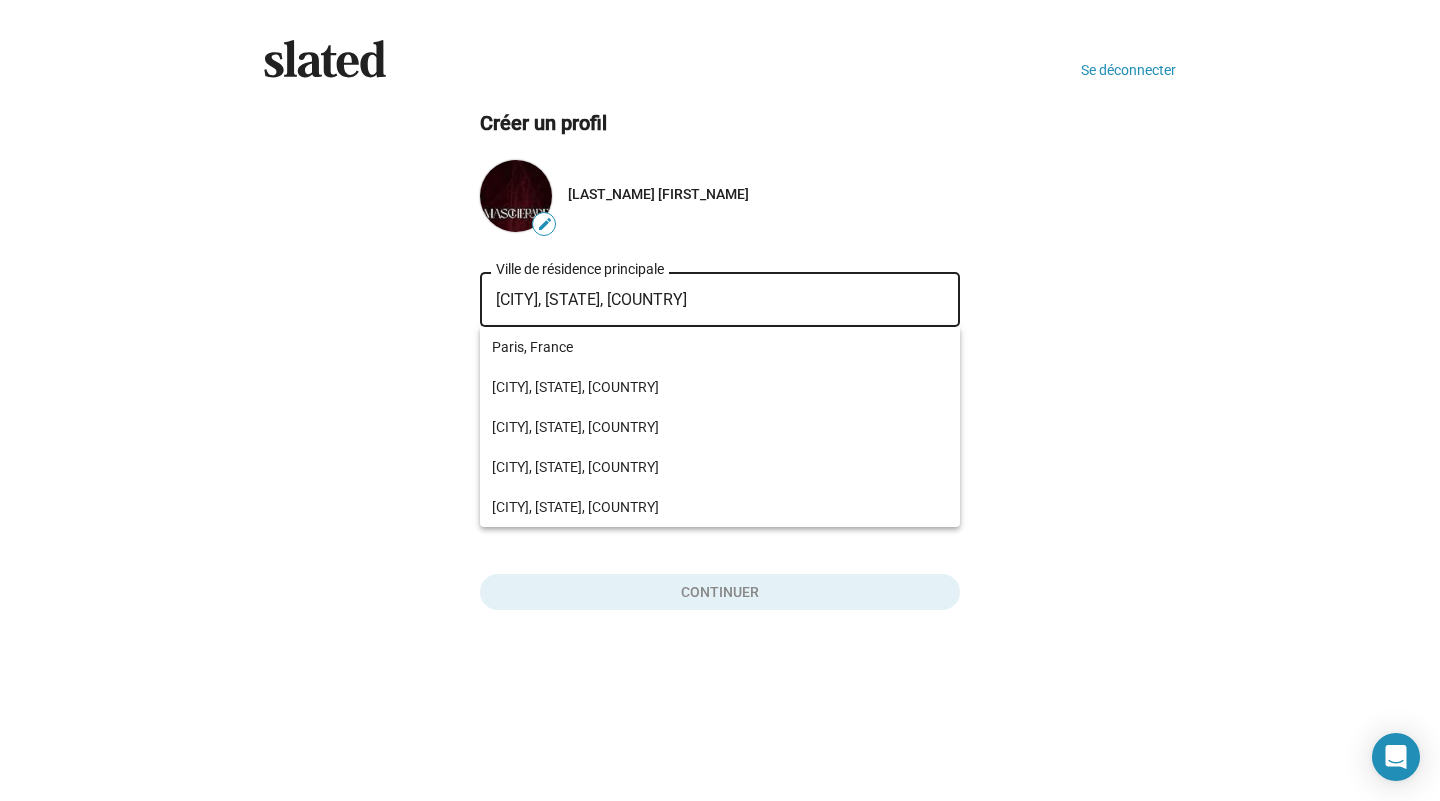 click on "[CITY], [STATE], [COUNTRY]" at bounding box center (720, 300) 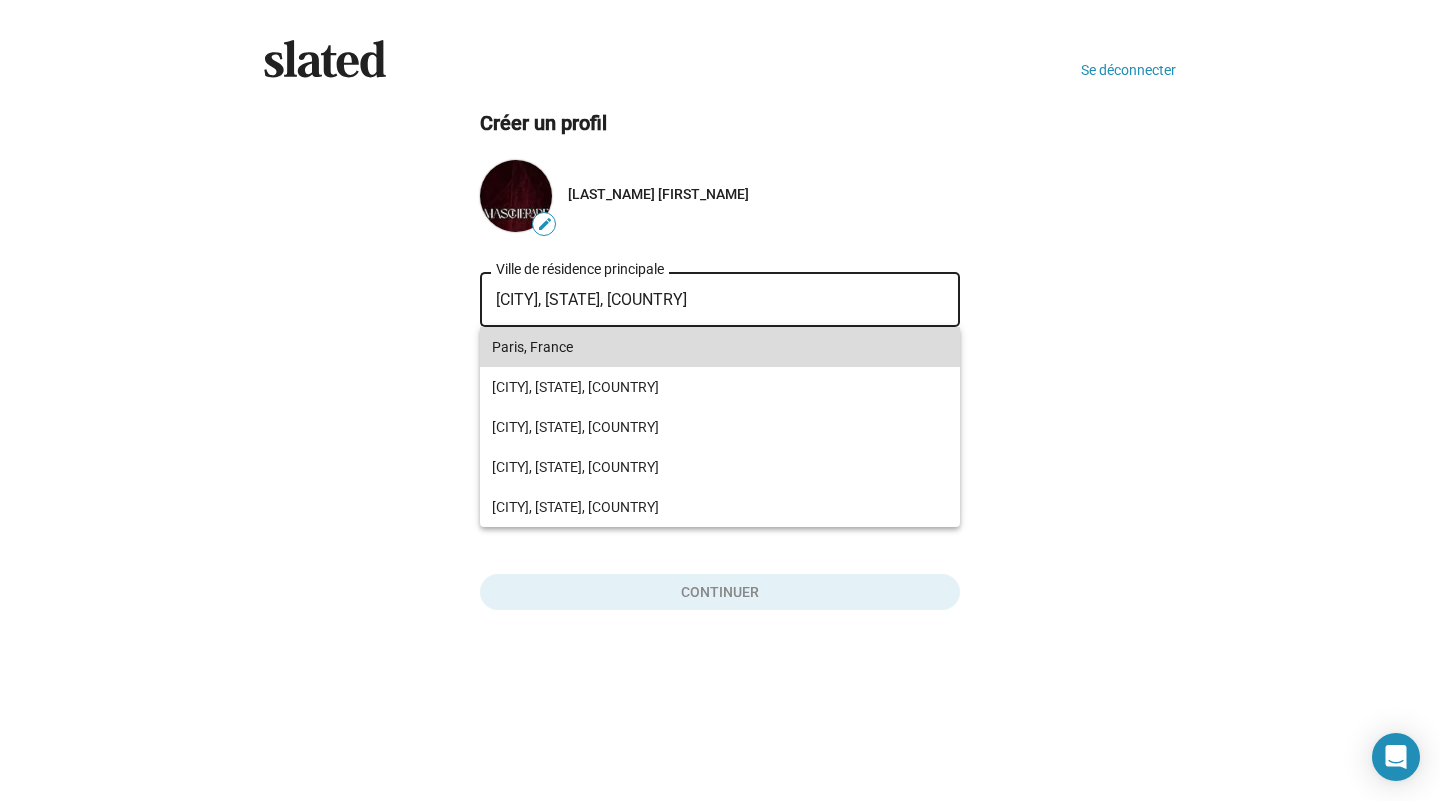 click on "Paris, France" at bounding box center (720, 347) 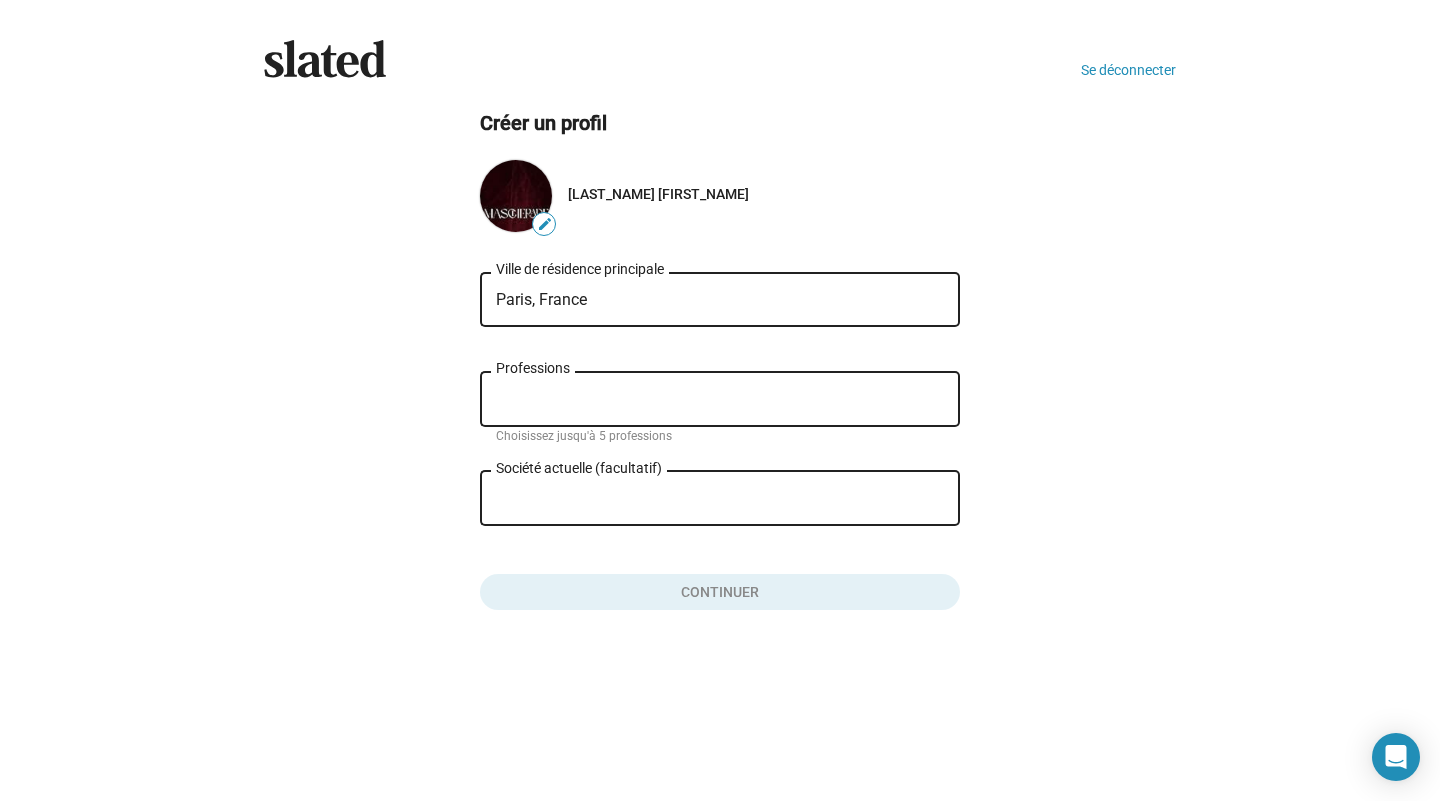 click on "Professions" at bounding box center [724, 400] 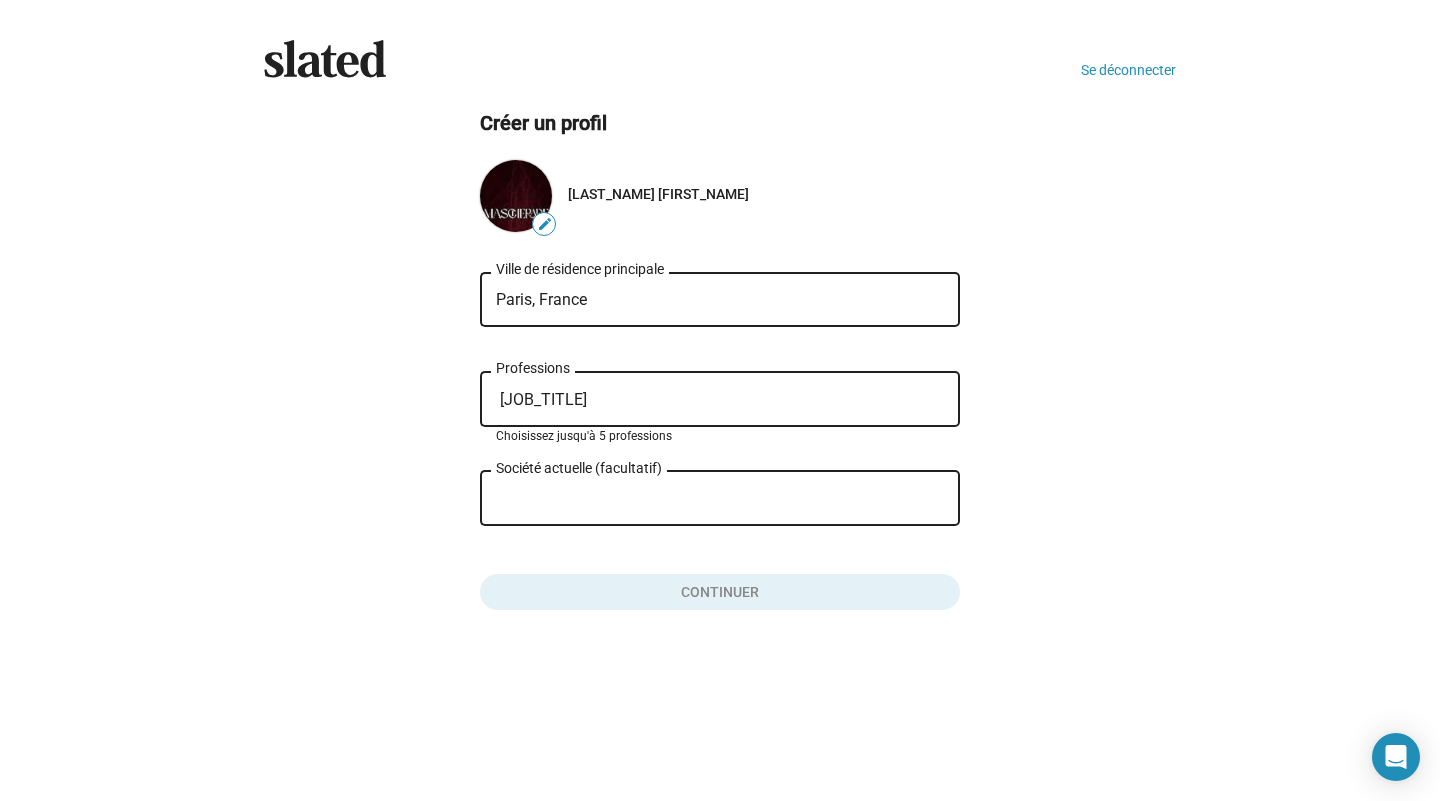 click on "Société actuelle (facultatif)" at bounding box center (706, 499) 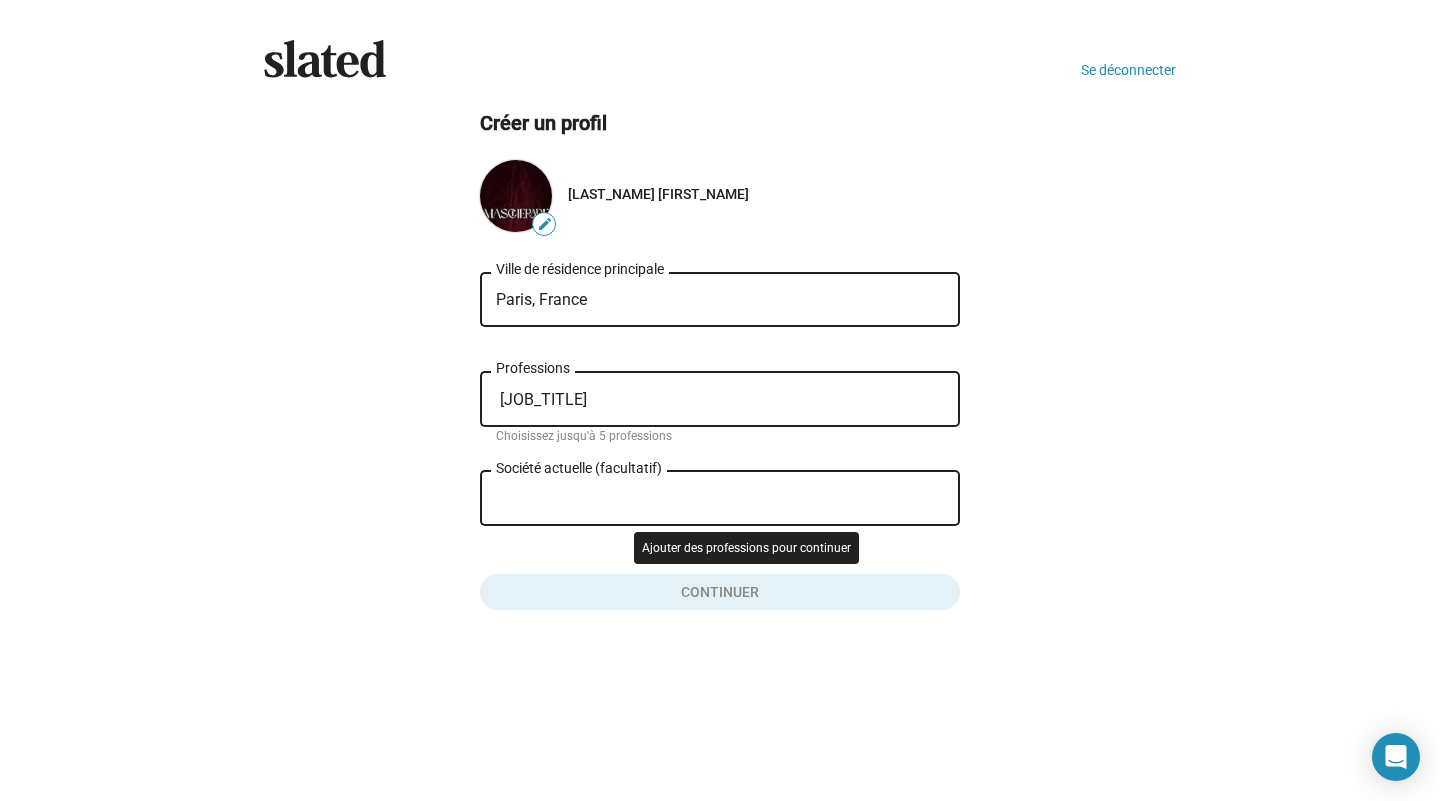 click 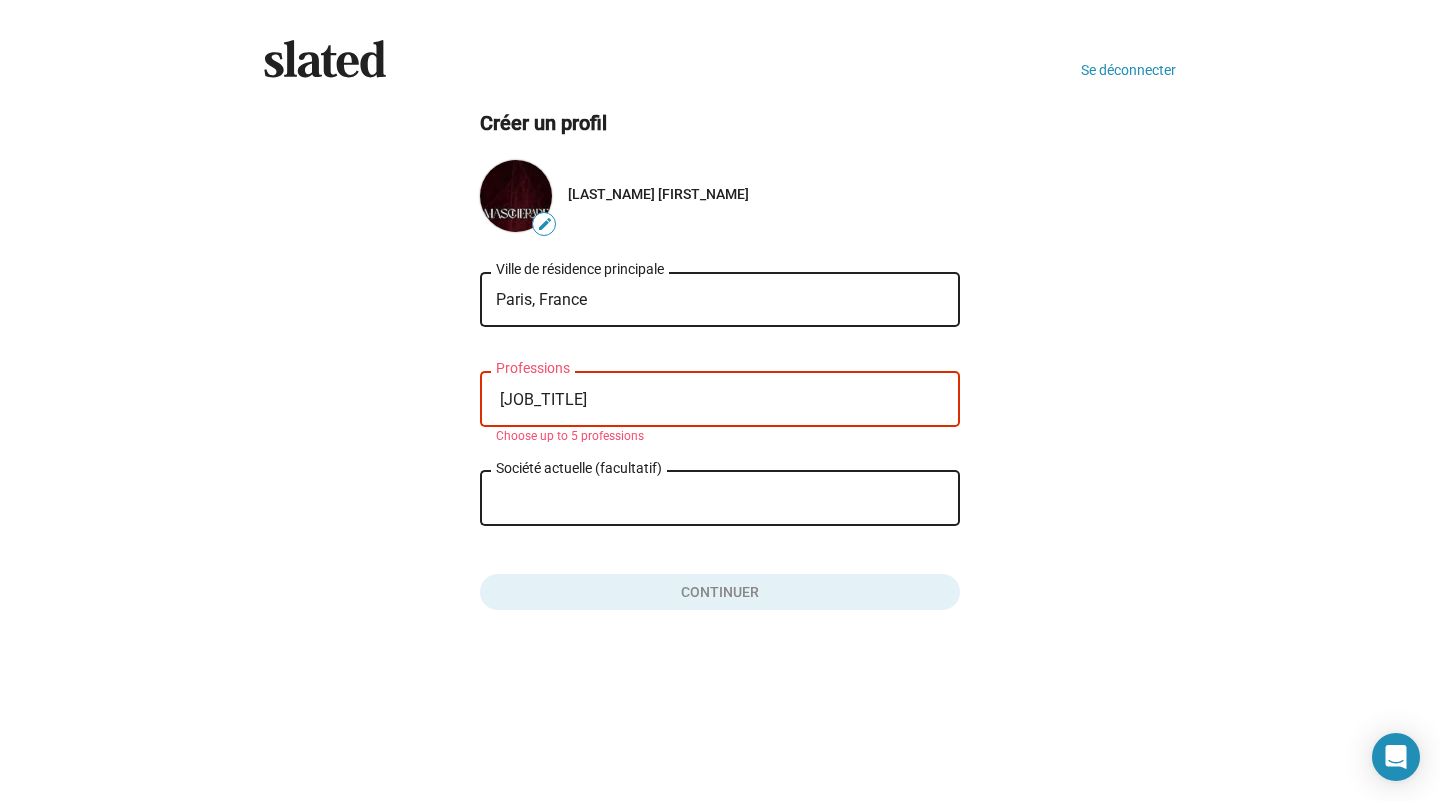 click on "[JOB_TITLE]" at bounding box center (724, 400) 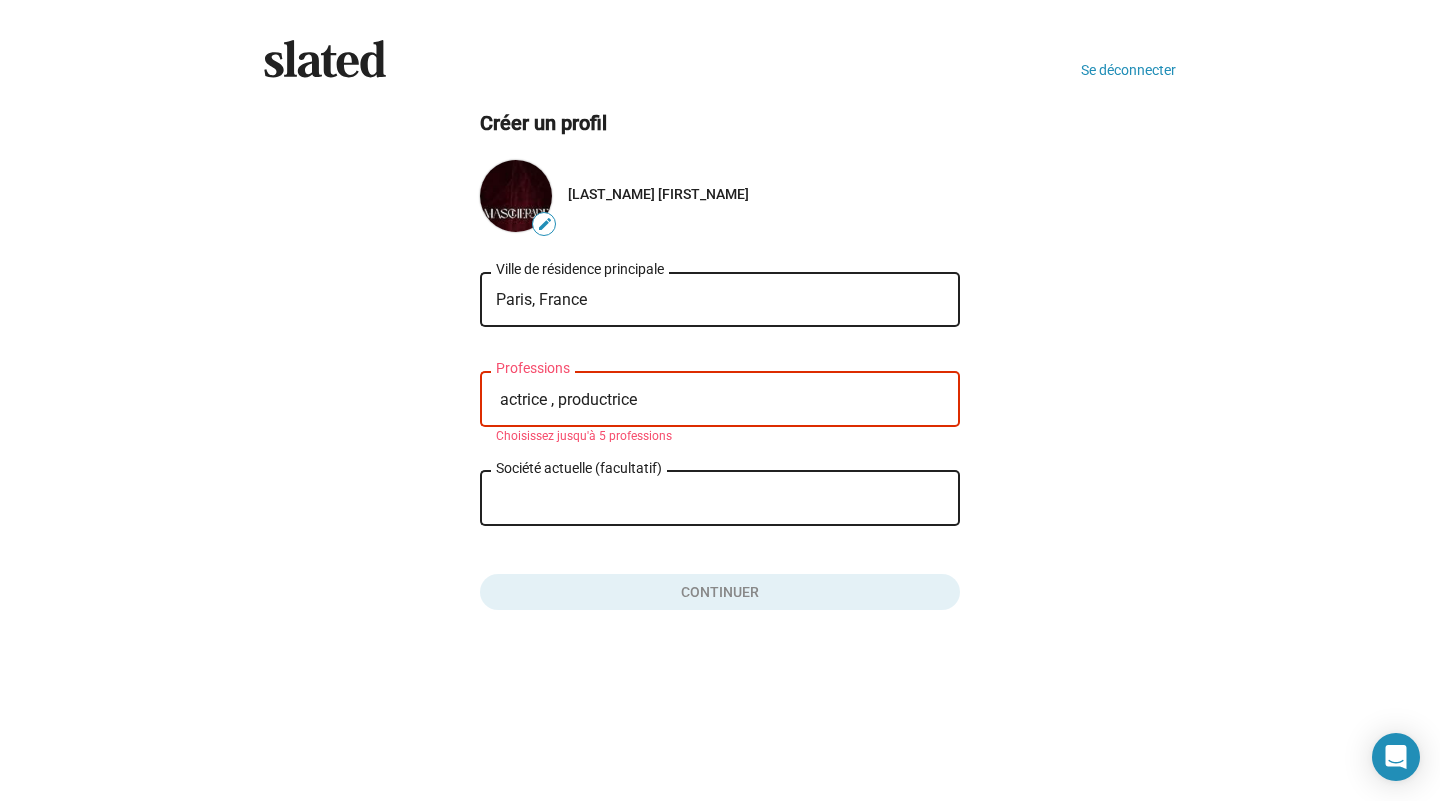 type on "actrice , productrice" 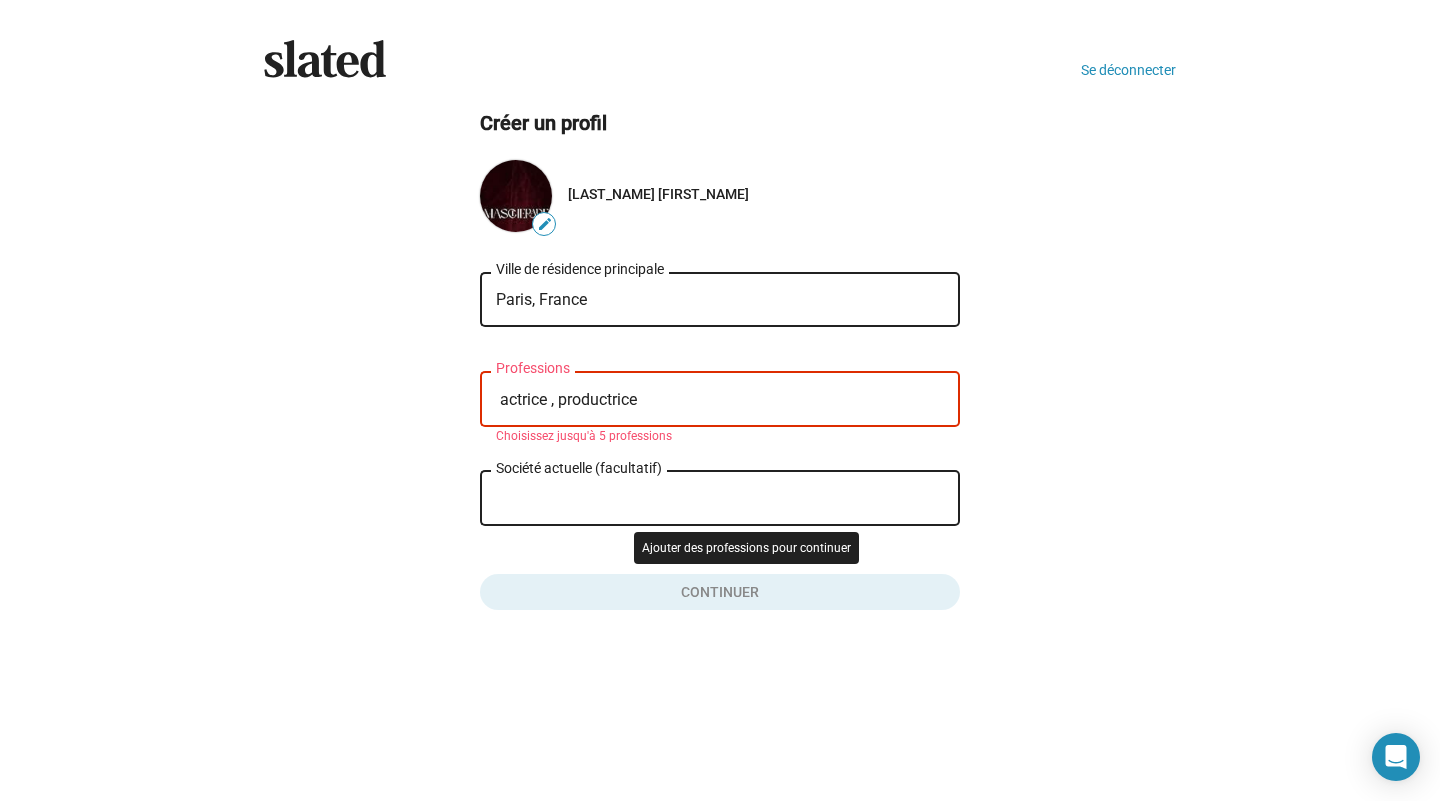 click 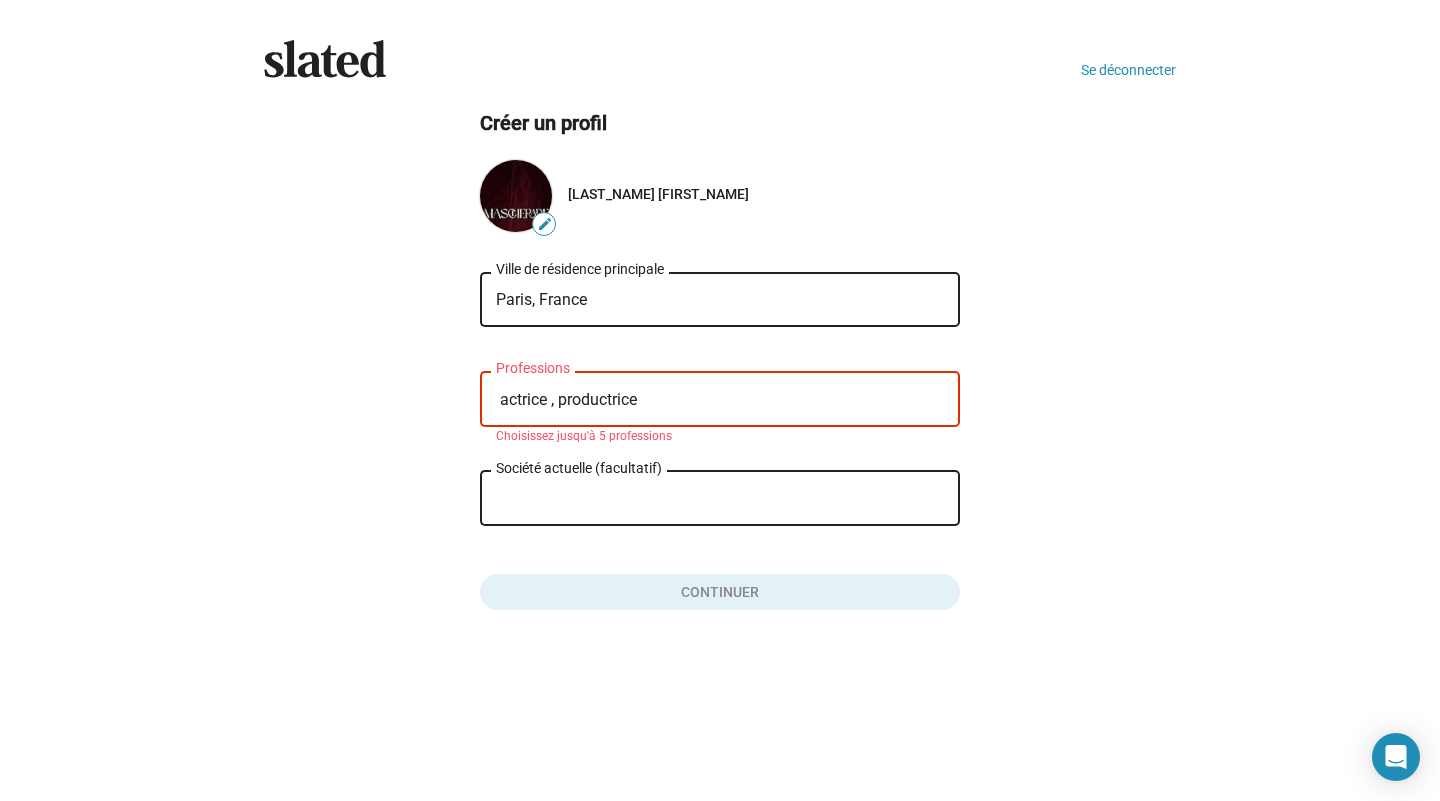 click on "Société actuelle (facultatif)" at bounding box center [706, 499] 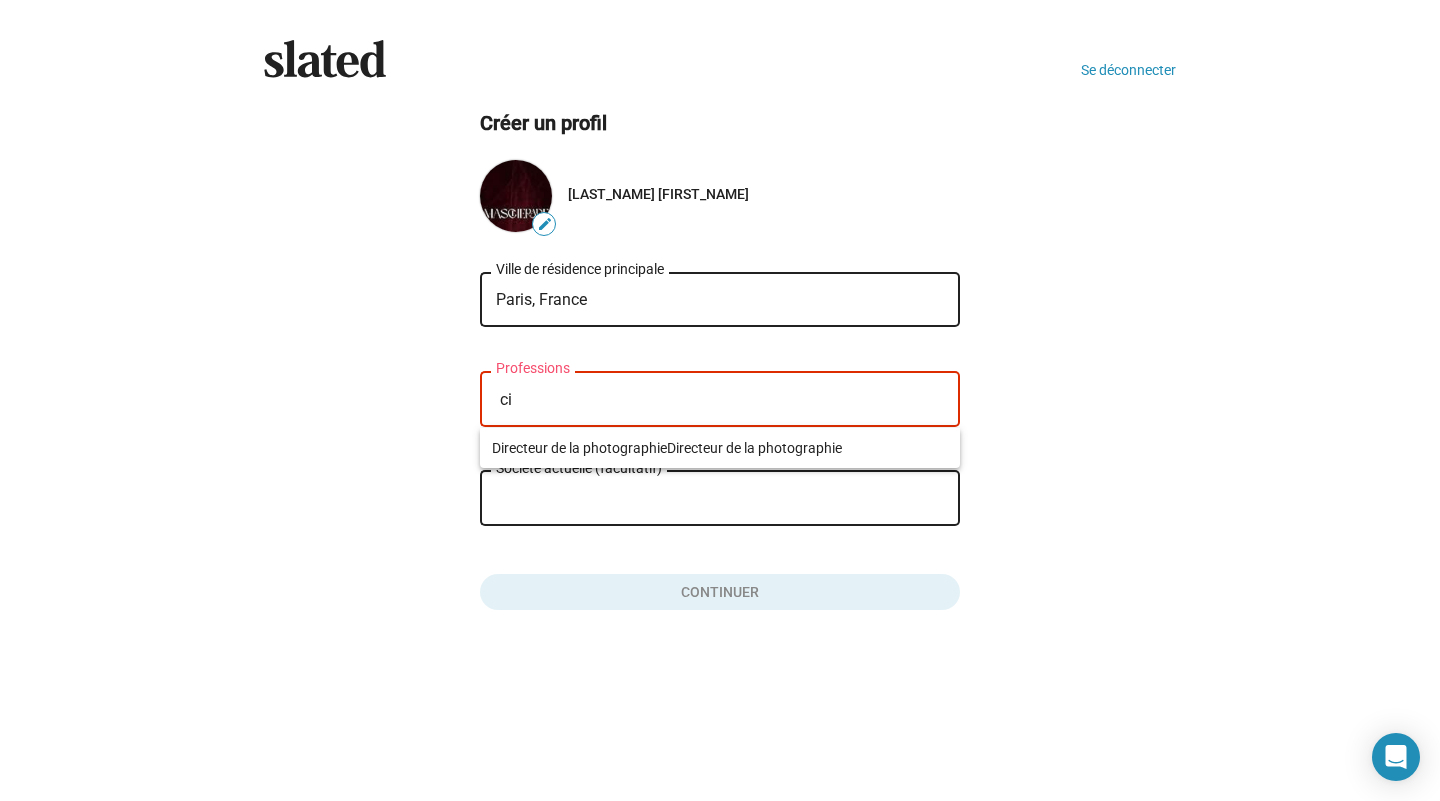 type on "c" 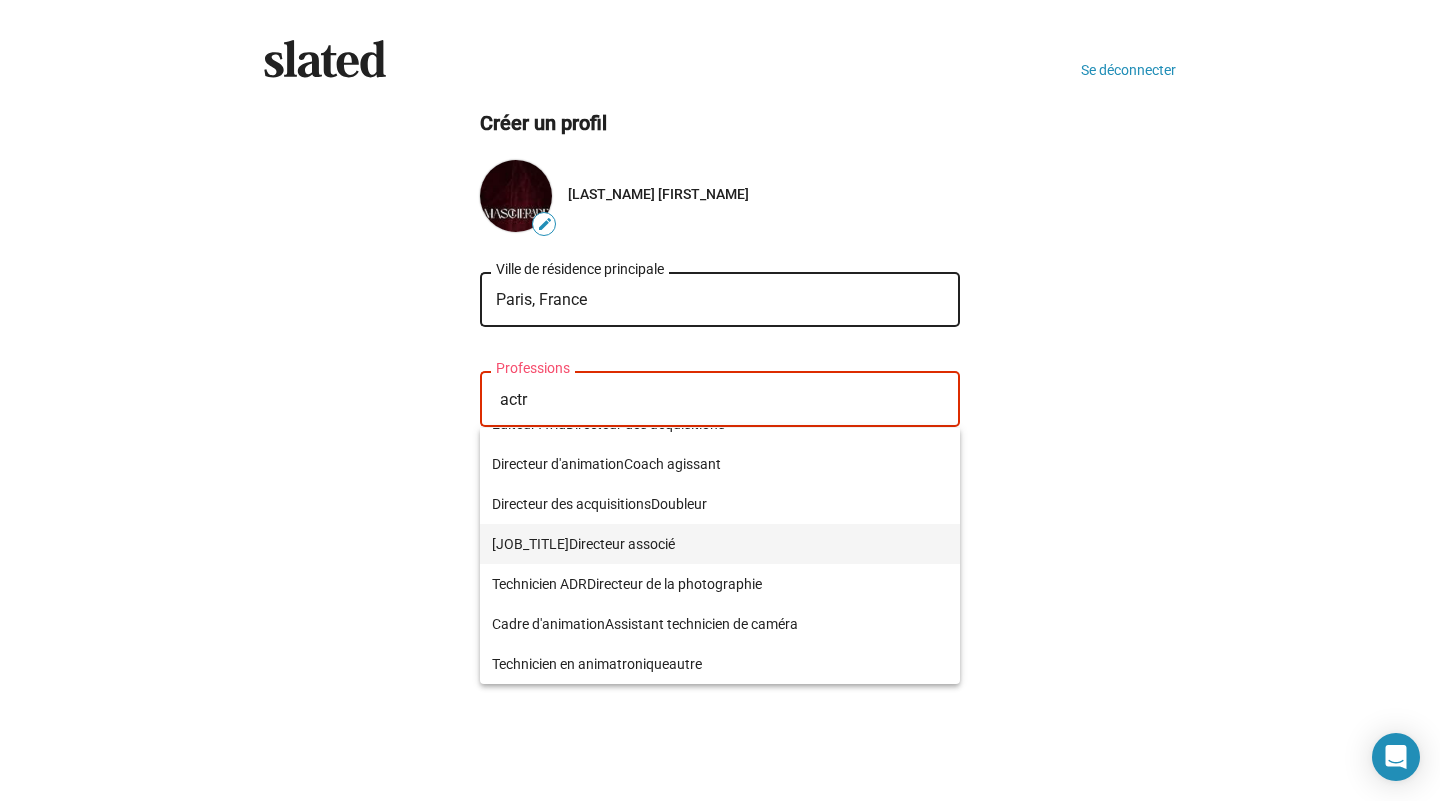 scroll, scrollTop: 0, scrollLeft: 0, axis: both 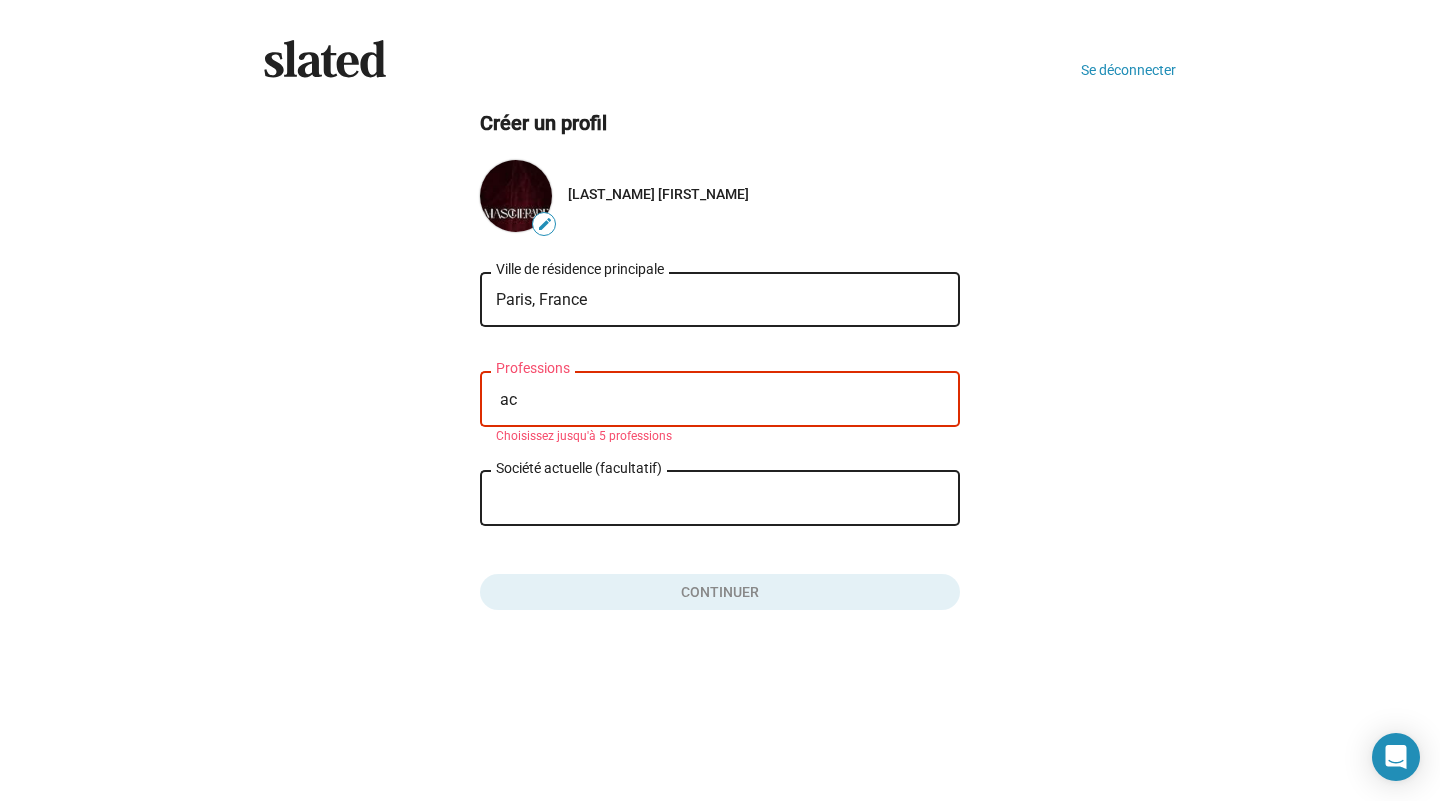type on "a" 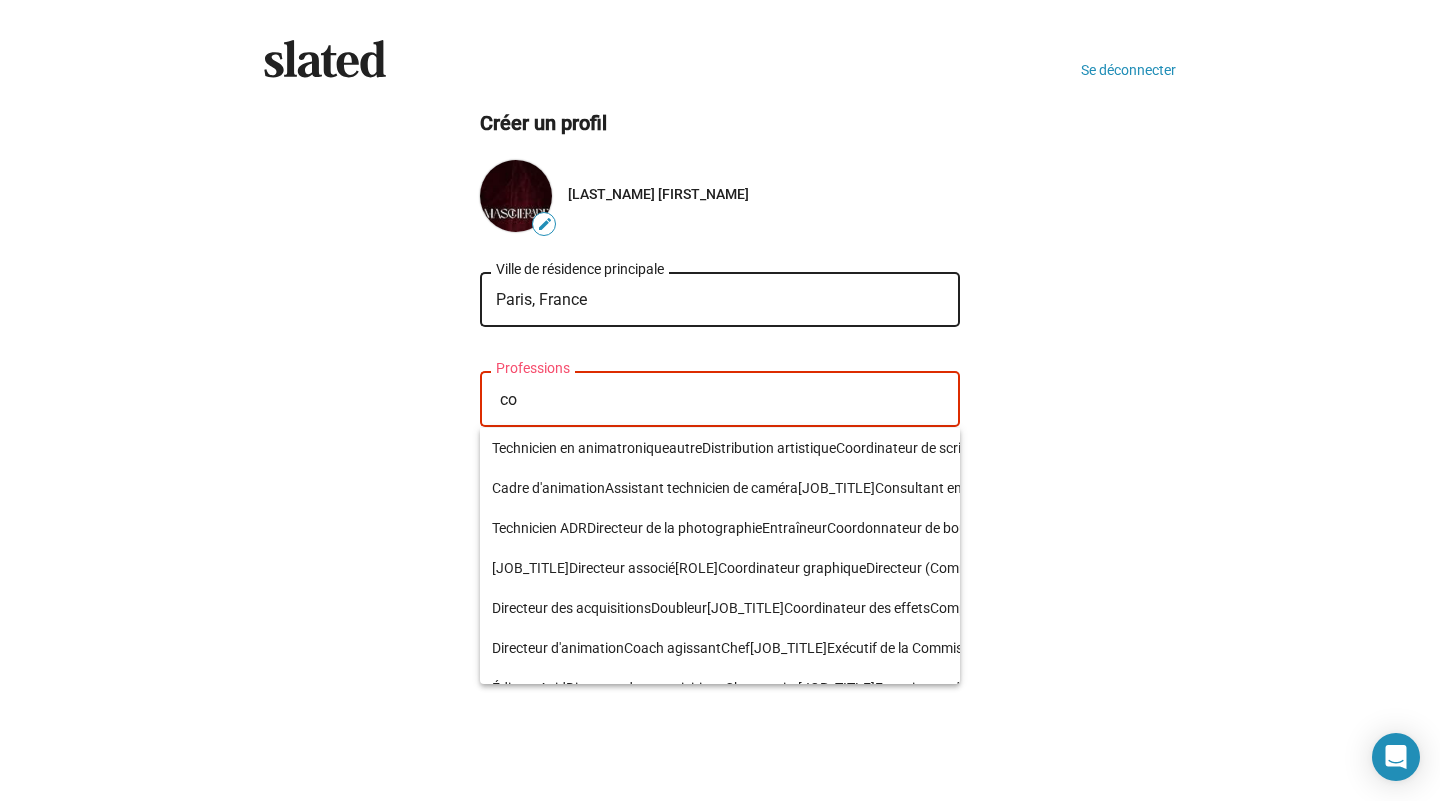 type on "c" 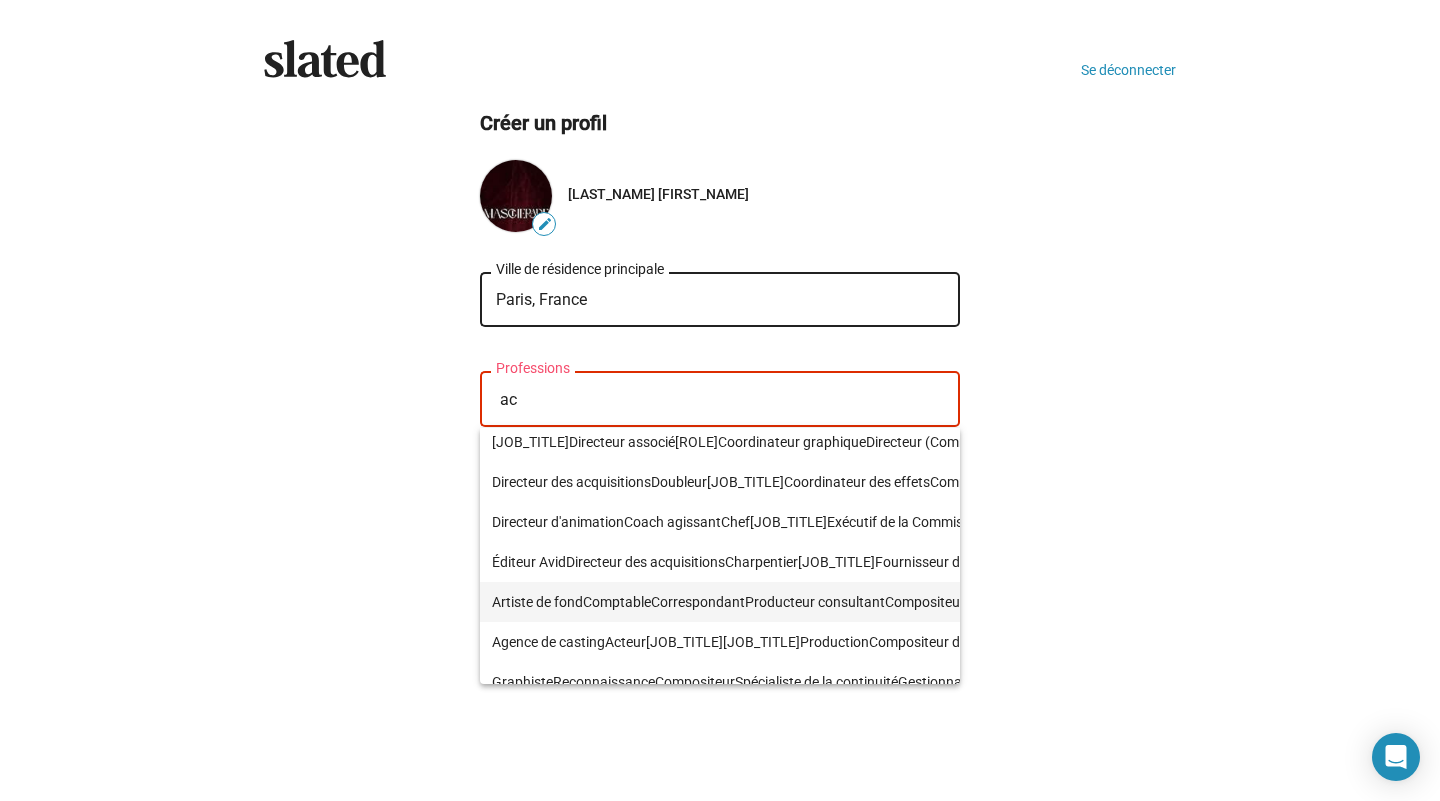 scroll, scrollTop: 6, scrollLeft: 0, axis: vertical 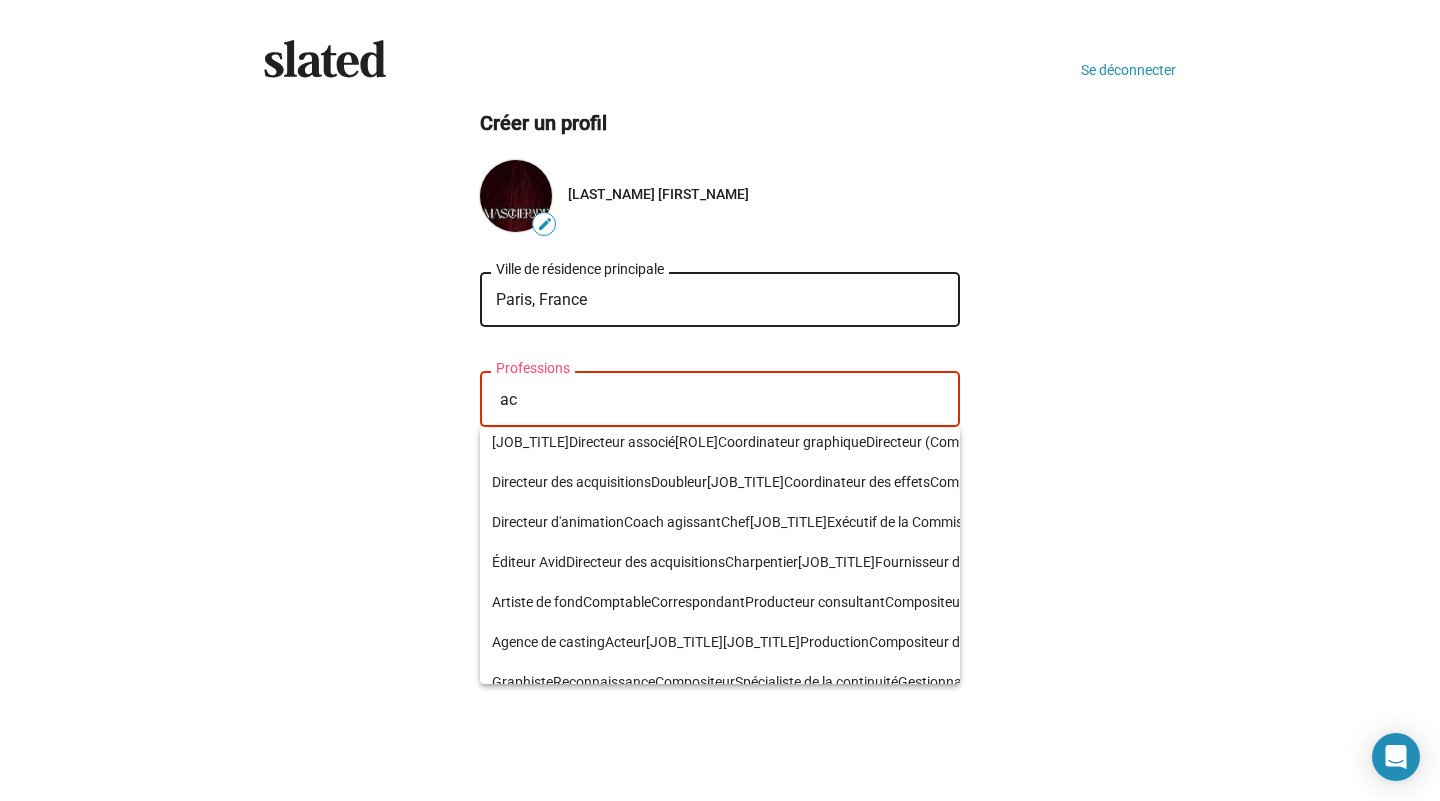 type on "a" 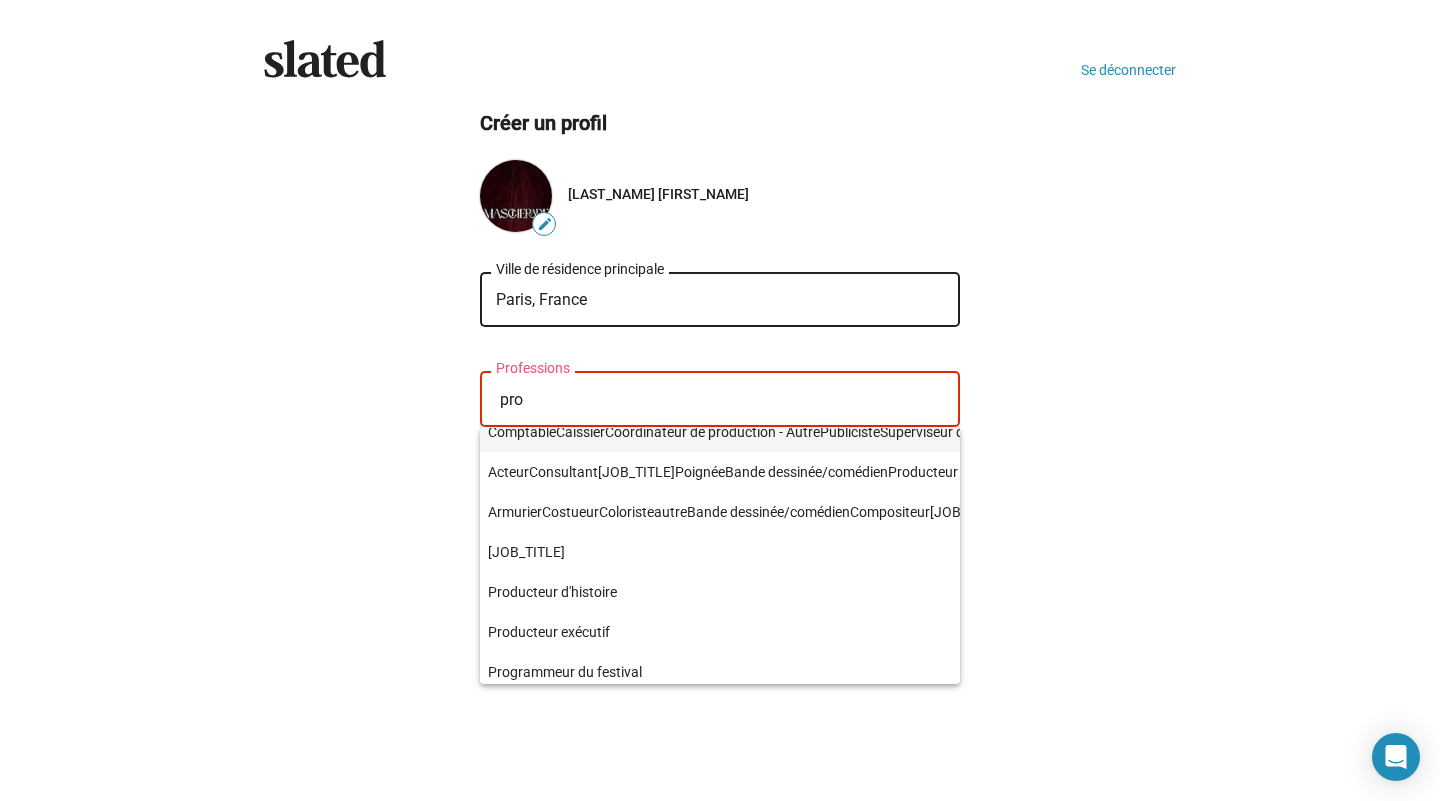 scroll, scrollTop: 660, scrollLeft: 4, axis: both 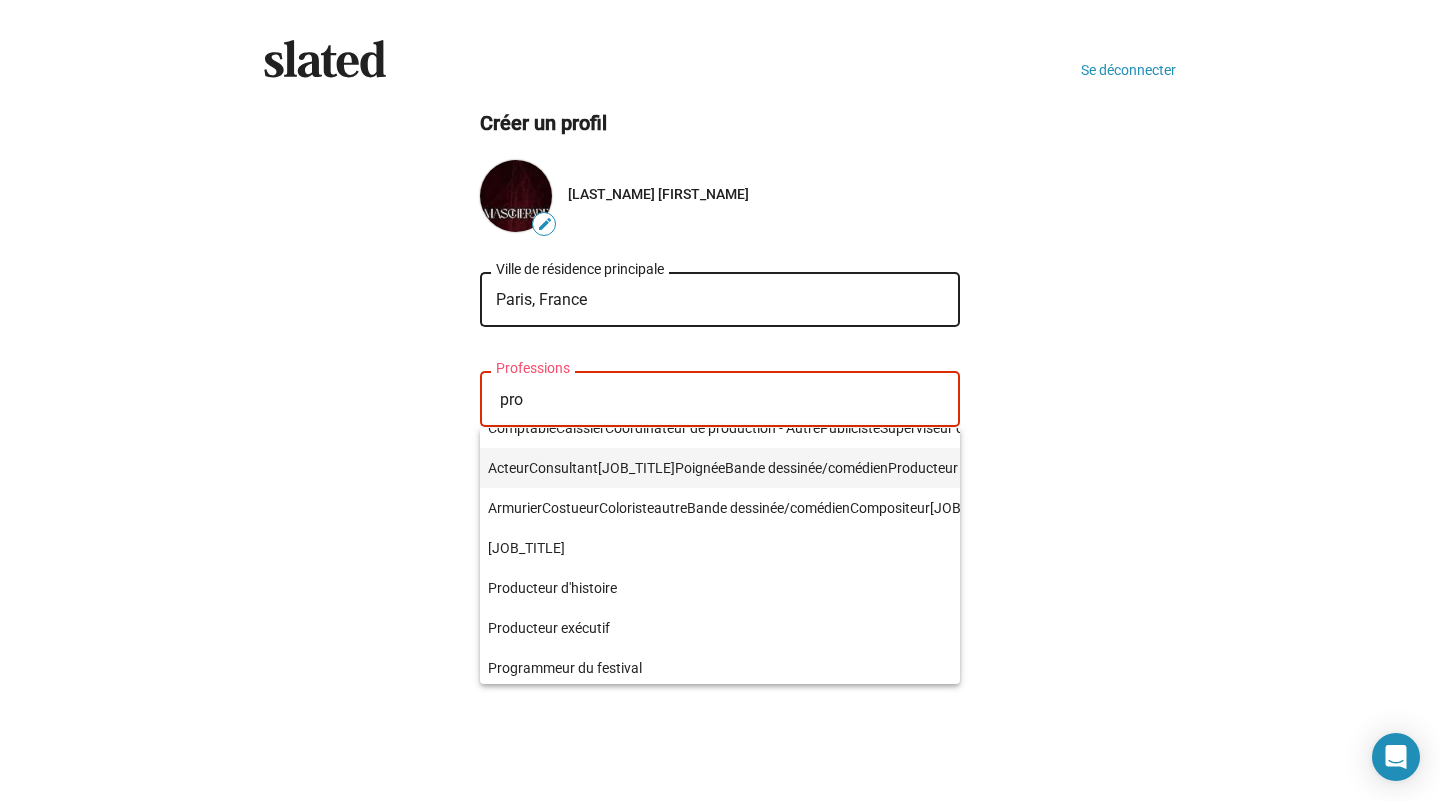 type on "pro" 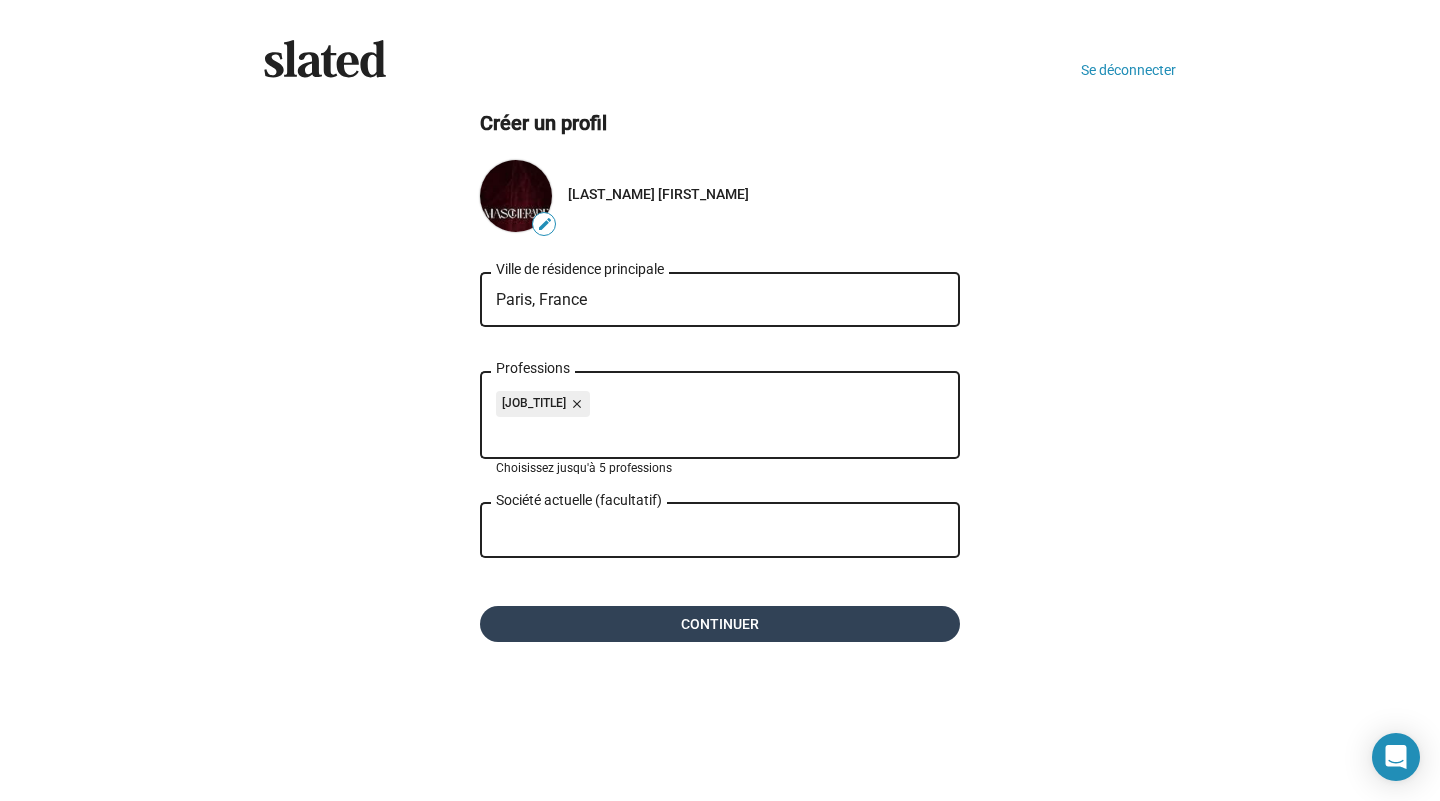 click on "Continuer" 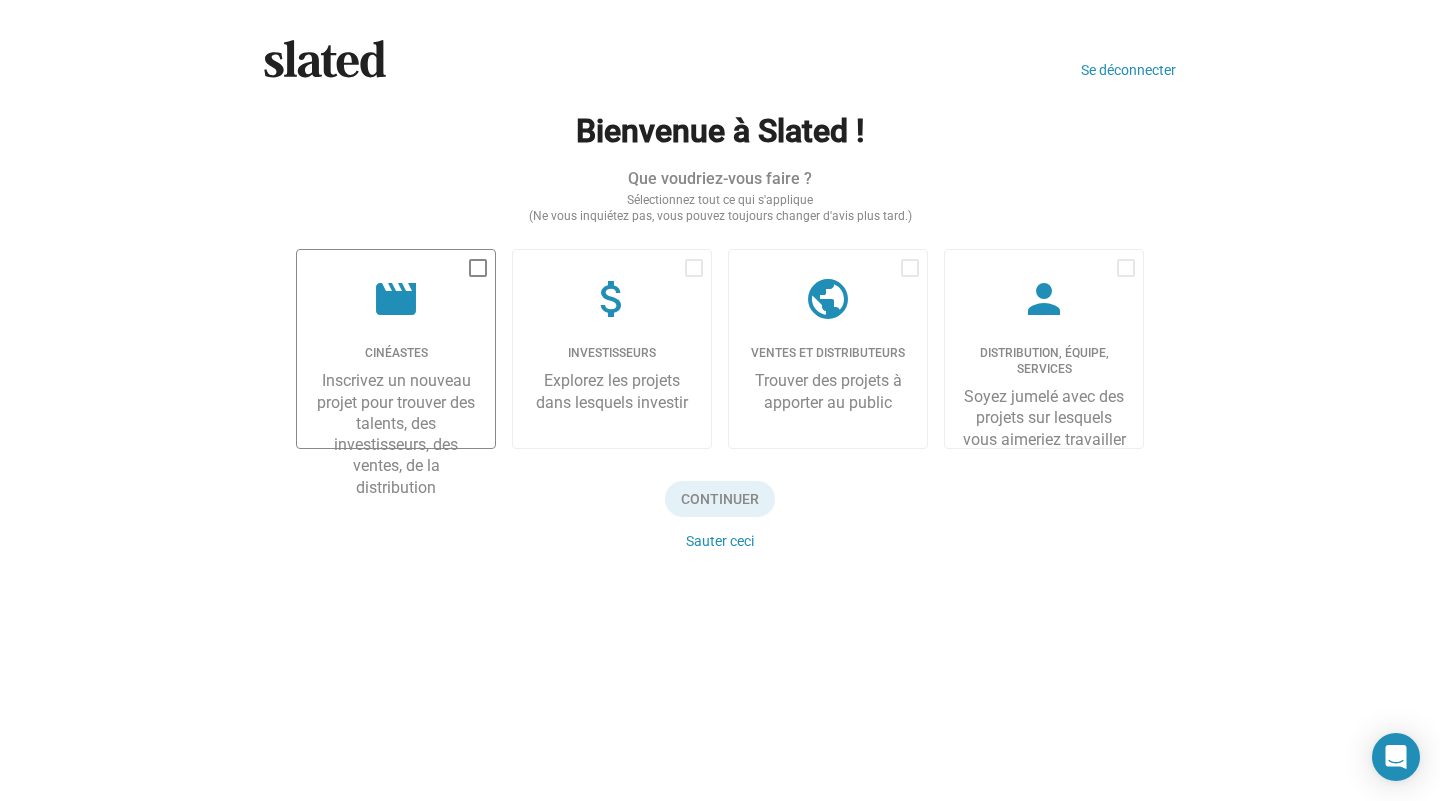 click at bounding box center [478, 268] 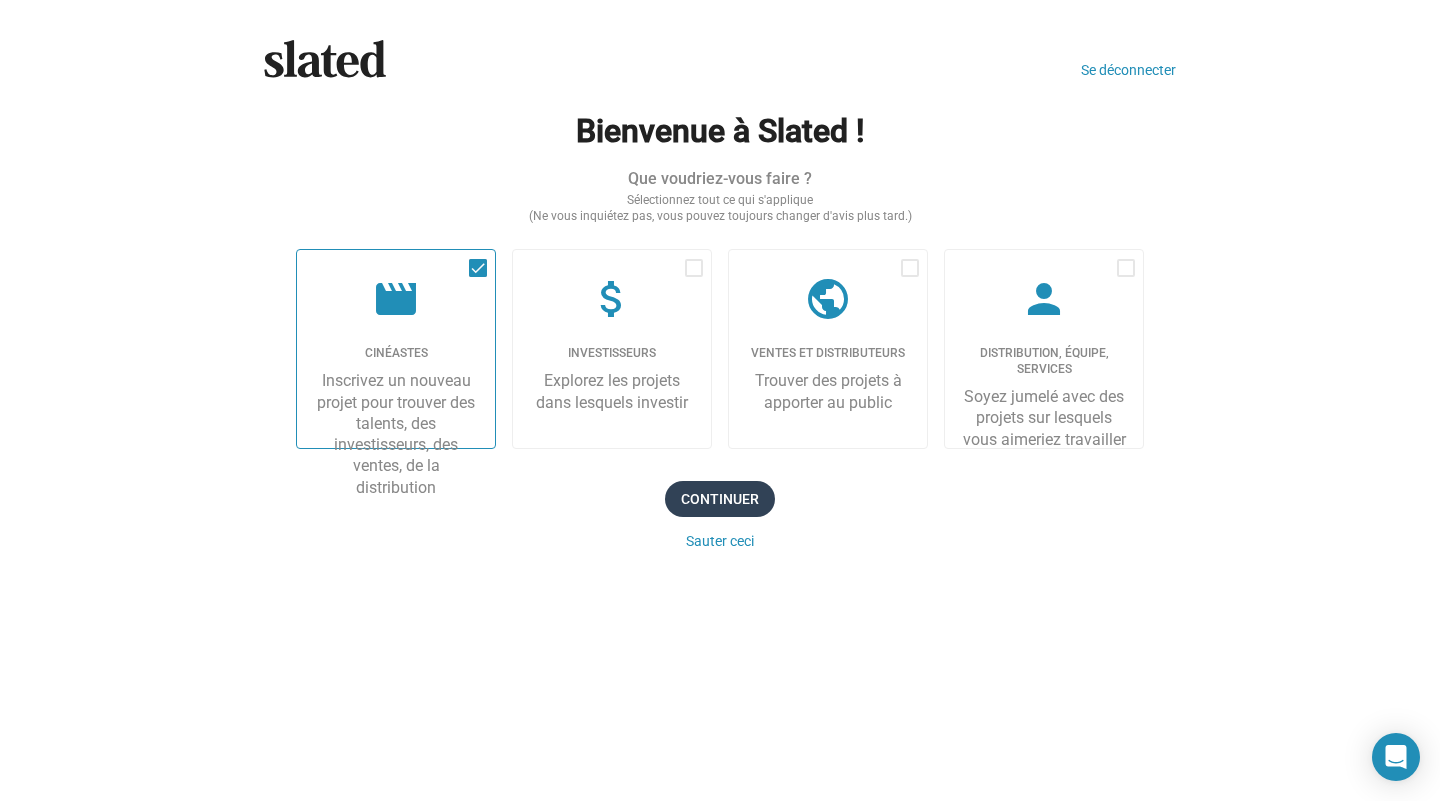 click on "Continuer" 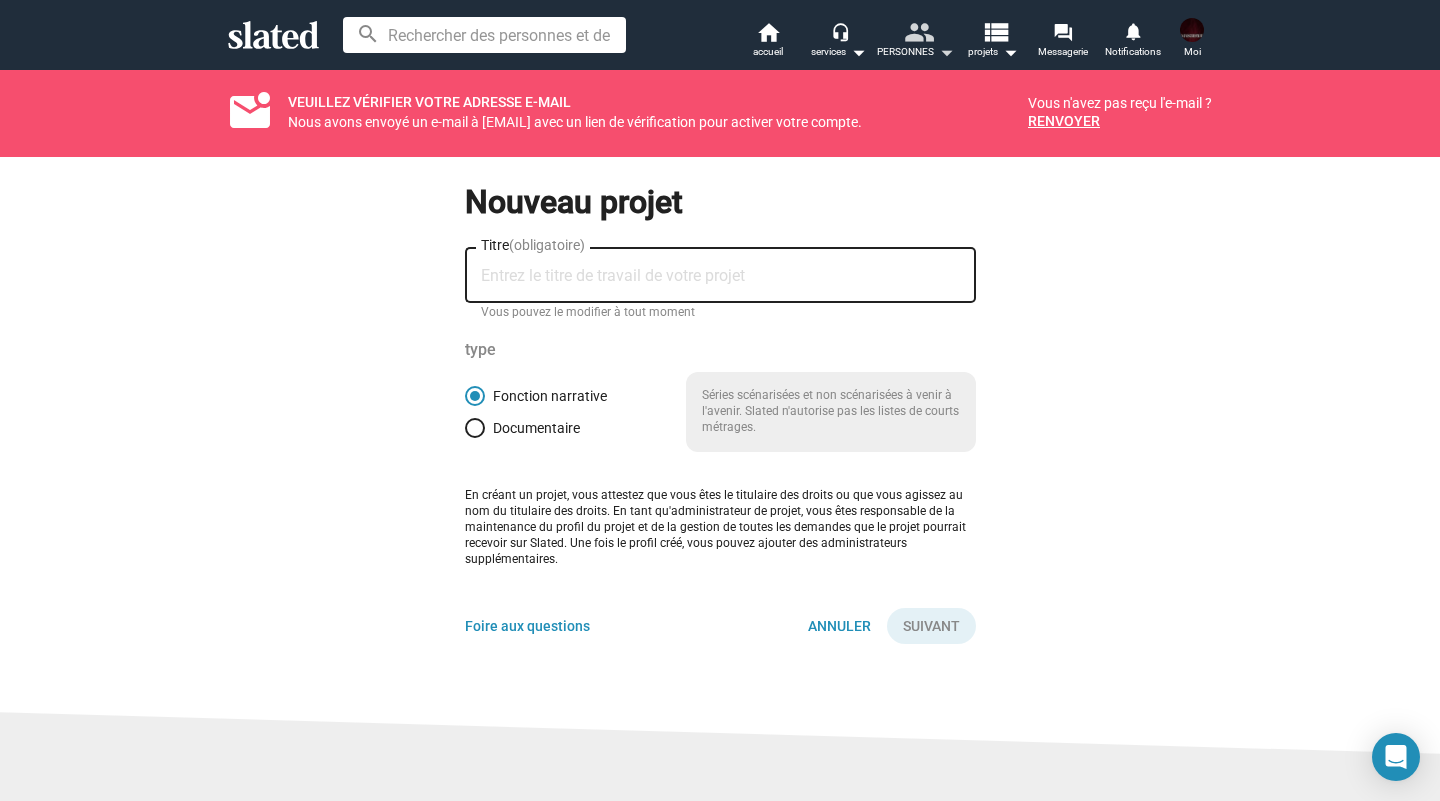 click on "arrow_drop_down" at bounding box center (946, 52) 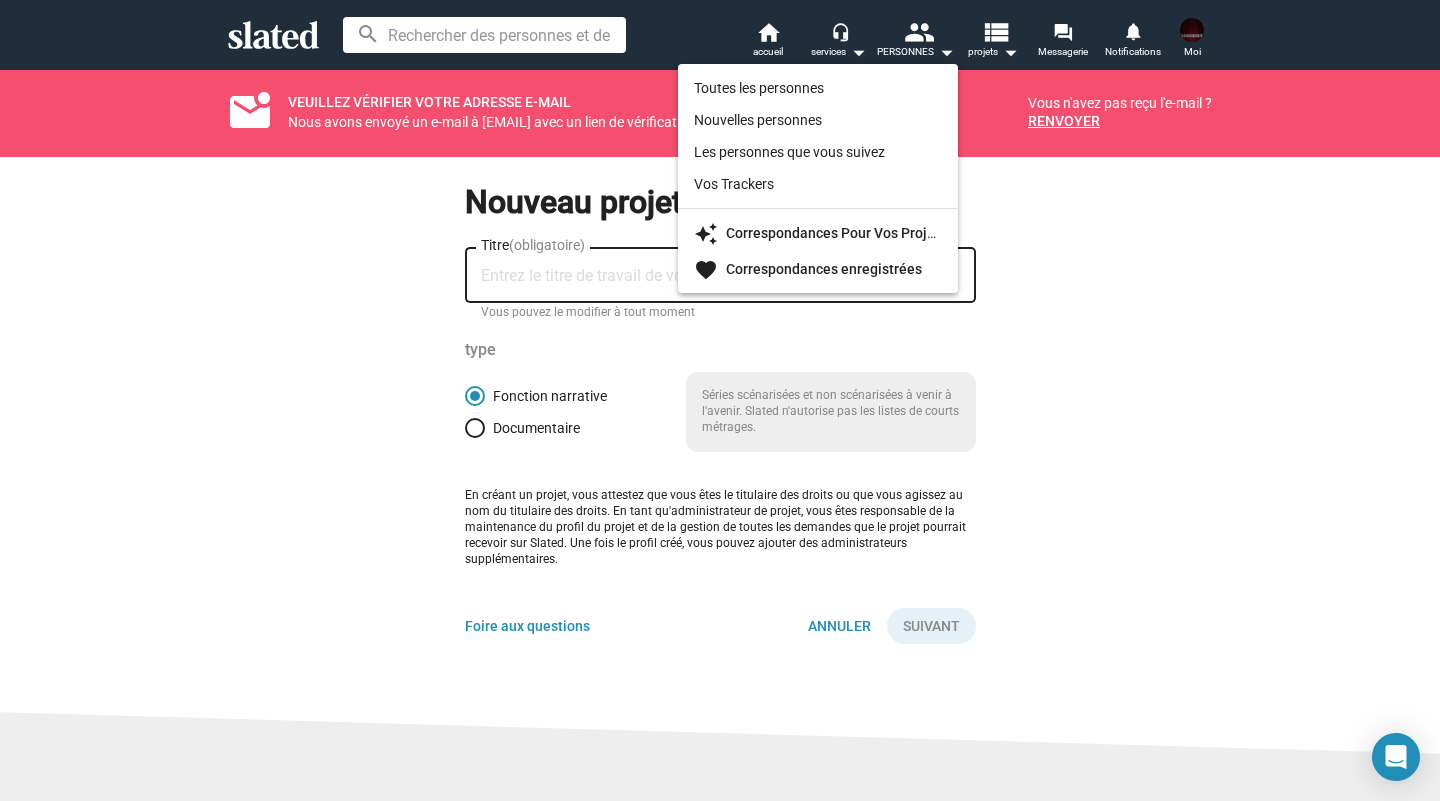 click at bounding box center (720, 400) 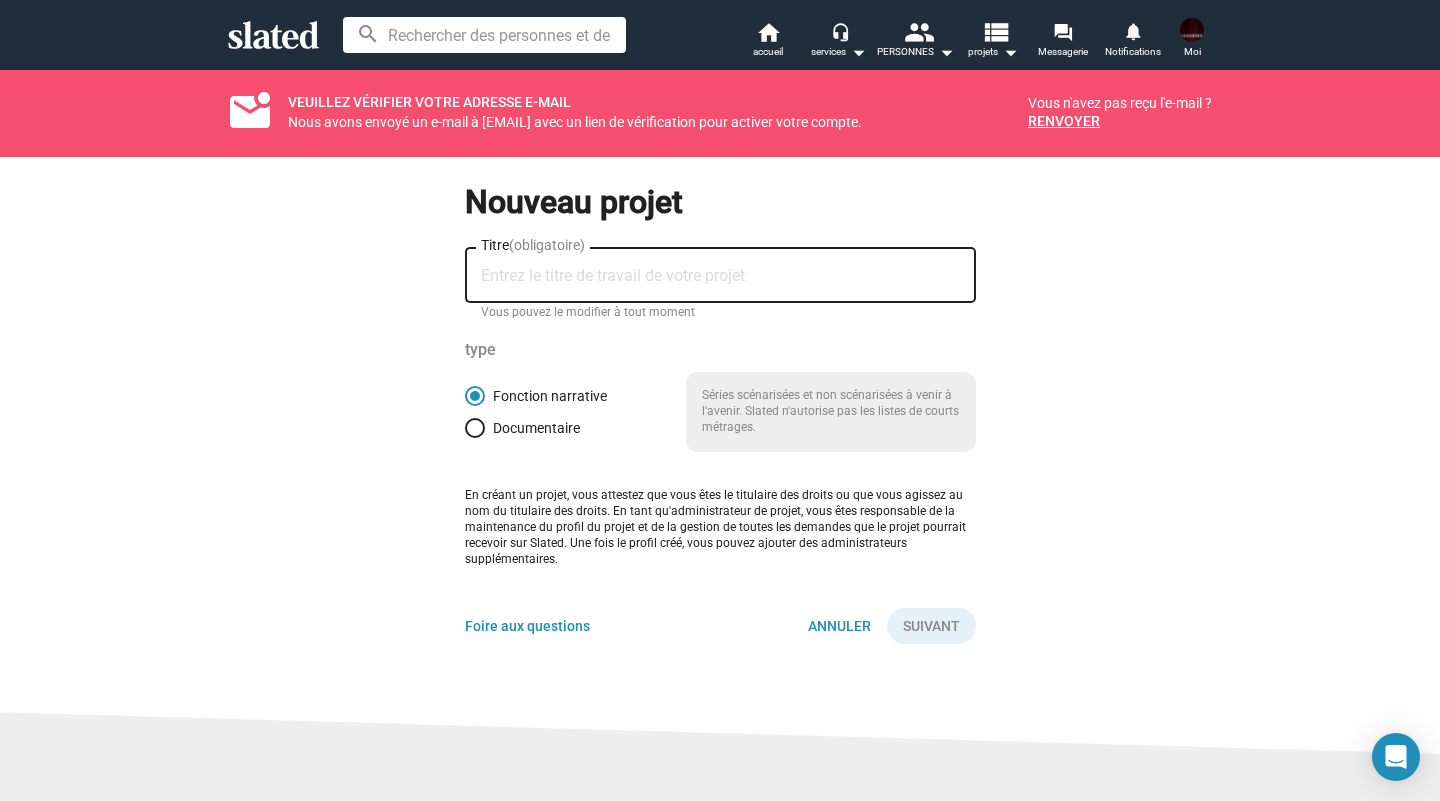 click at bounding box center [475, 428] 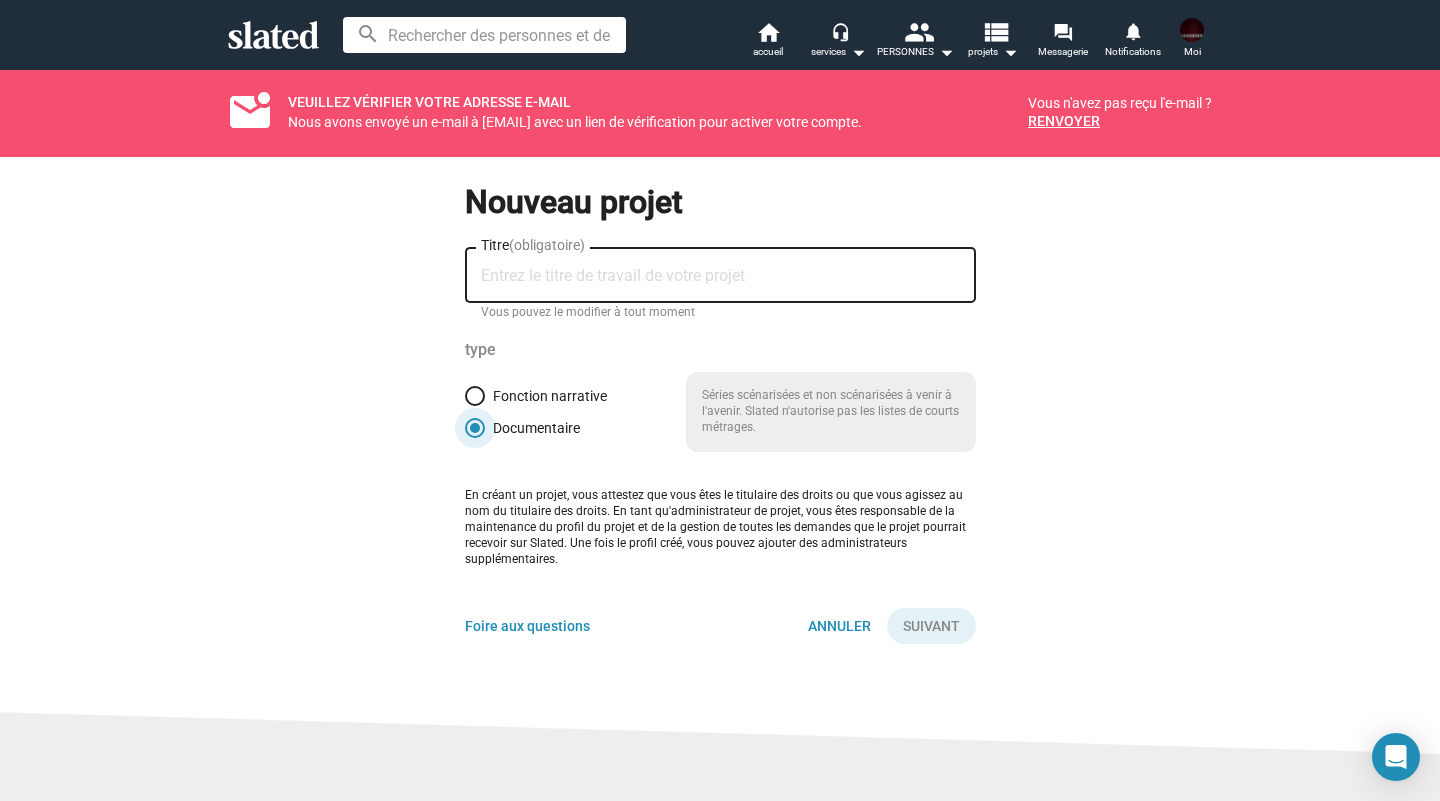 click at bounding box center (475, 396) 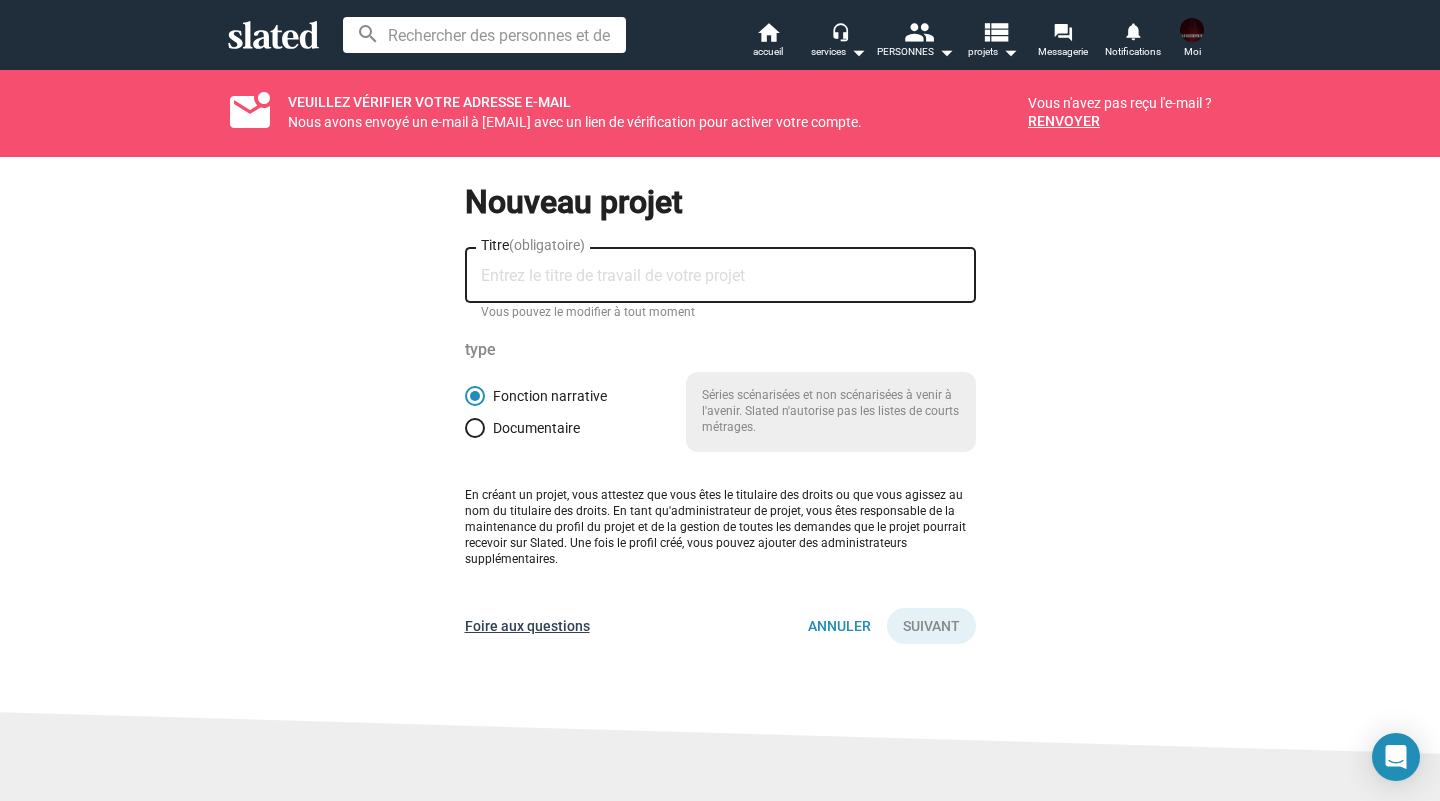 click on "Foire aux questions" 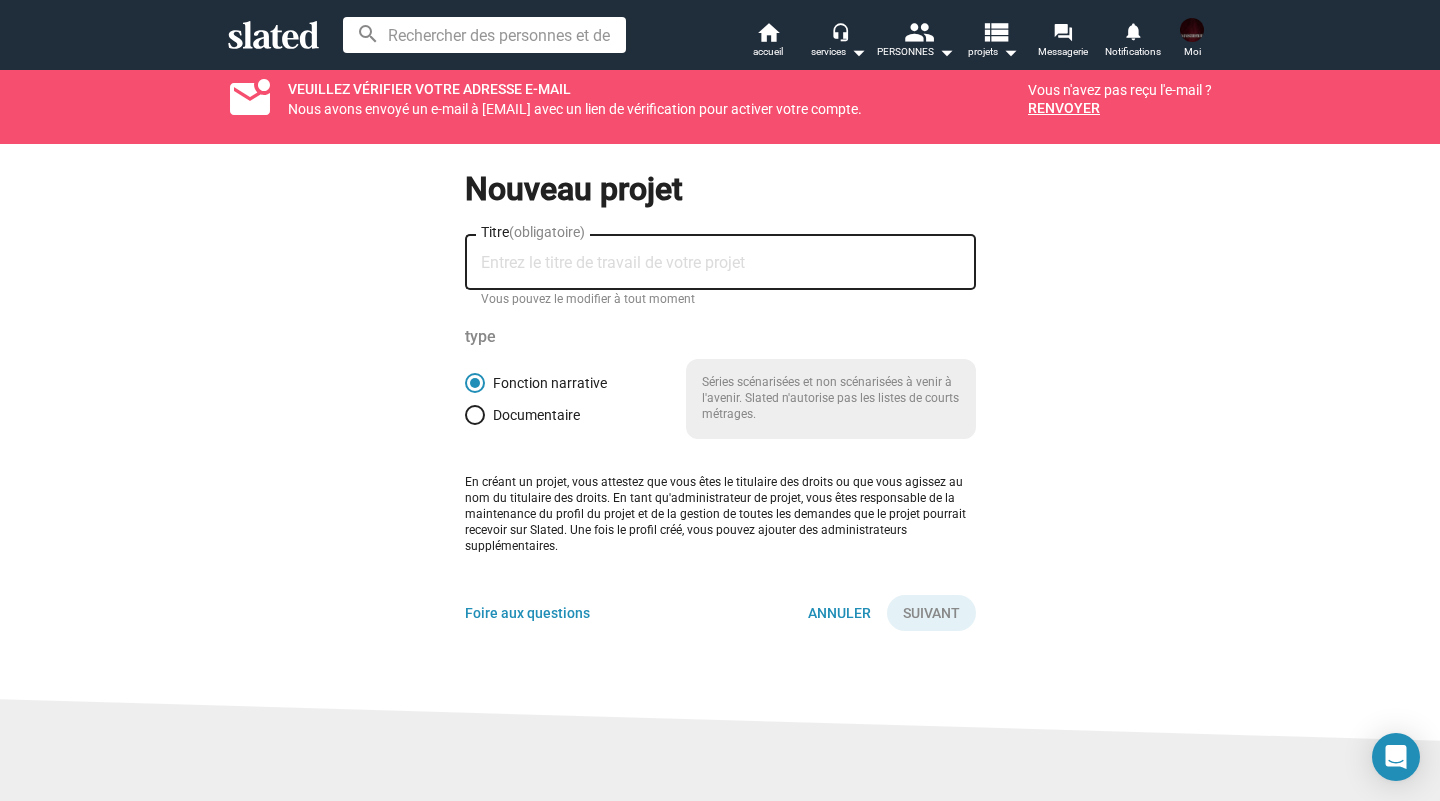 scroll, scrollTop: 12, scrollLeft: 0, axis: vertical 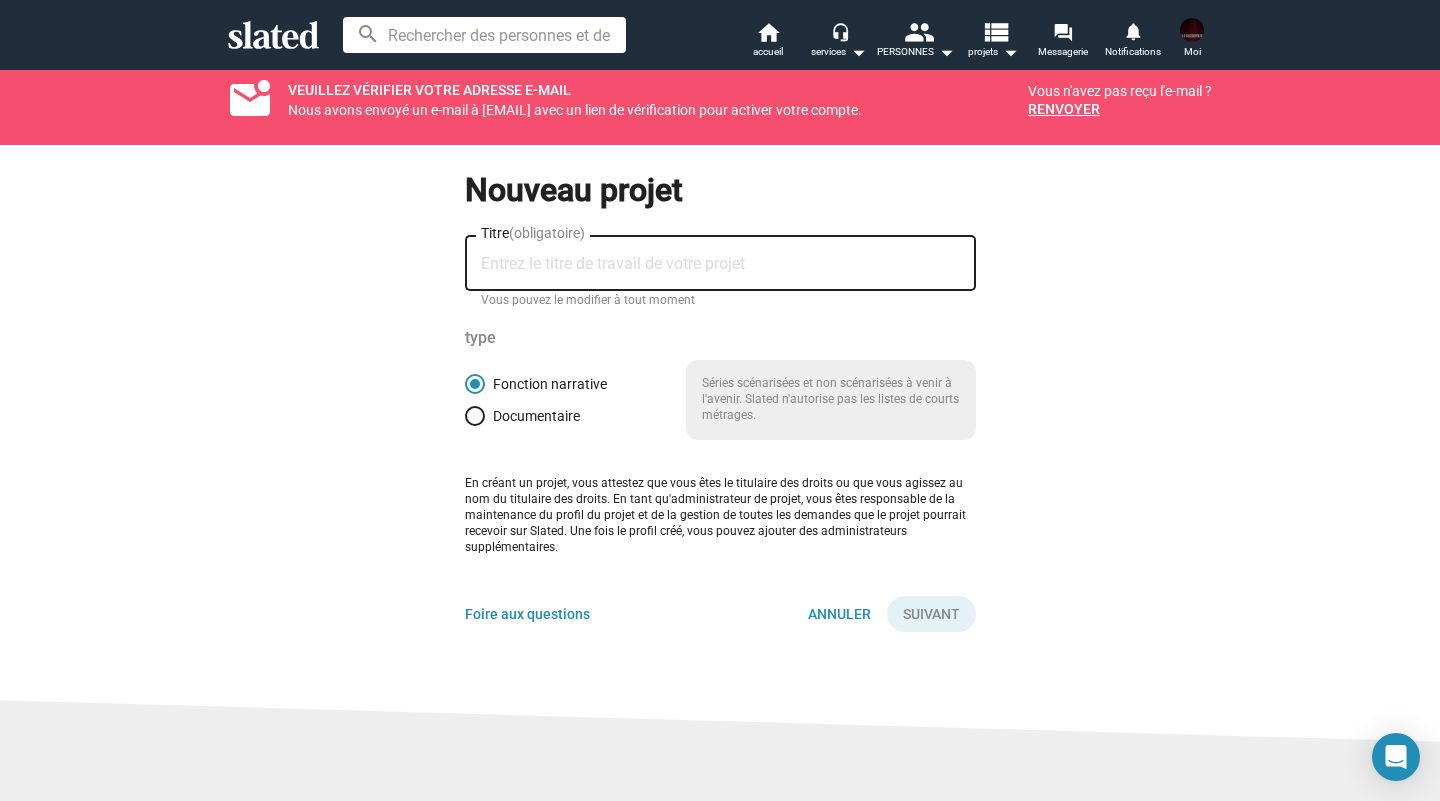 click on "Moi" at bounding box center (1192, 40) 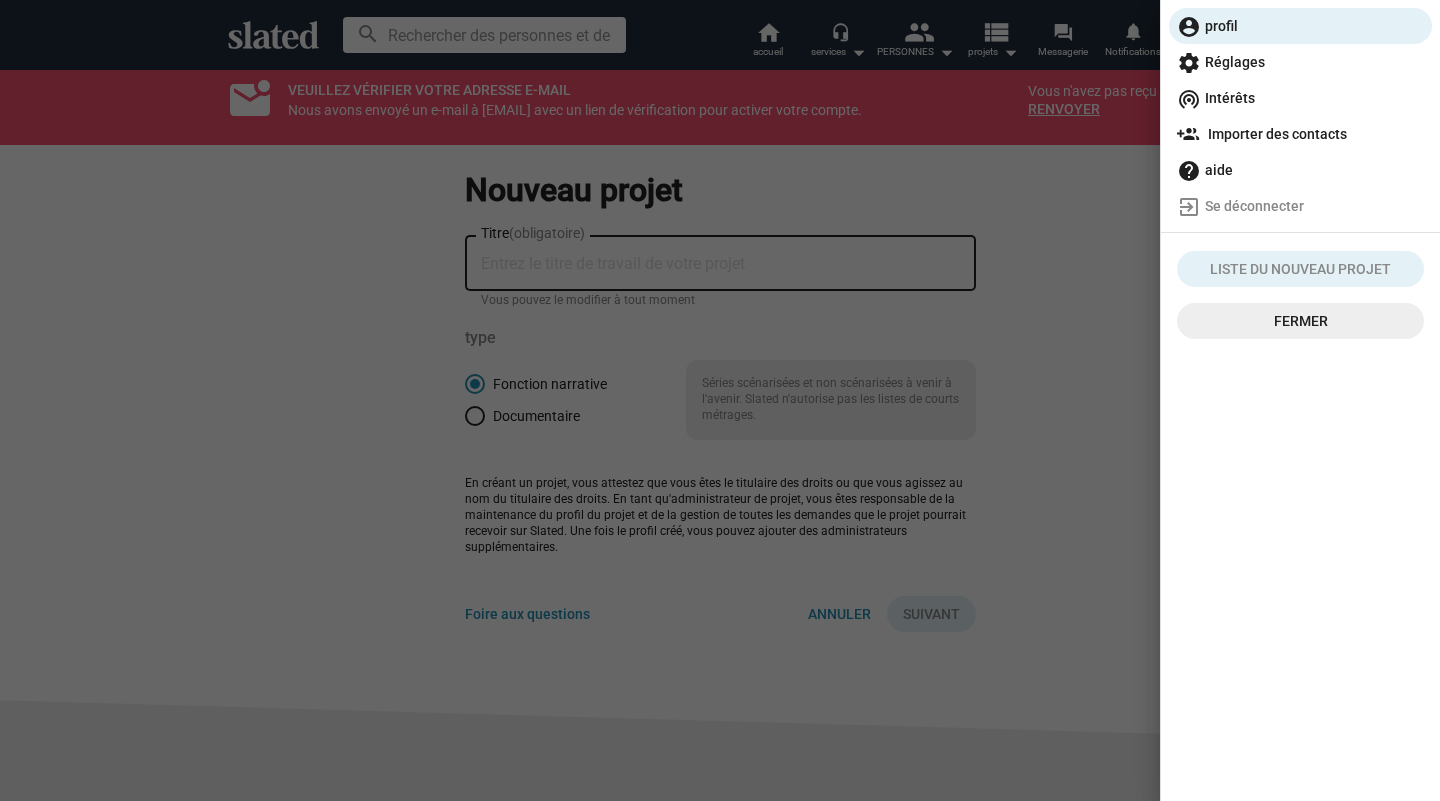 click 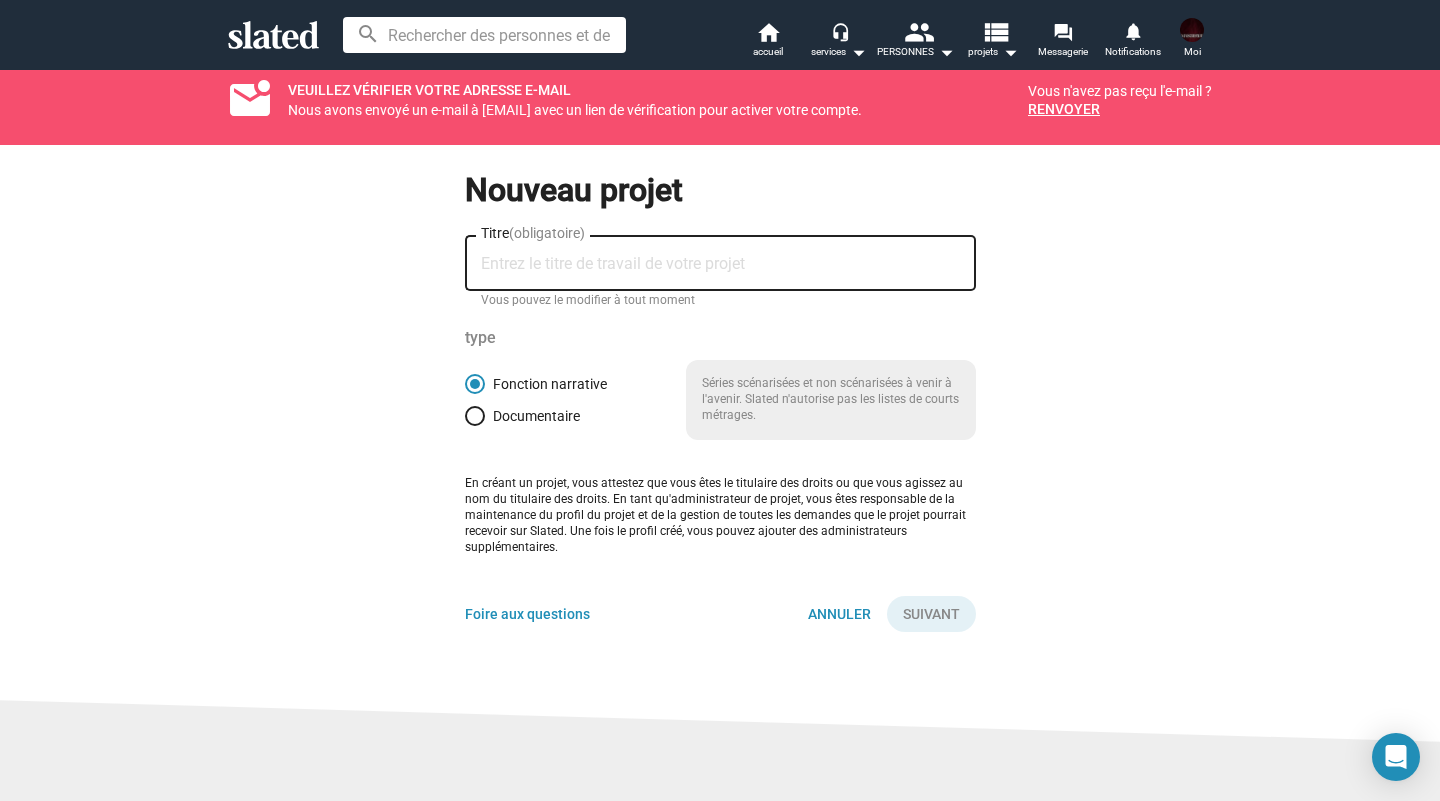 click at bounding box center [1192, 30] 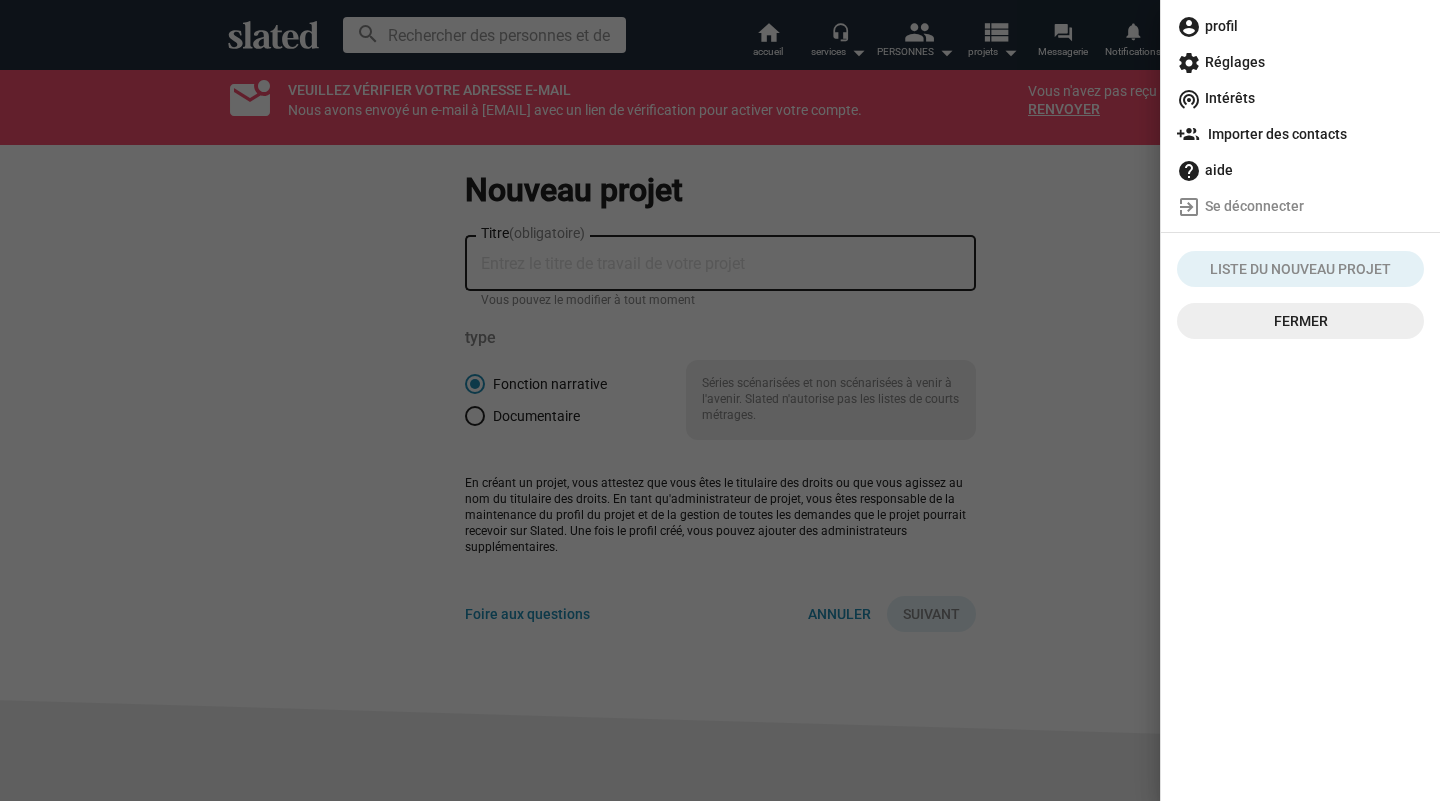 click 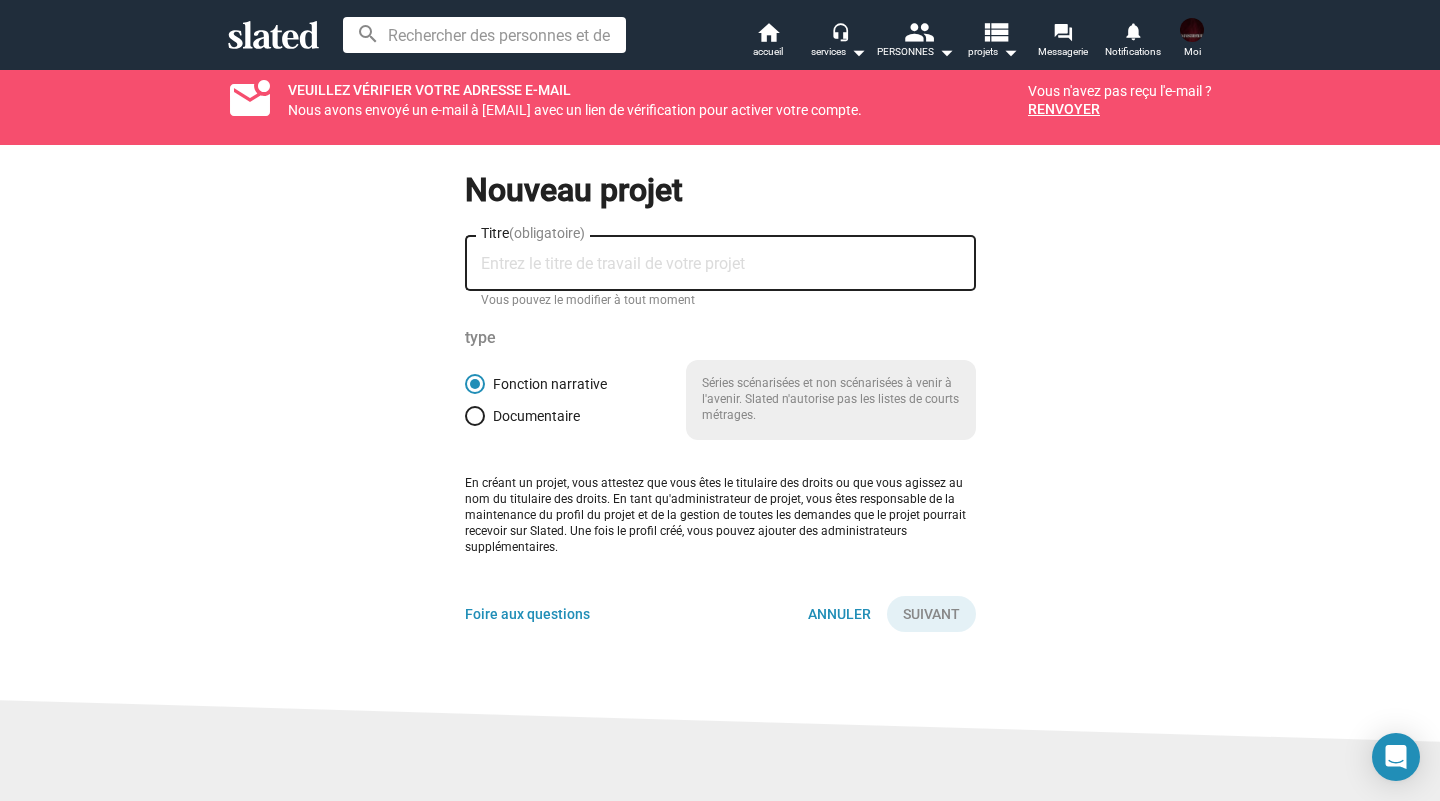 click on "Nouveau projet" 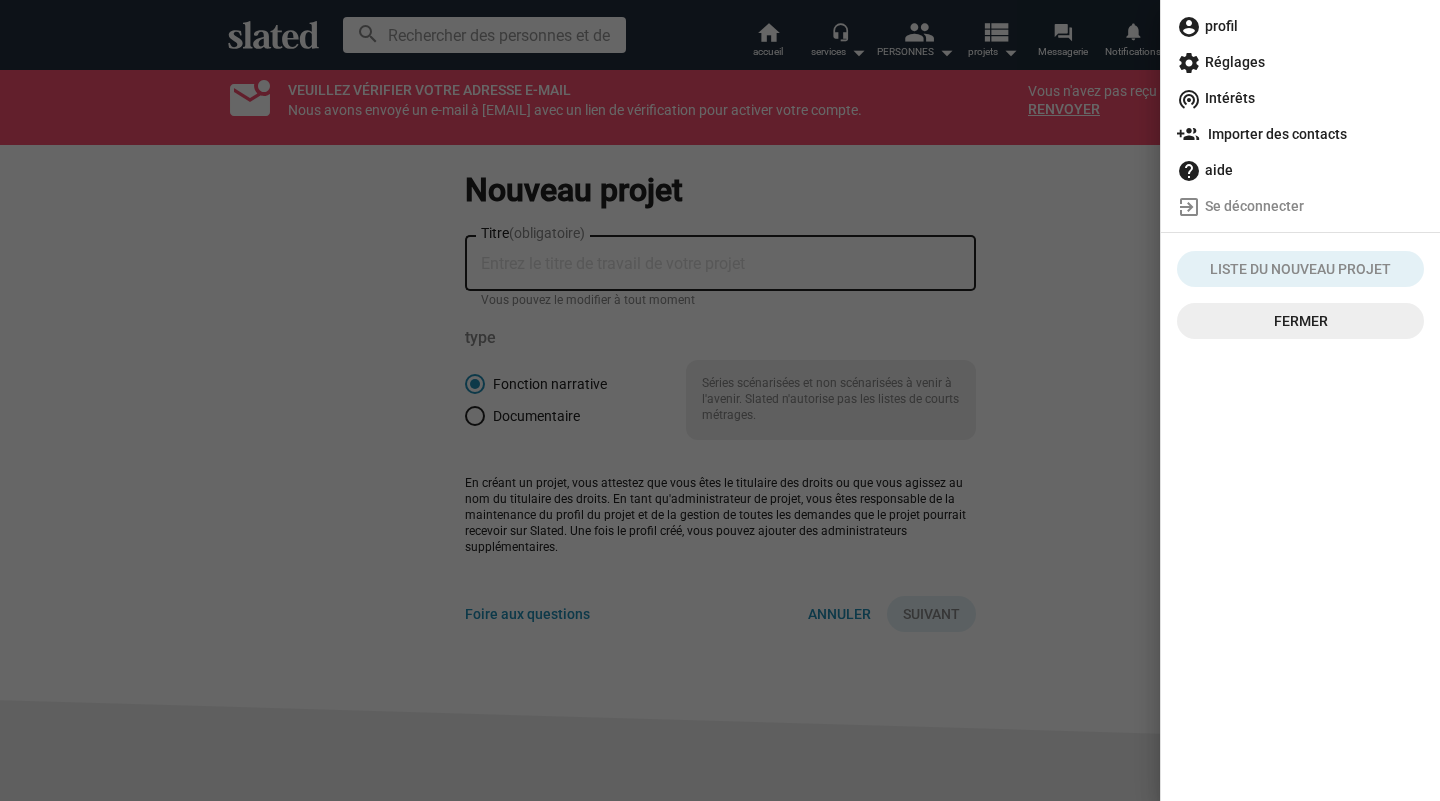 click on "account_circle" 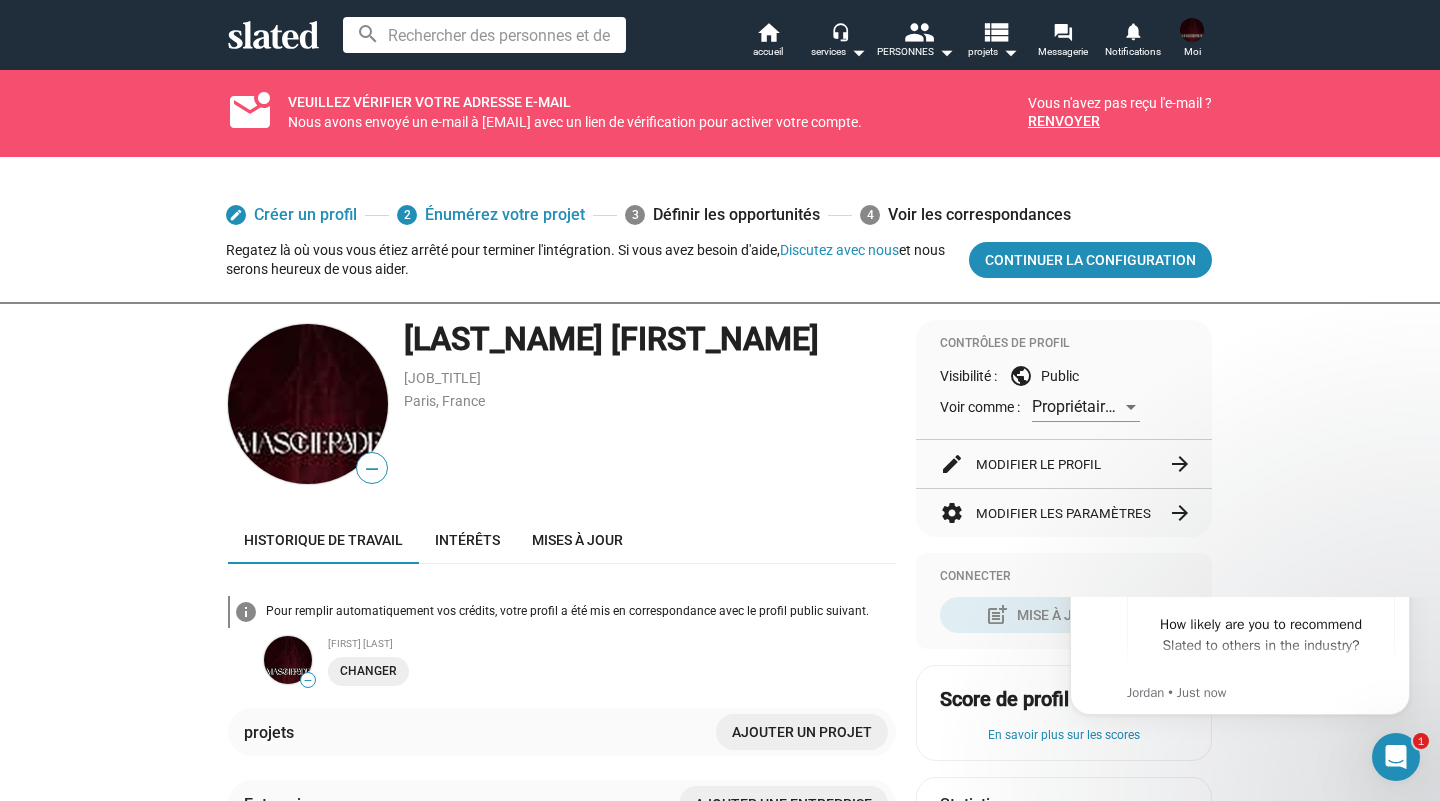 scroll, scrollTop: 0, scrollLeft: 0, axis: both 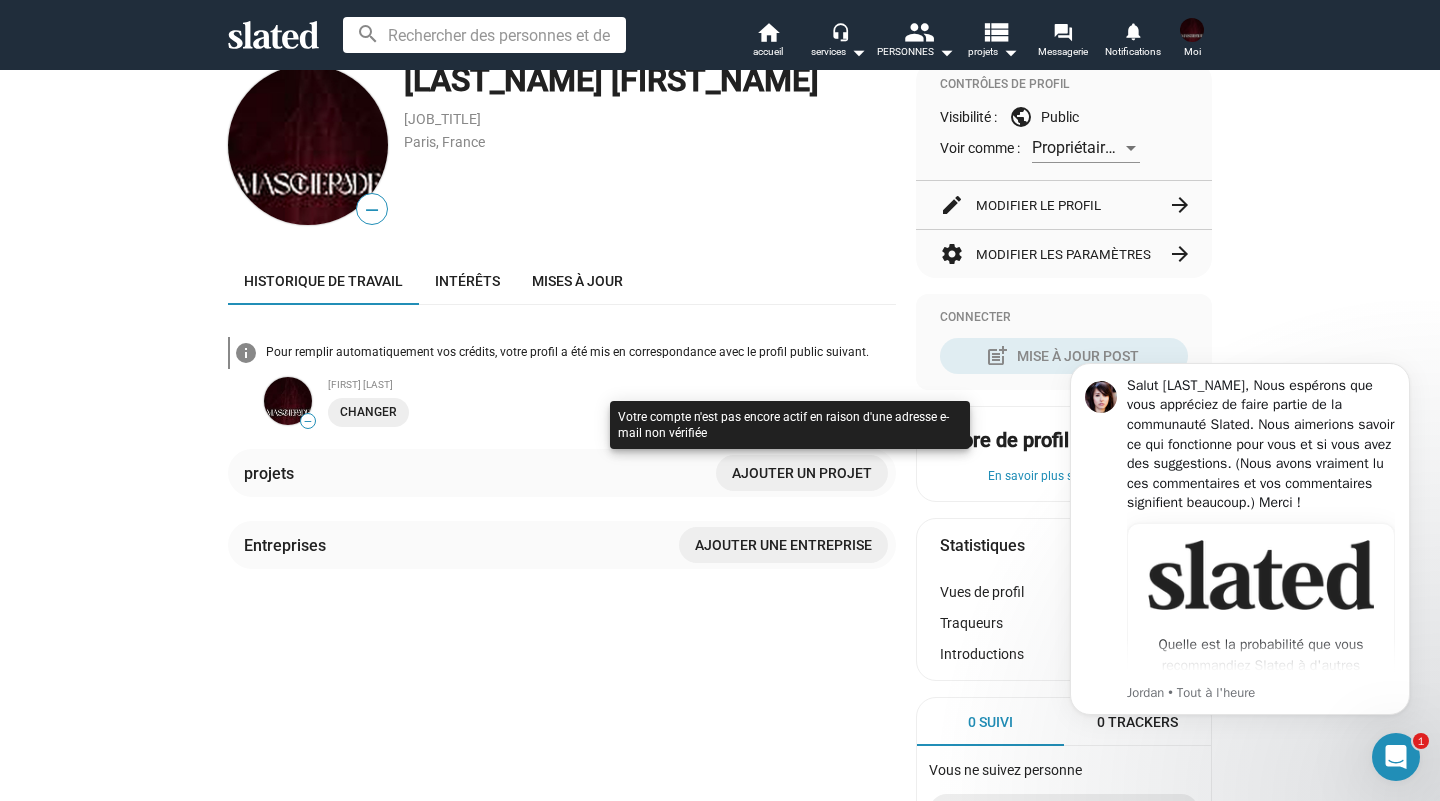 click at bounding box center (790, 445) 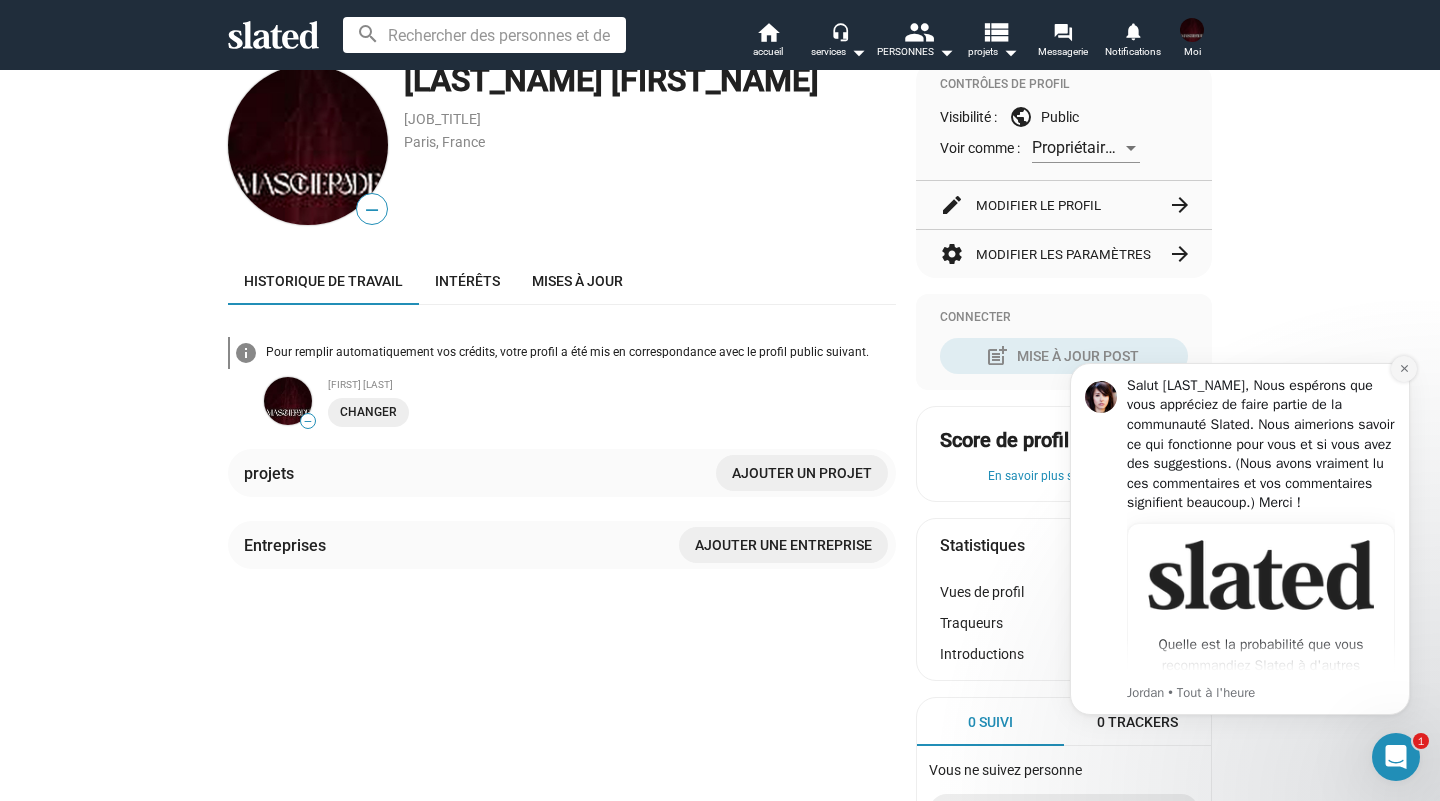 click 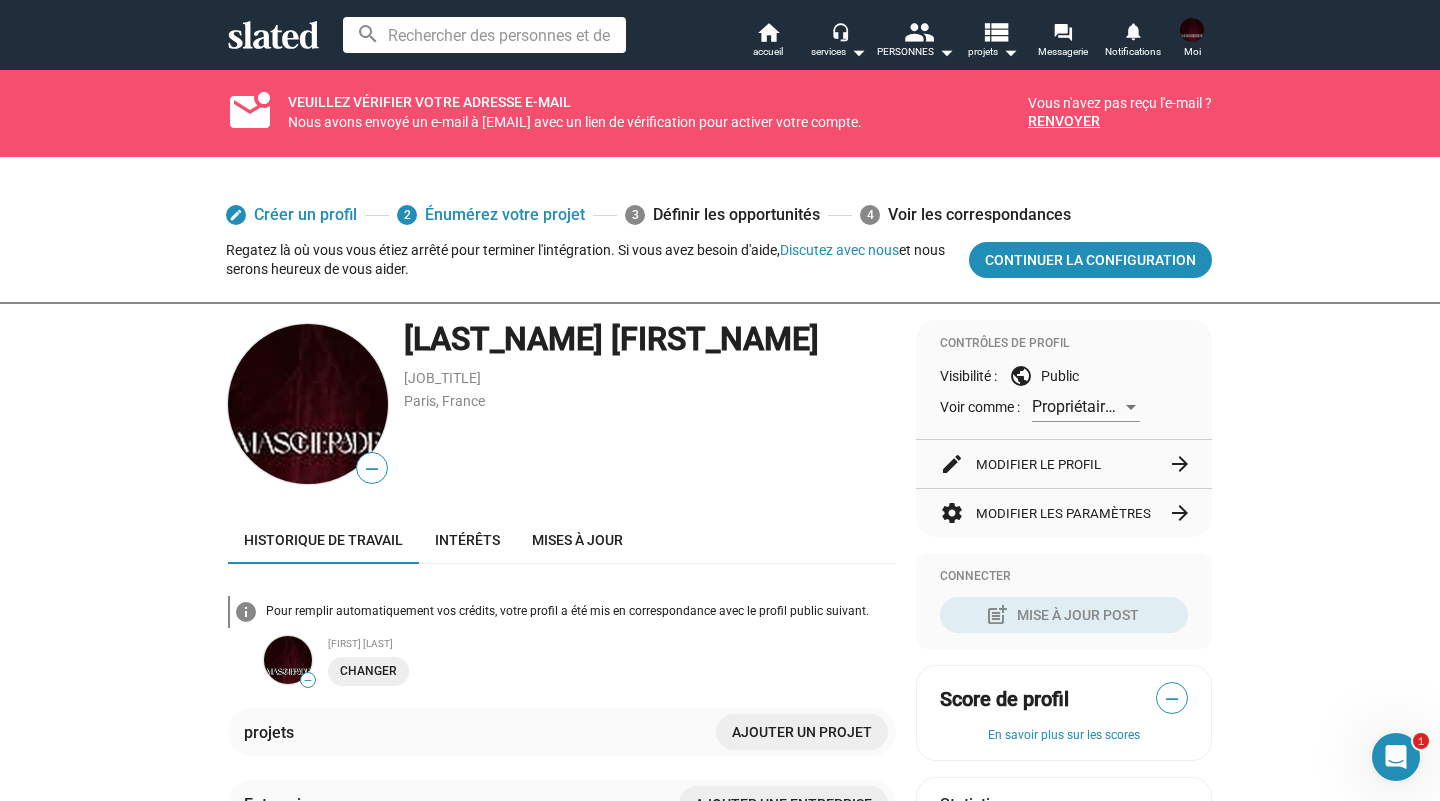 scroll, scrollTop: 0, scrollLeft: 0, axis: both 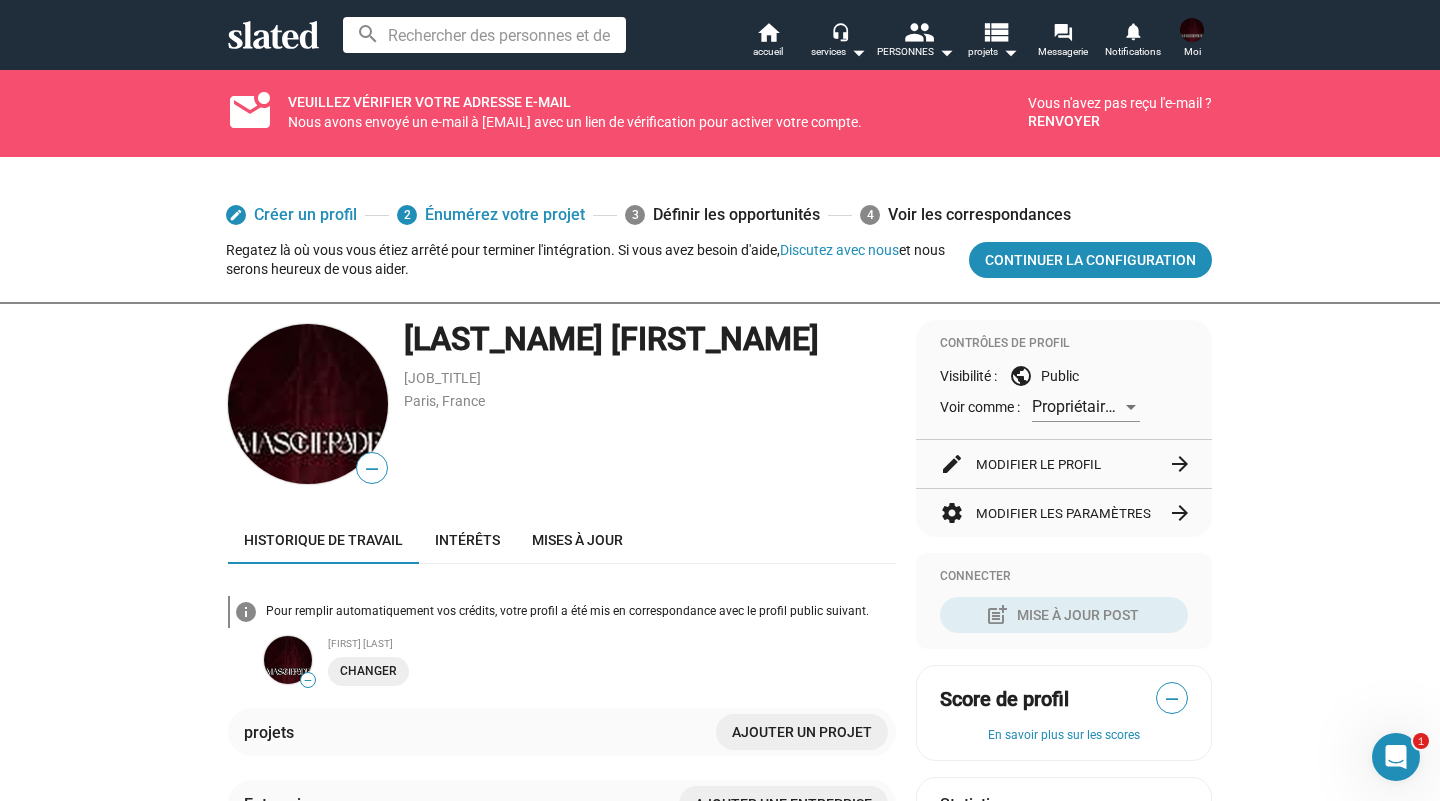 click on "RENVOYER" 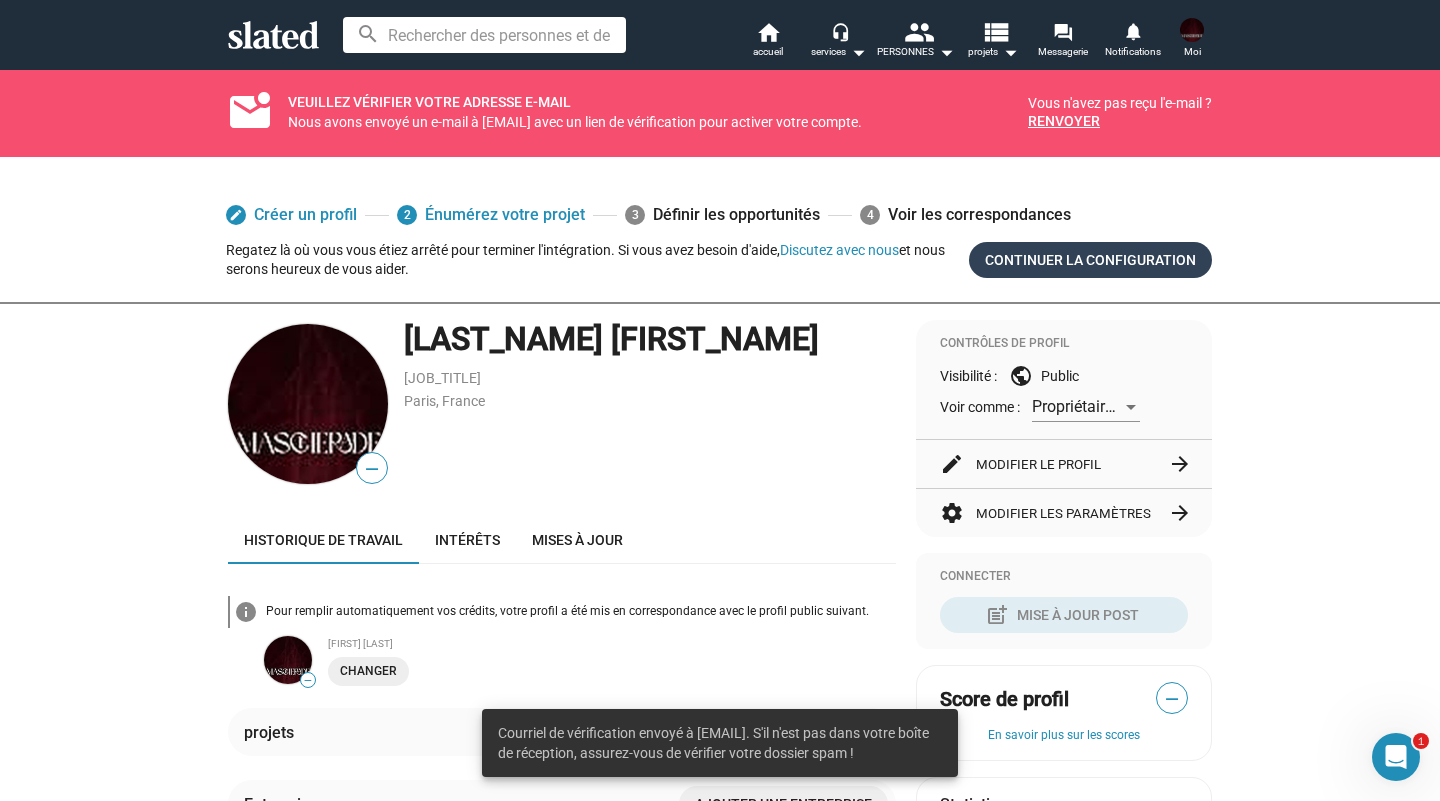 click on "CONTINUER LA CONFIGURATION" at bounding box center [1090, 260] 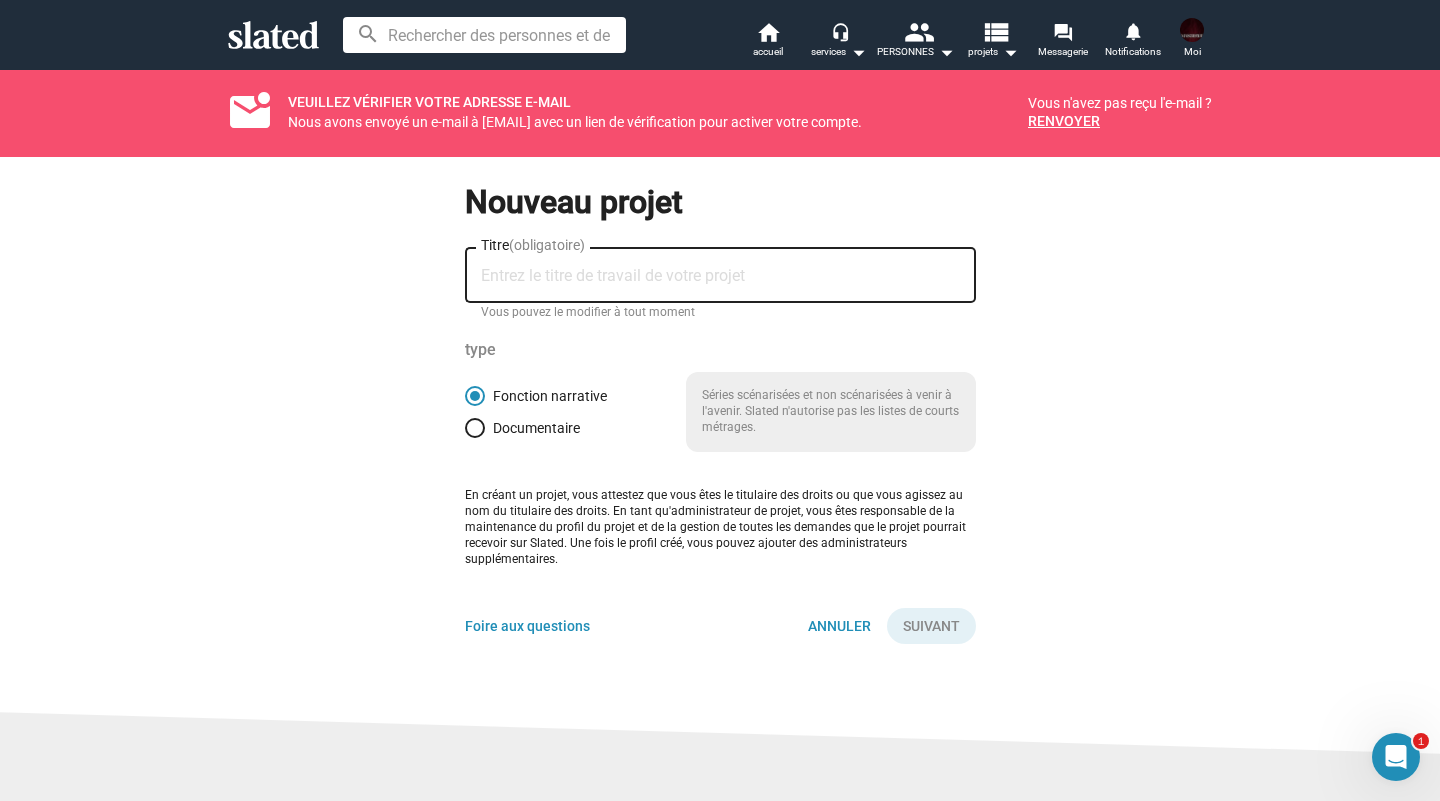 click on "Titre  (obligatoire)" at bounding box center [720, 276] 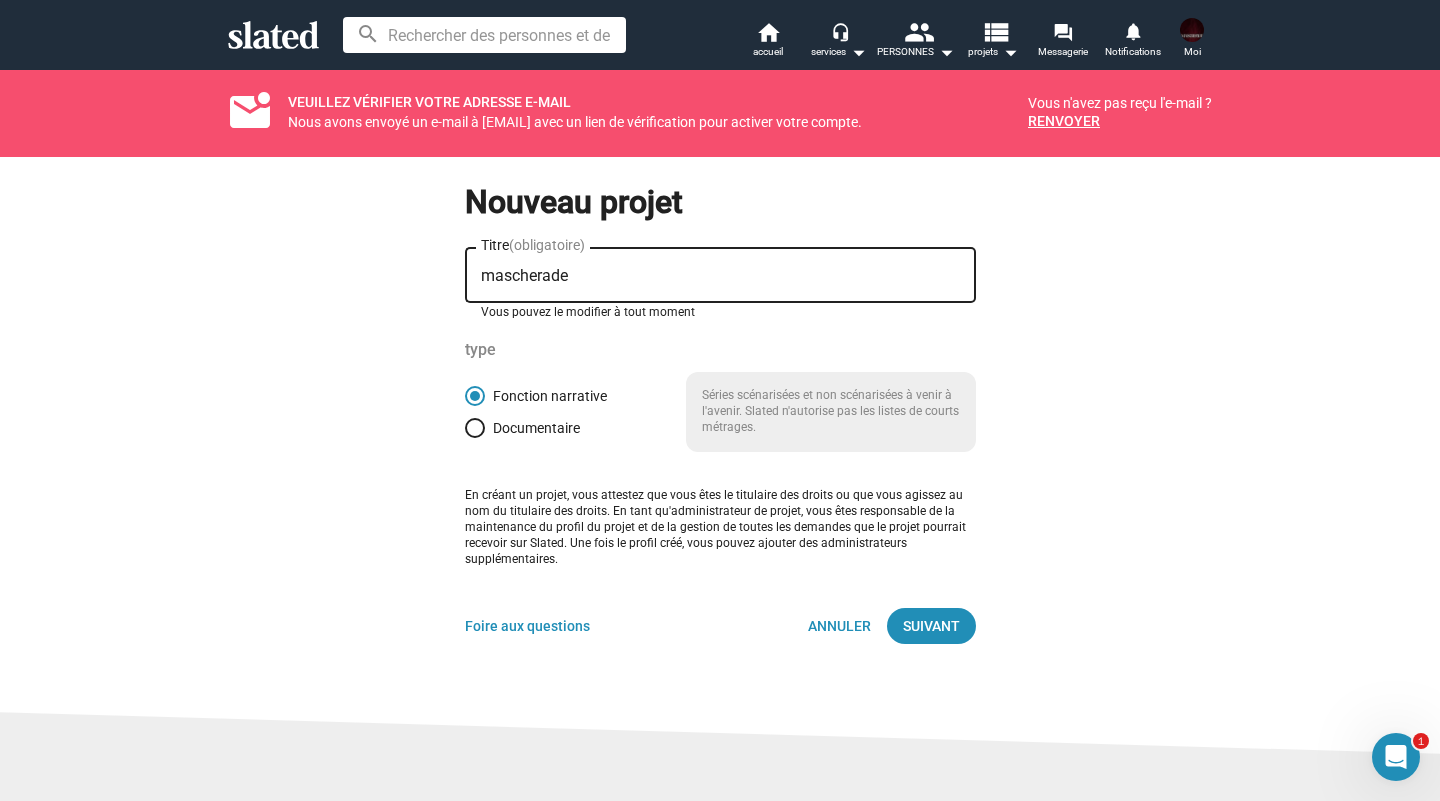 type on "mascarade" 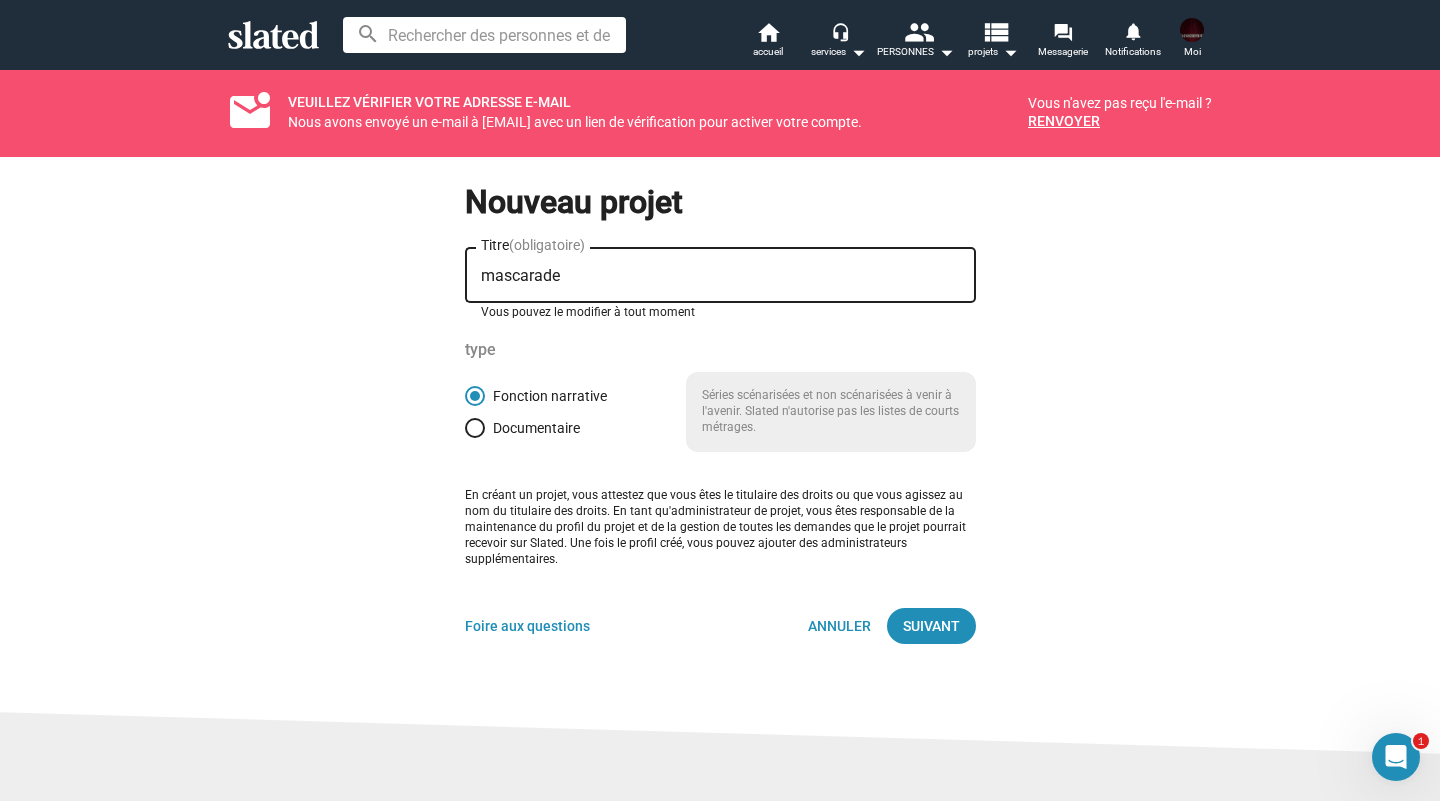drag, startPoint x: 564, startPoint y: 276, endPoint x: 366, endPoint y: 276, distance: 198 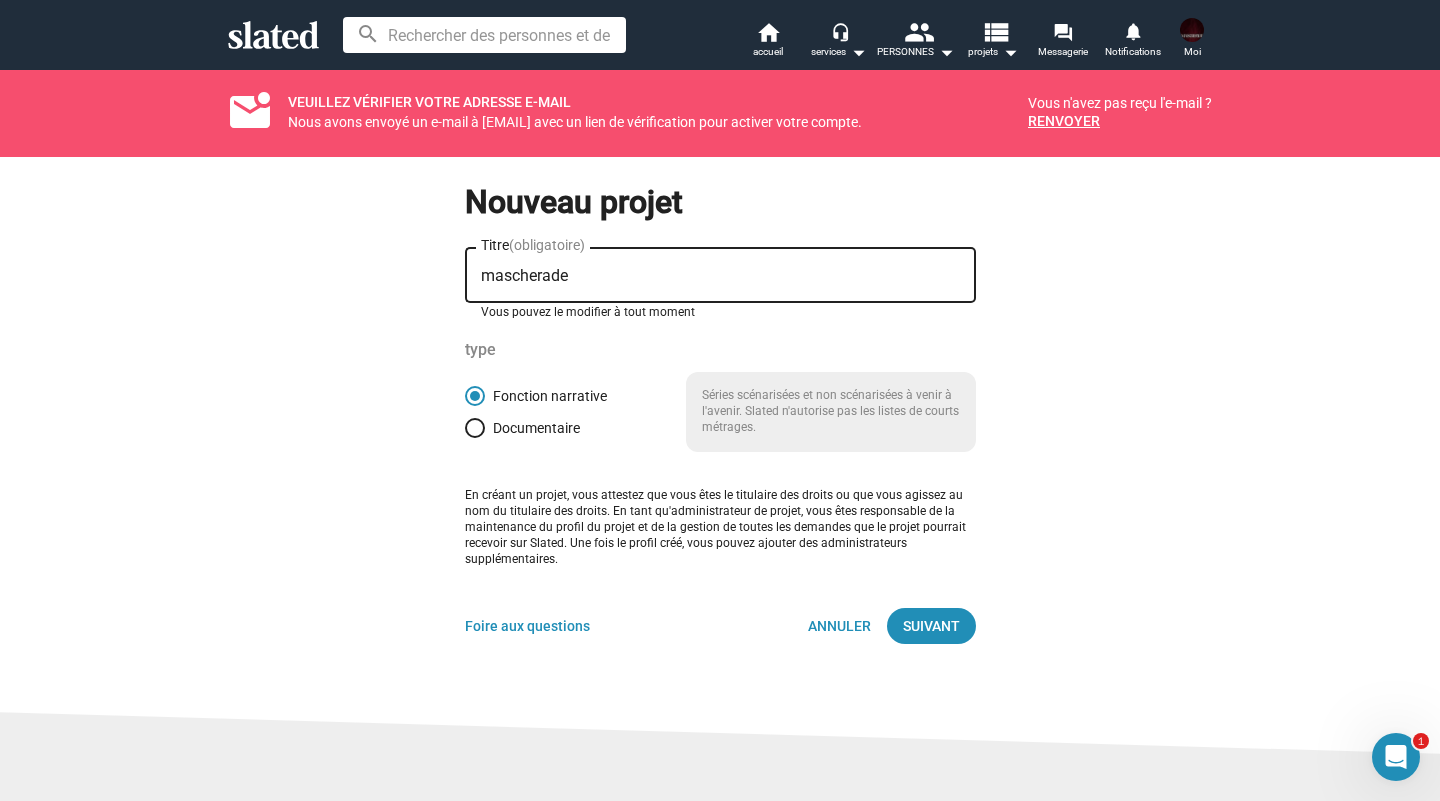 type on "mascherade" 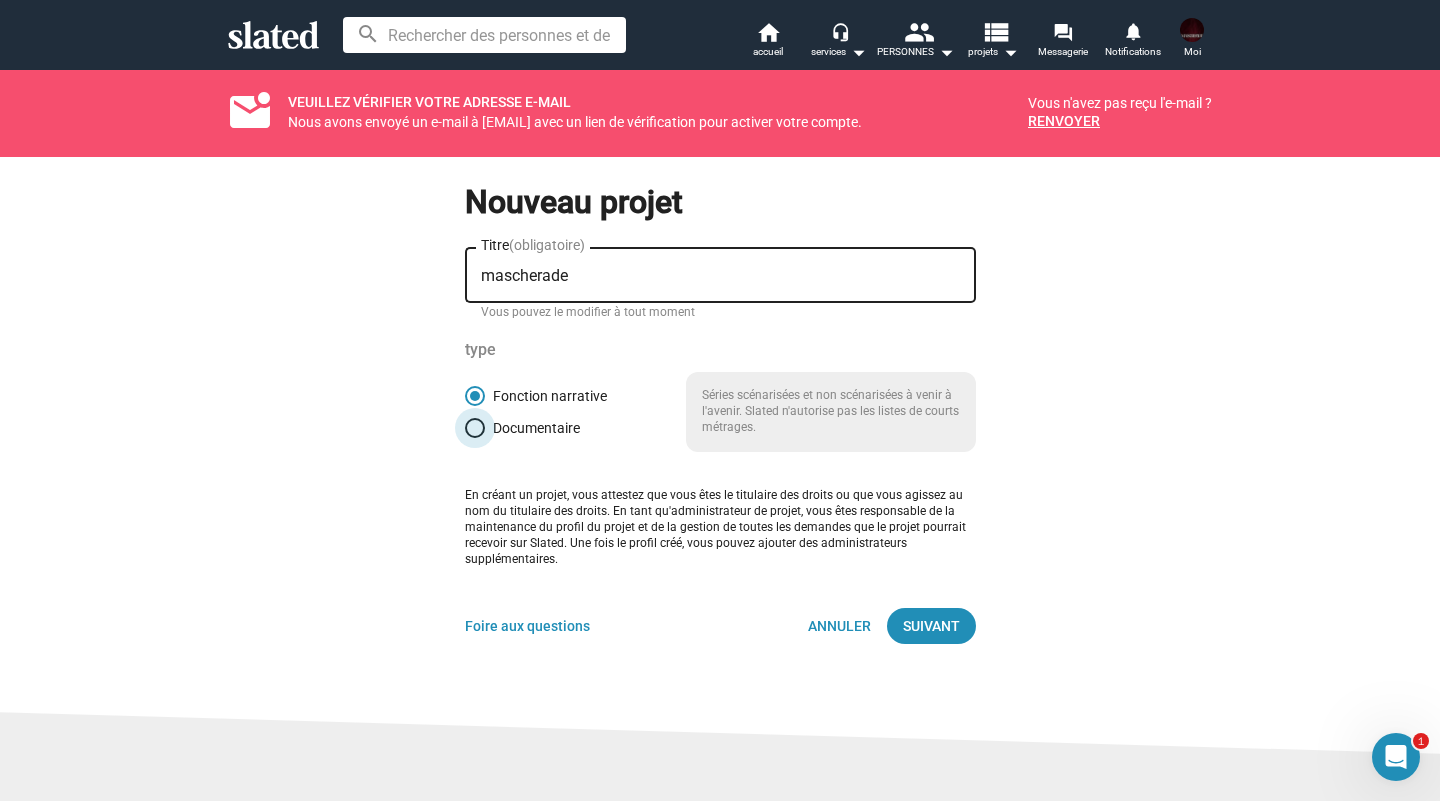 click at bounding box center [475, 428] 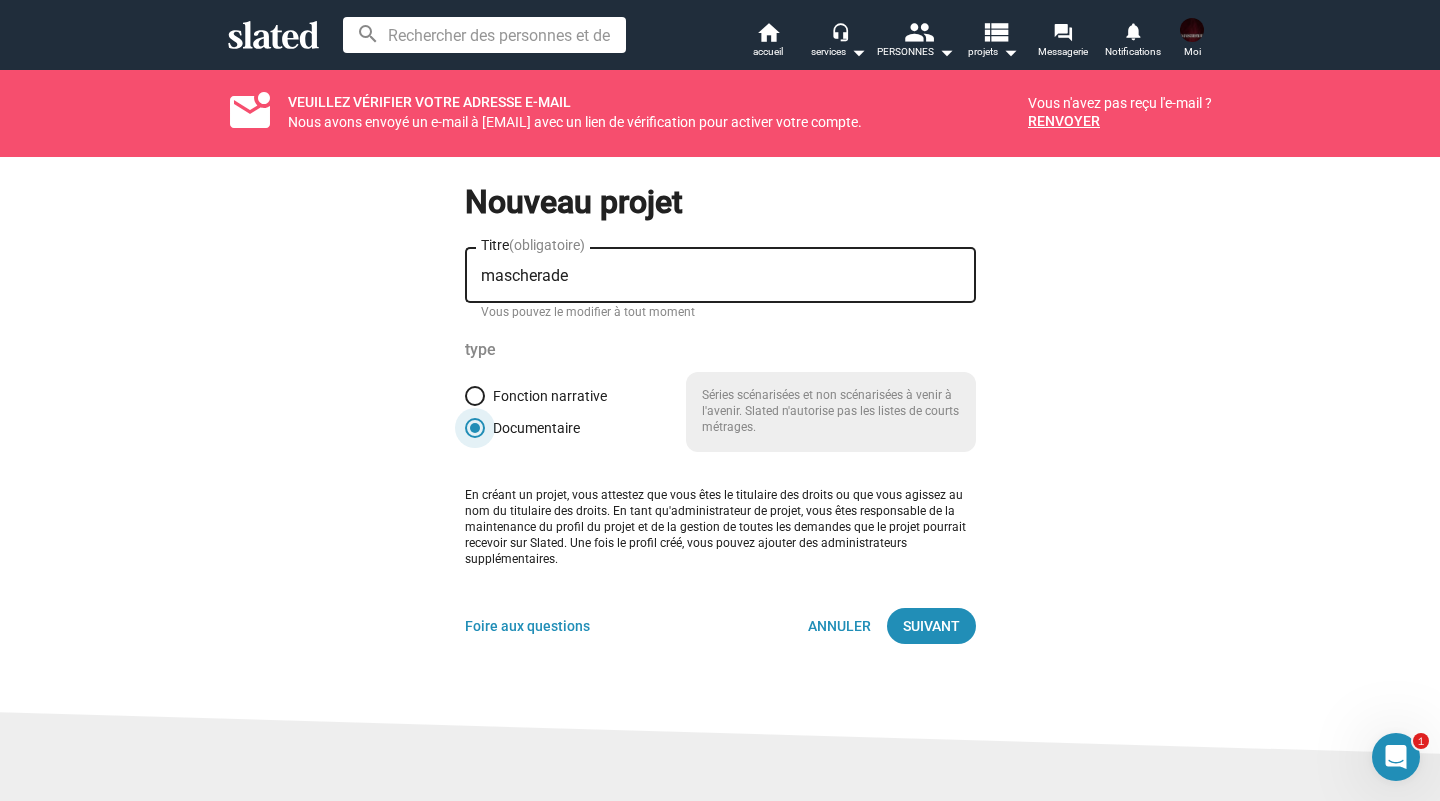 click at bounding box center [475, 396] 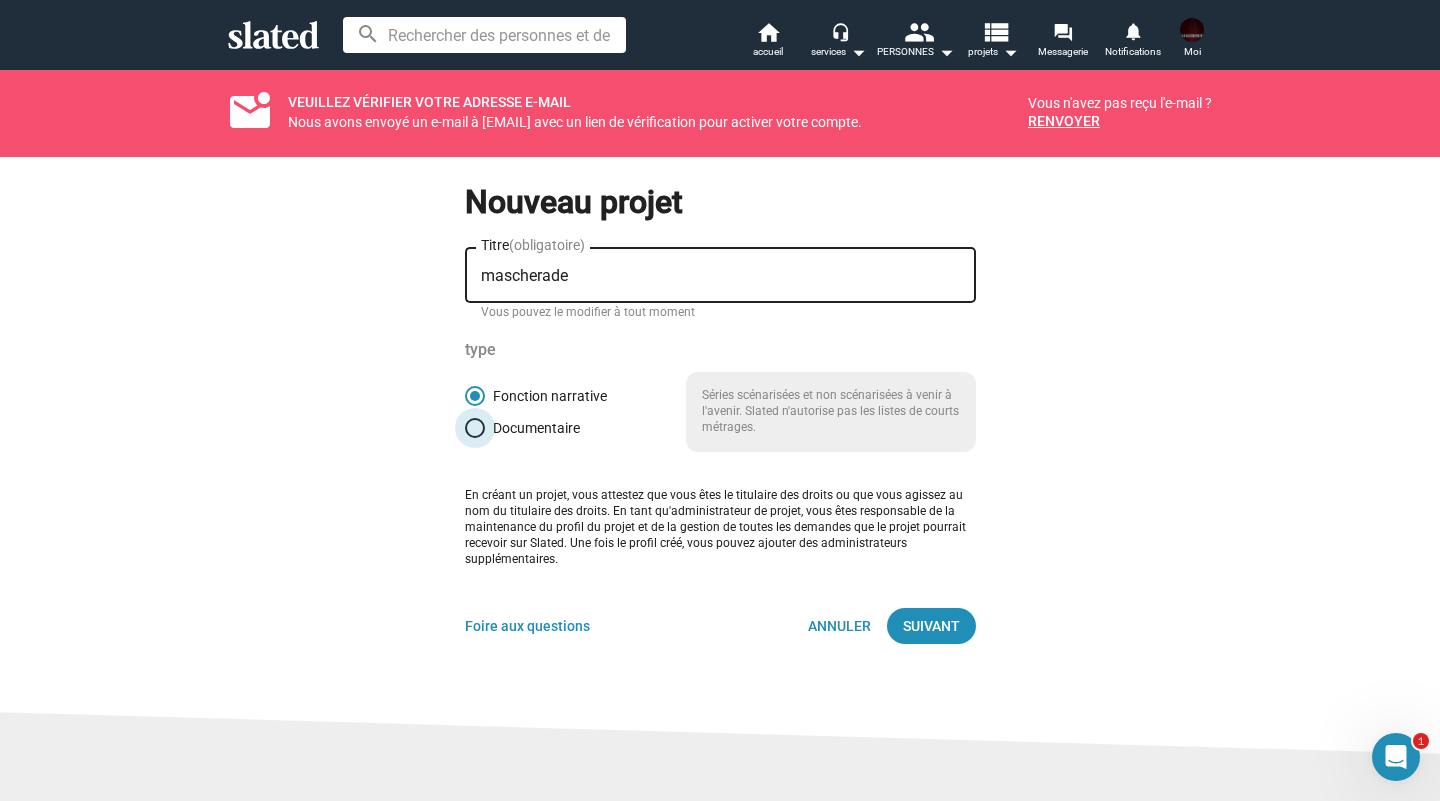 click at bounding box center [475, 428] 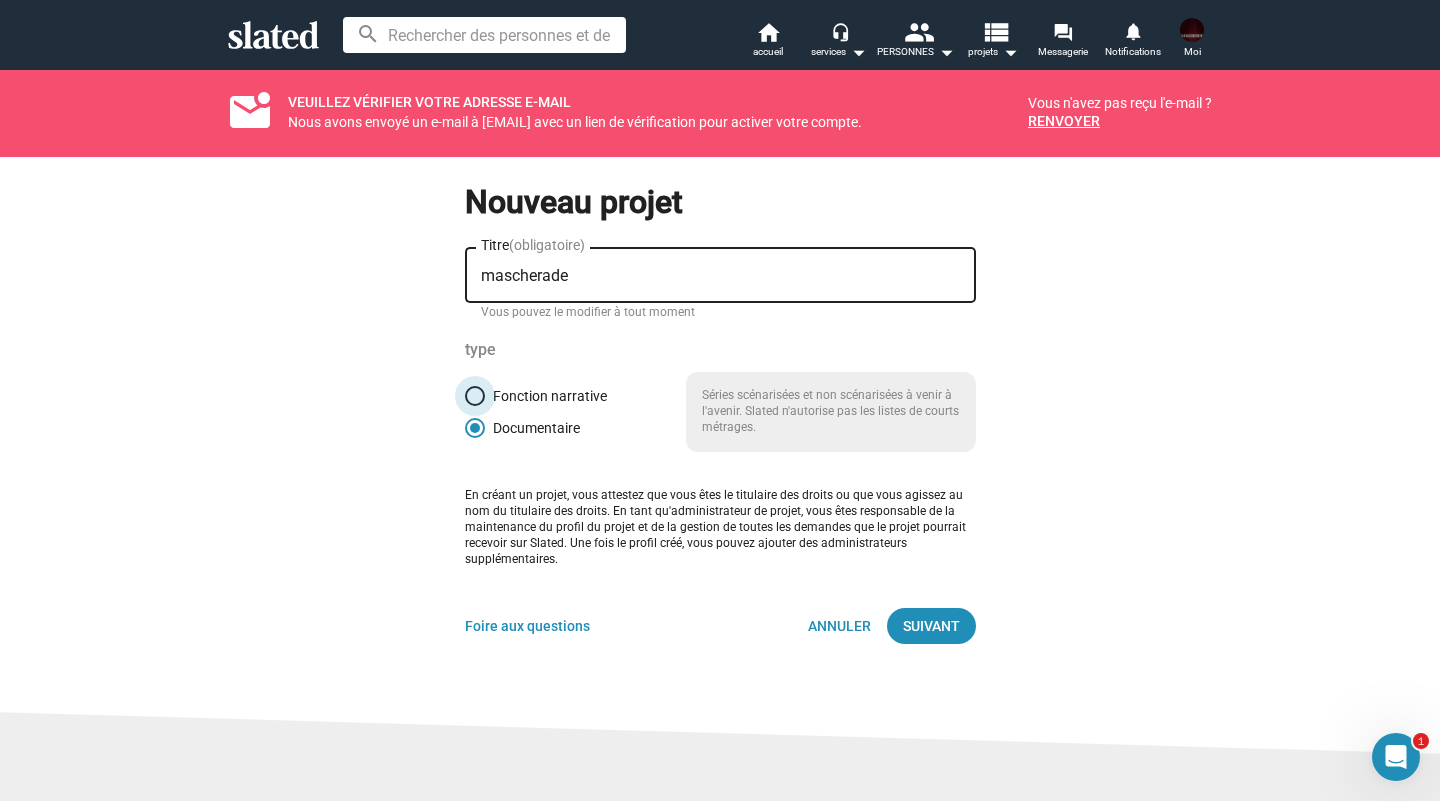 click at bounding box center (475, 396) 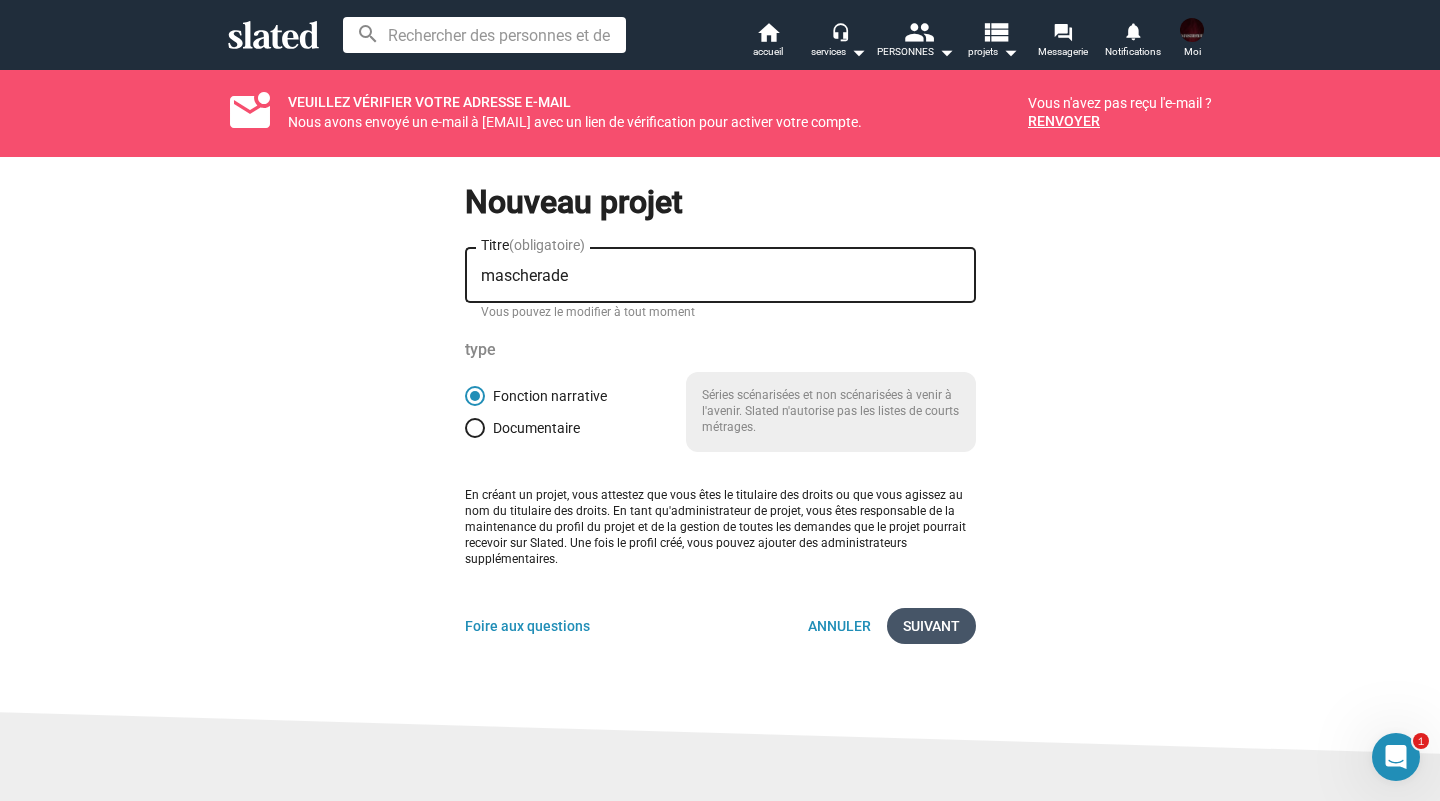 click on "SUIVANT" 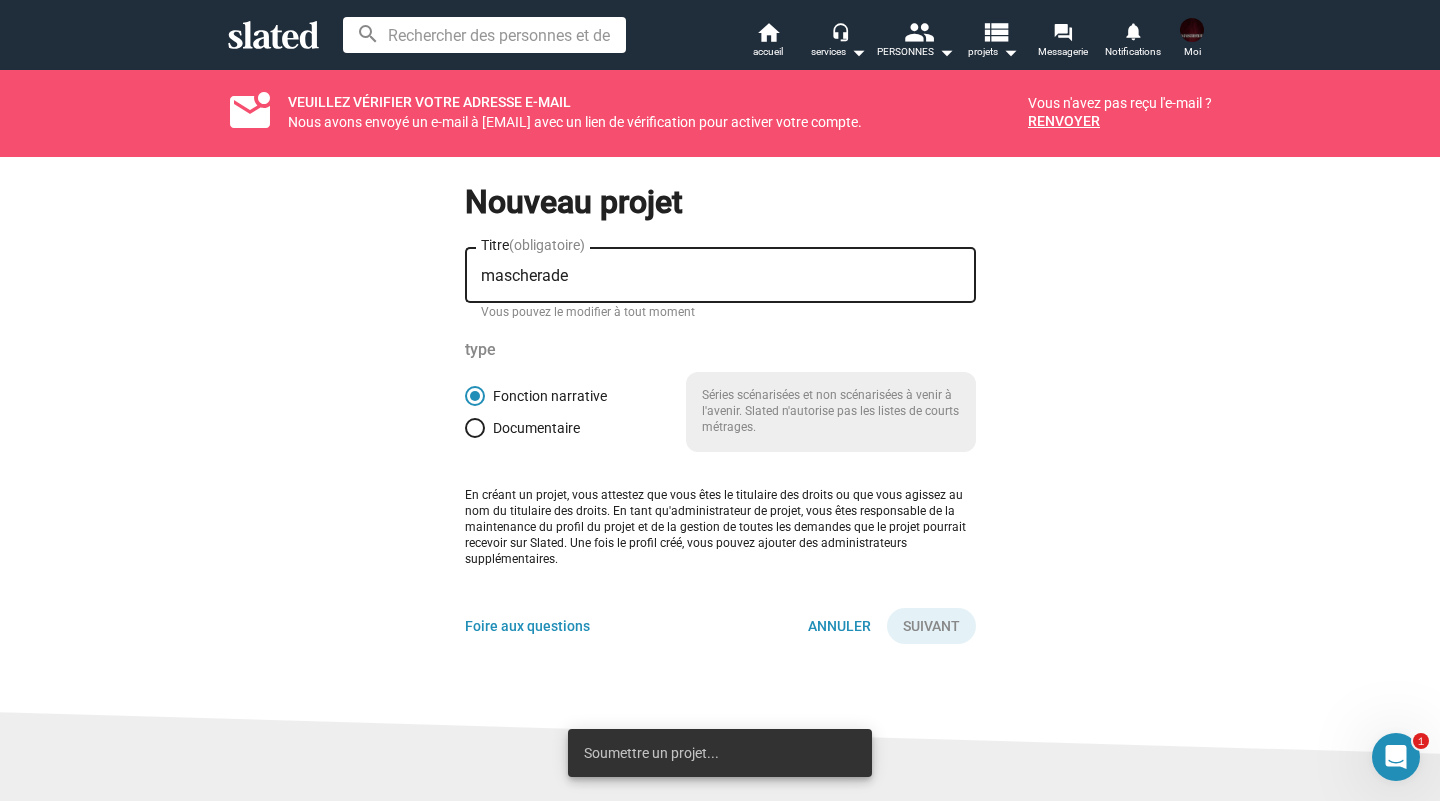 click on "Vous n'avez pas reçu l'e-mail ?" 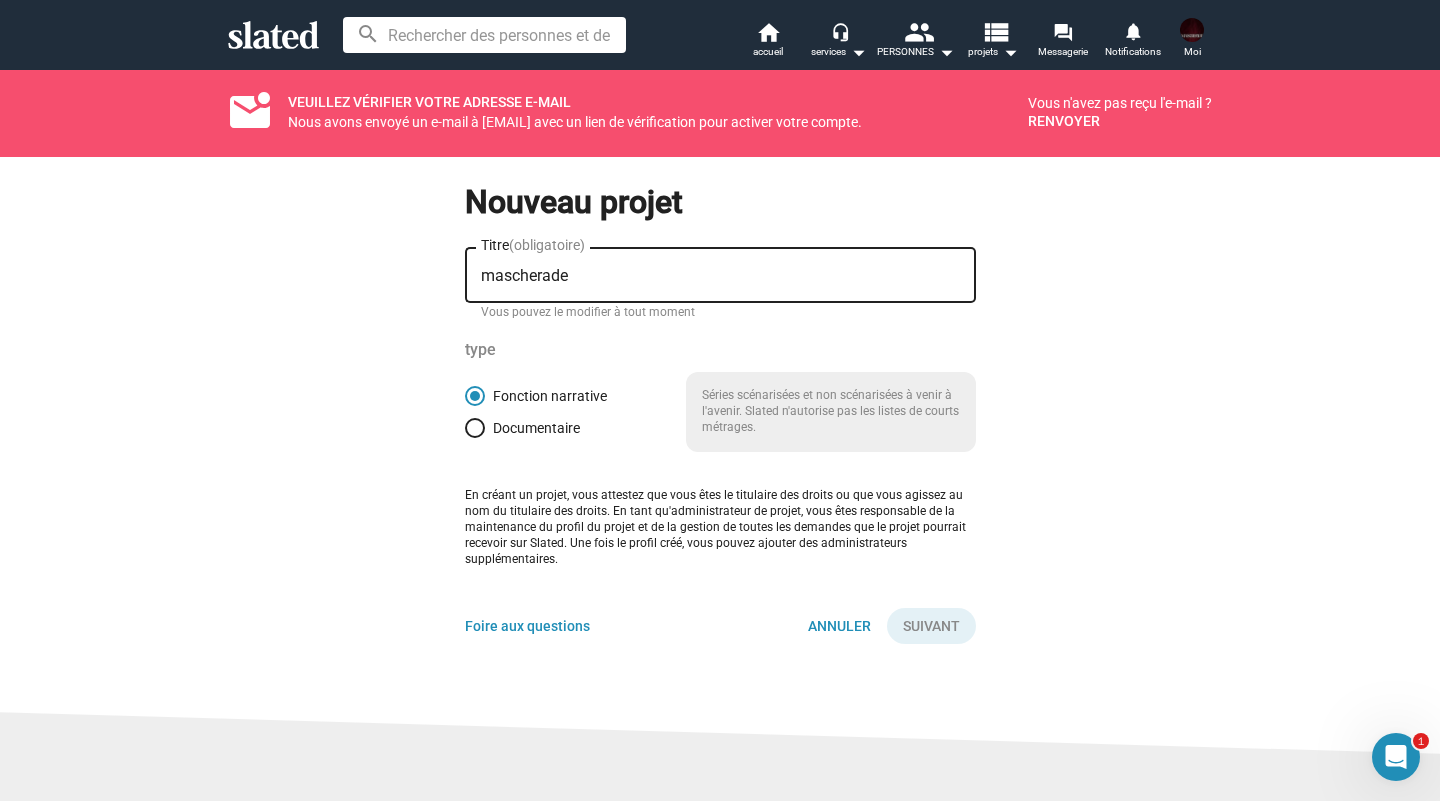 click on "RENVOYER" 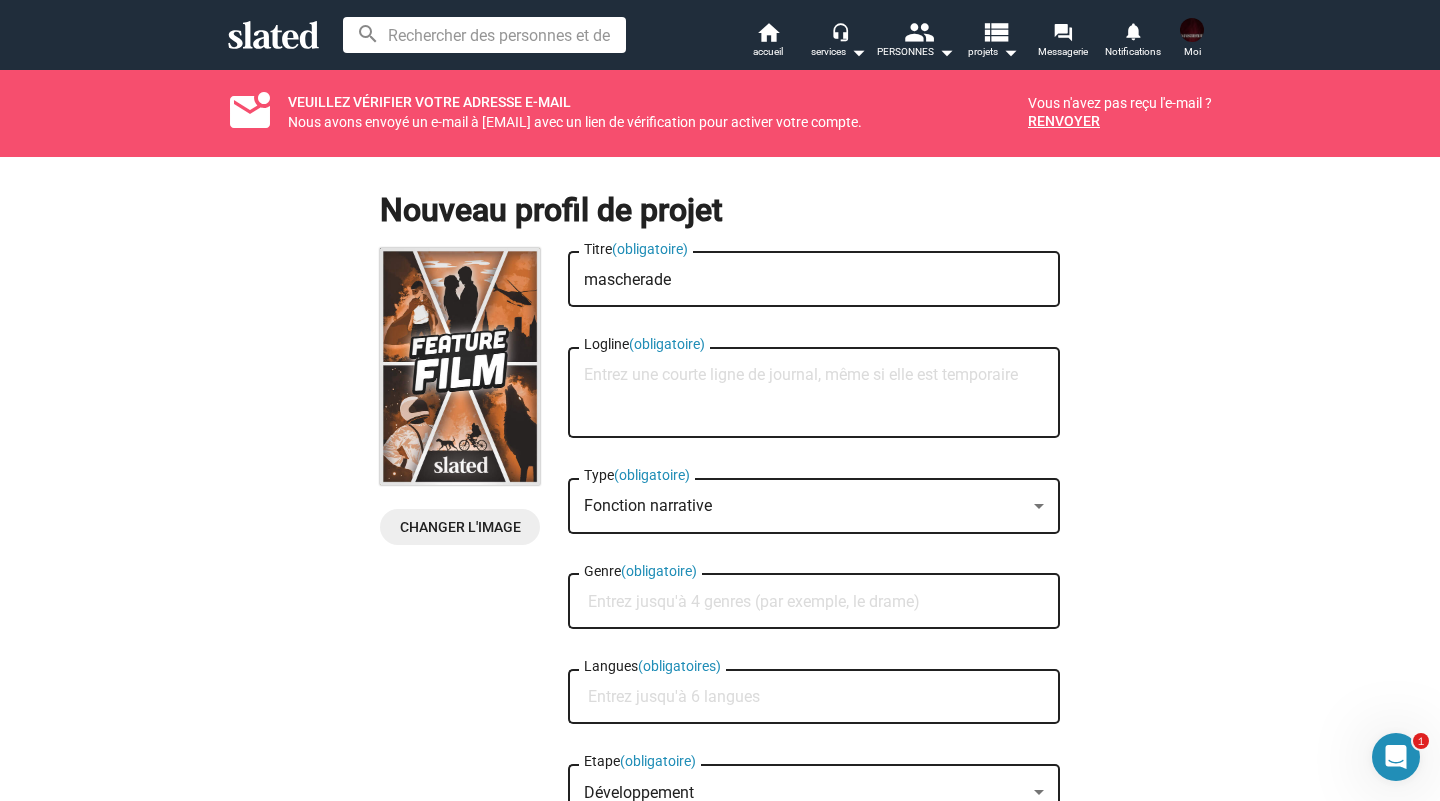 click on "CHANGER L'IMAGE" 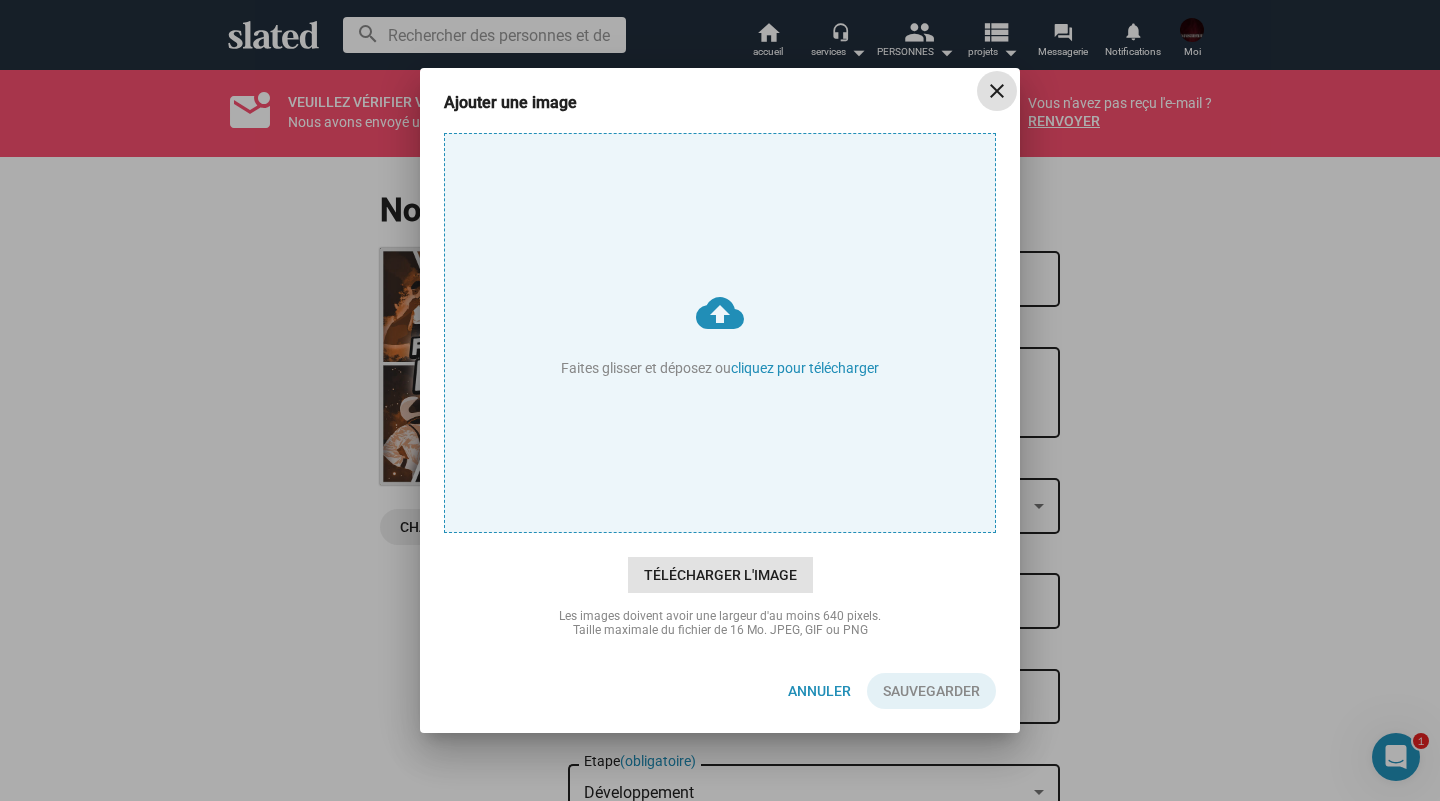 click on "TÉLÉCHARGER L'IMAGE" 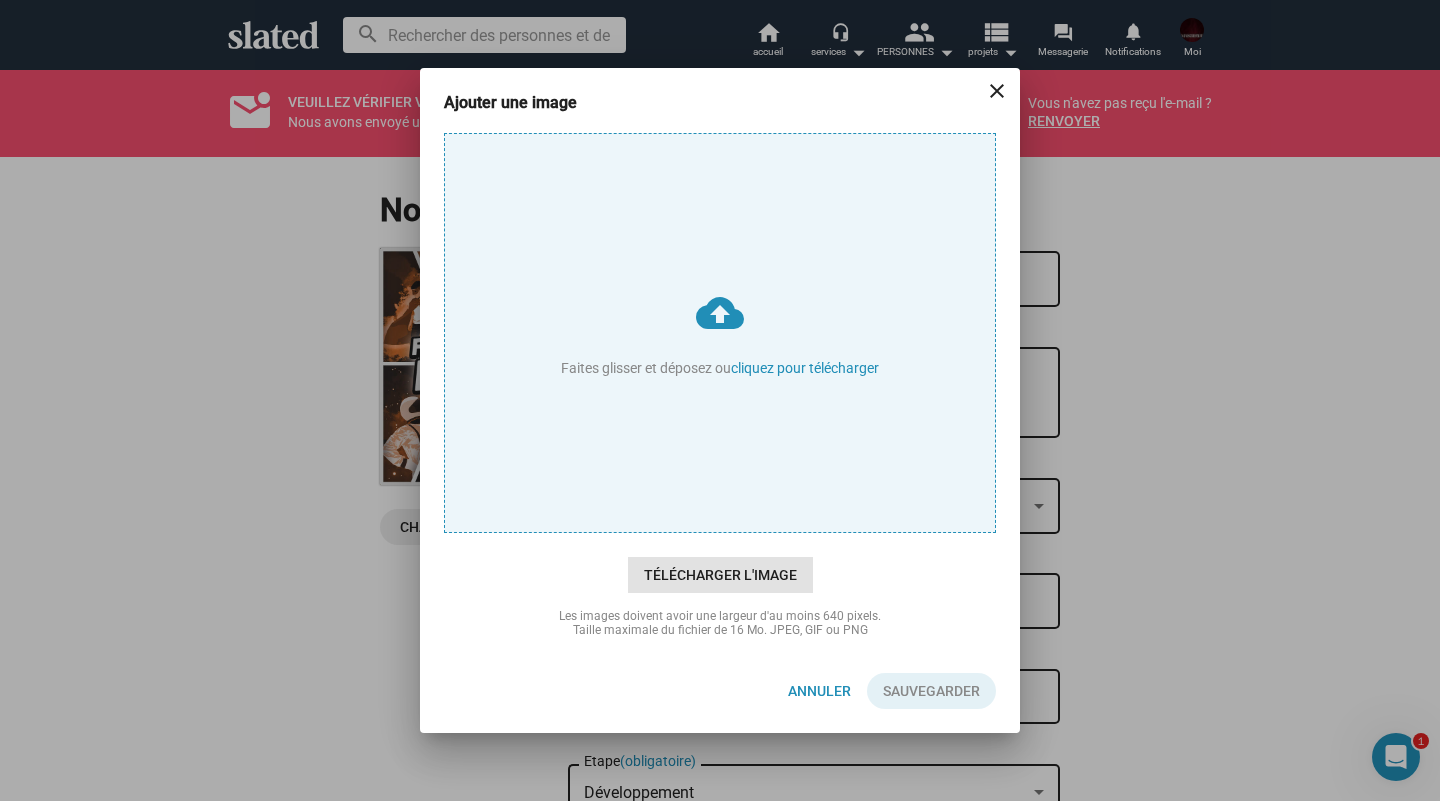 type on "C:\fakepath\6679cc83fb8cb0ad550a72fe_Red White Black Minimalist Special Agent Movie Poster-p-800.jpg" 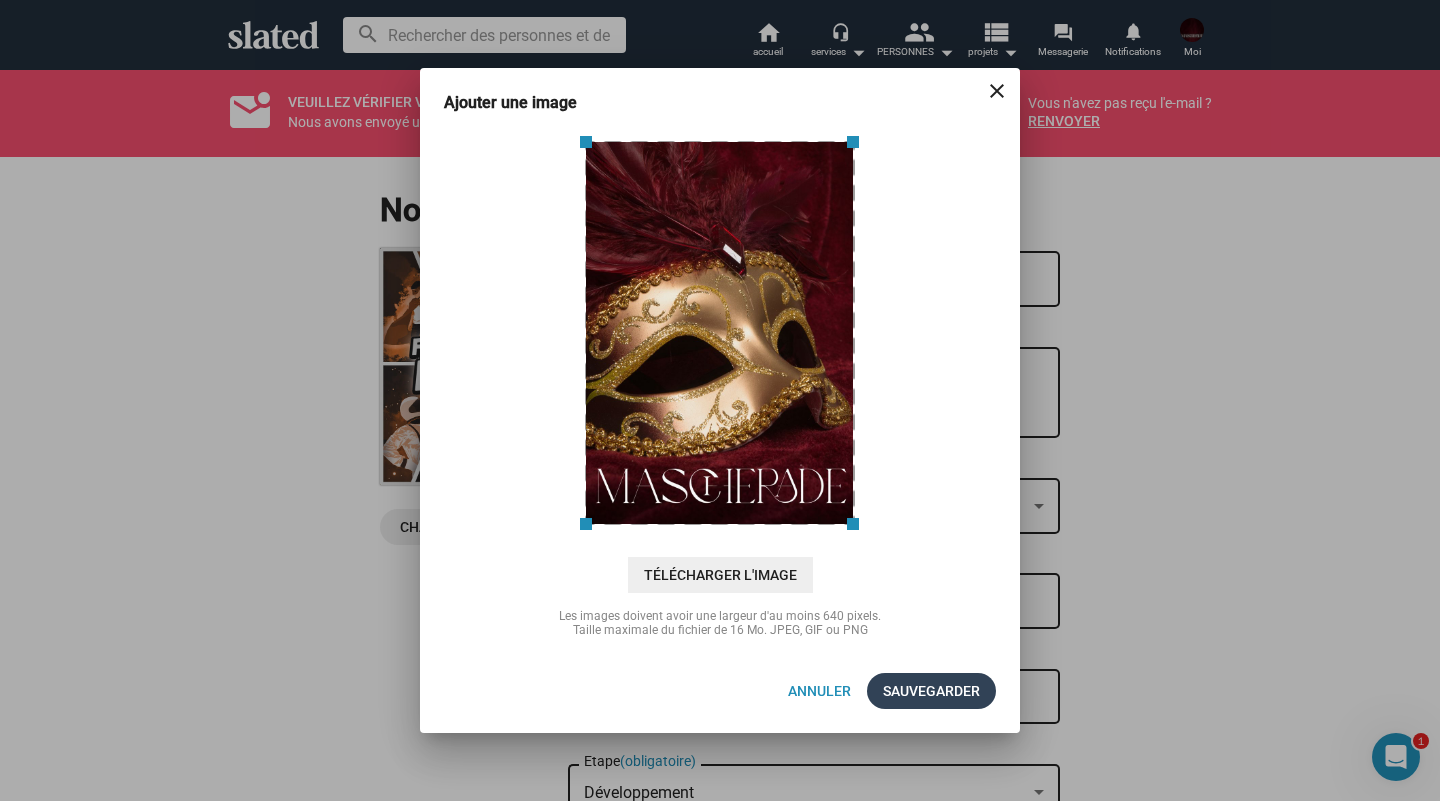 click on "sauvegarder" 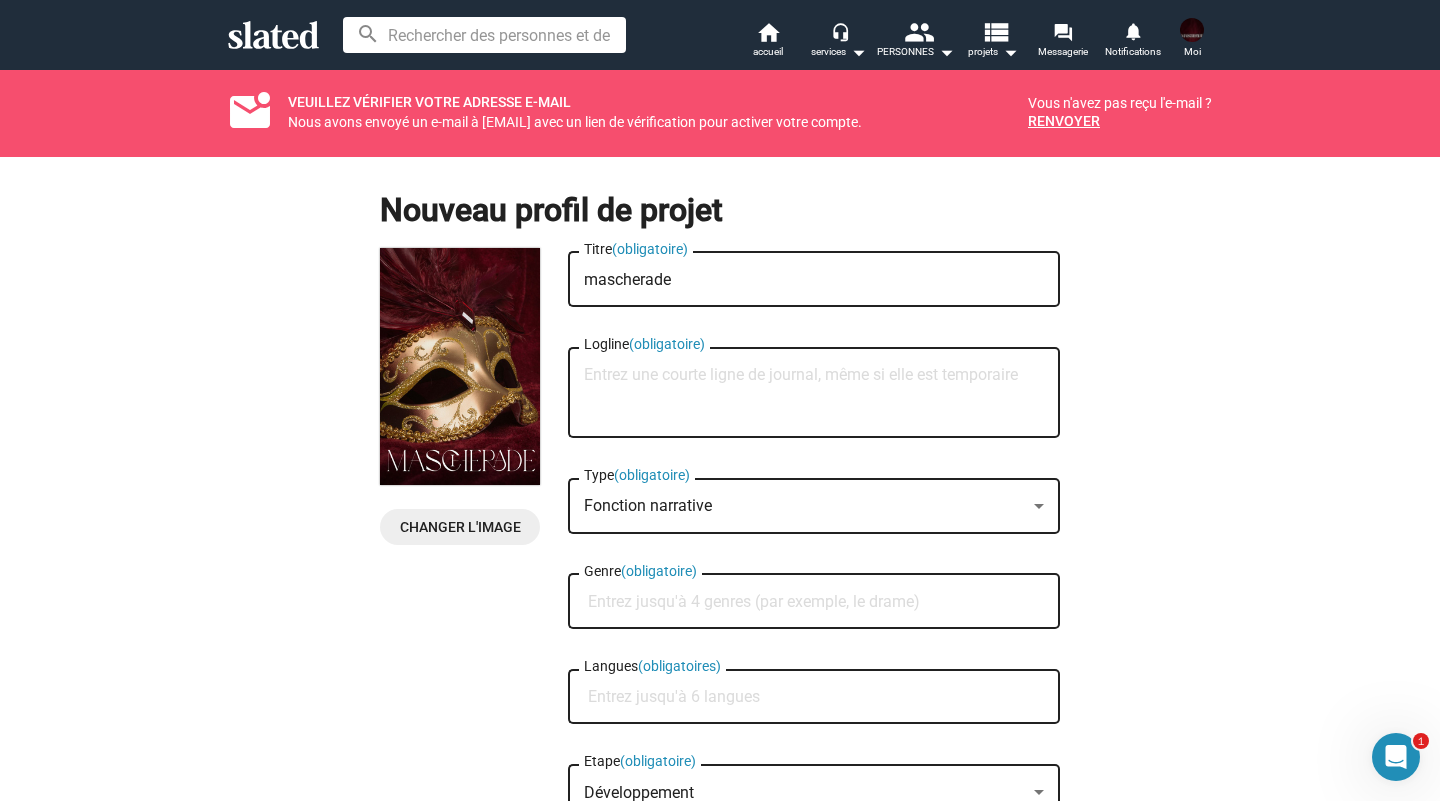 click on "Fonction narrative" at bounding box center (648, 505) 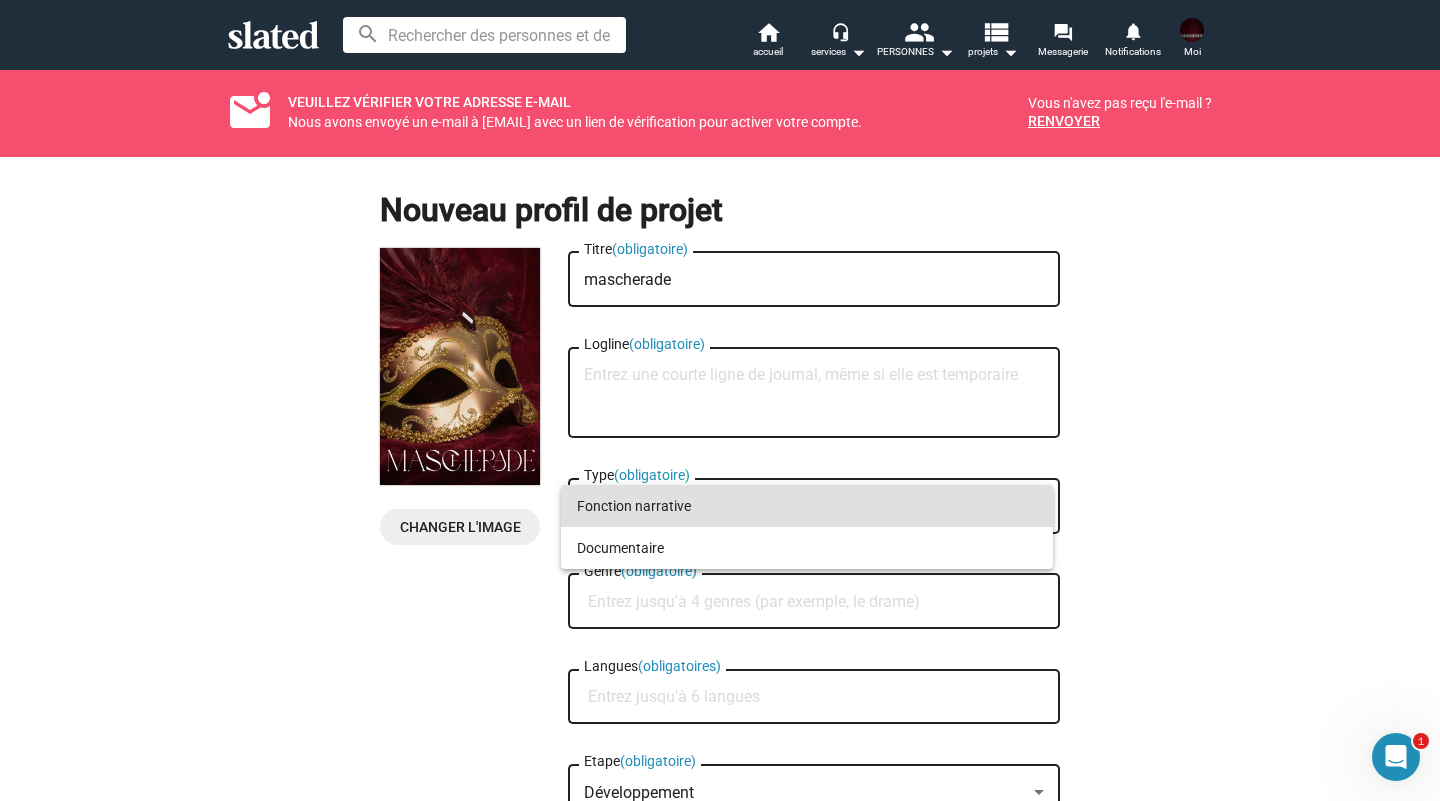 click on "Fonction narrative" at bounding box center [807, 506] 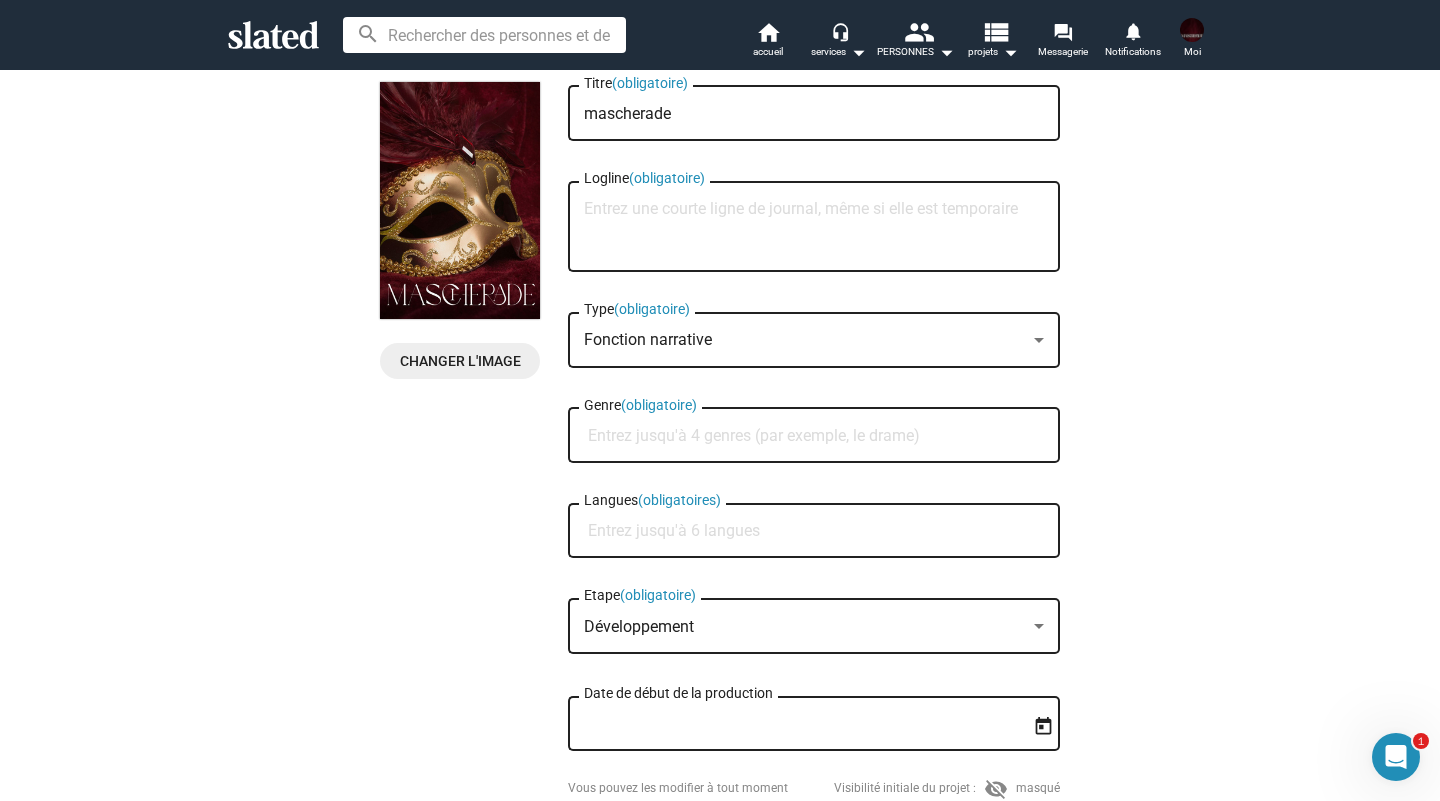 scroll, scrollTop: 168, scrollLeft: 0, axis: vertical 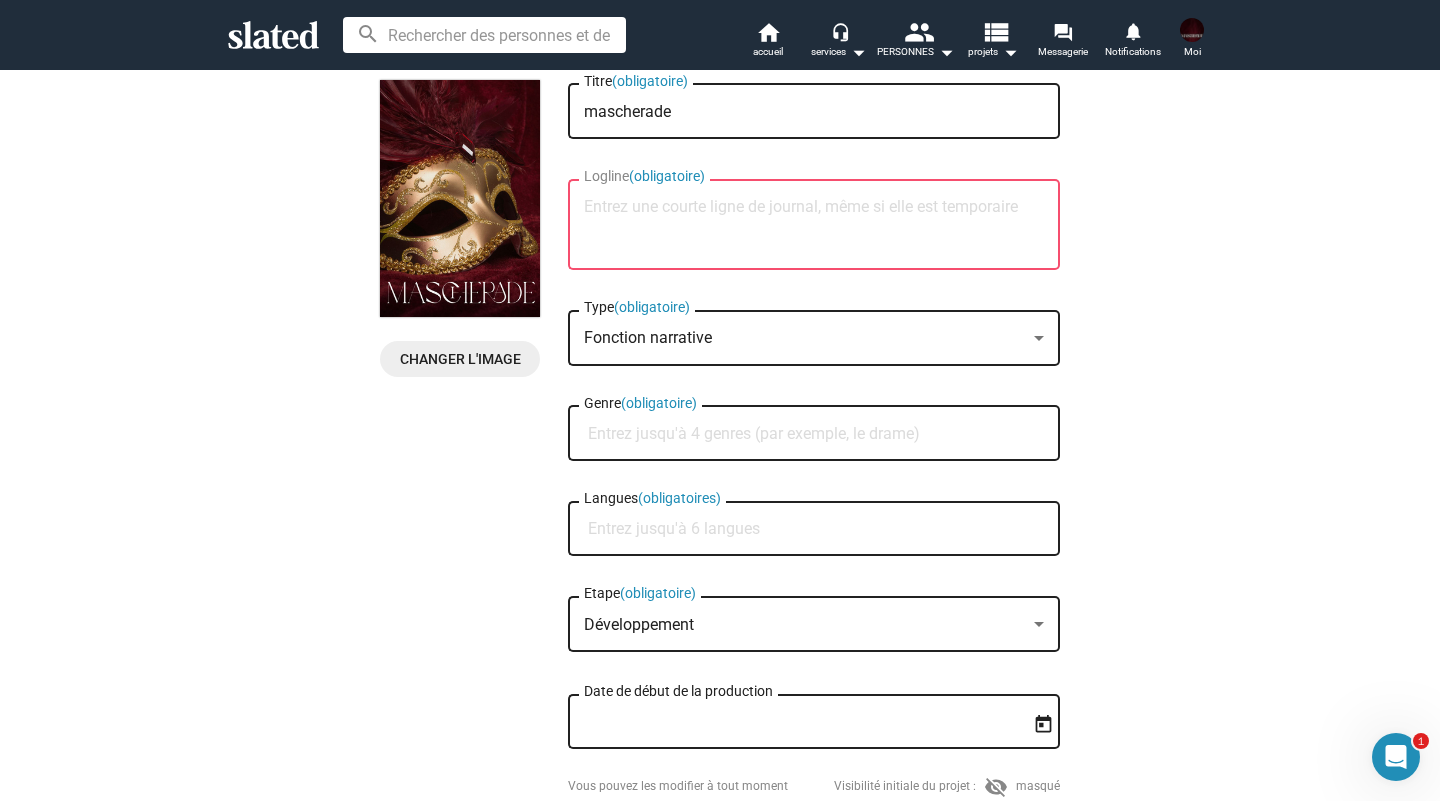 click on "Développement" at bounding box center [639, 624] 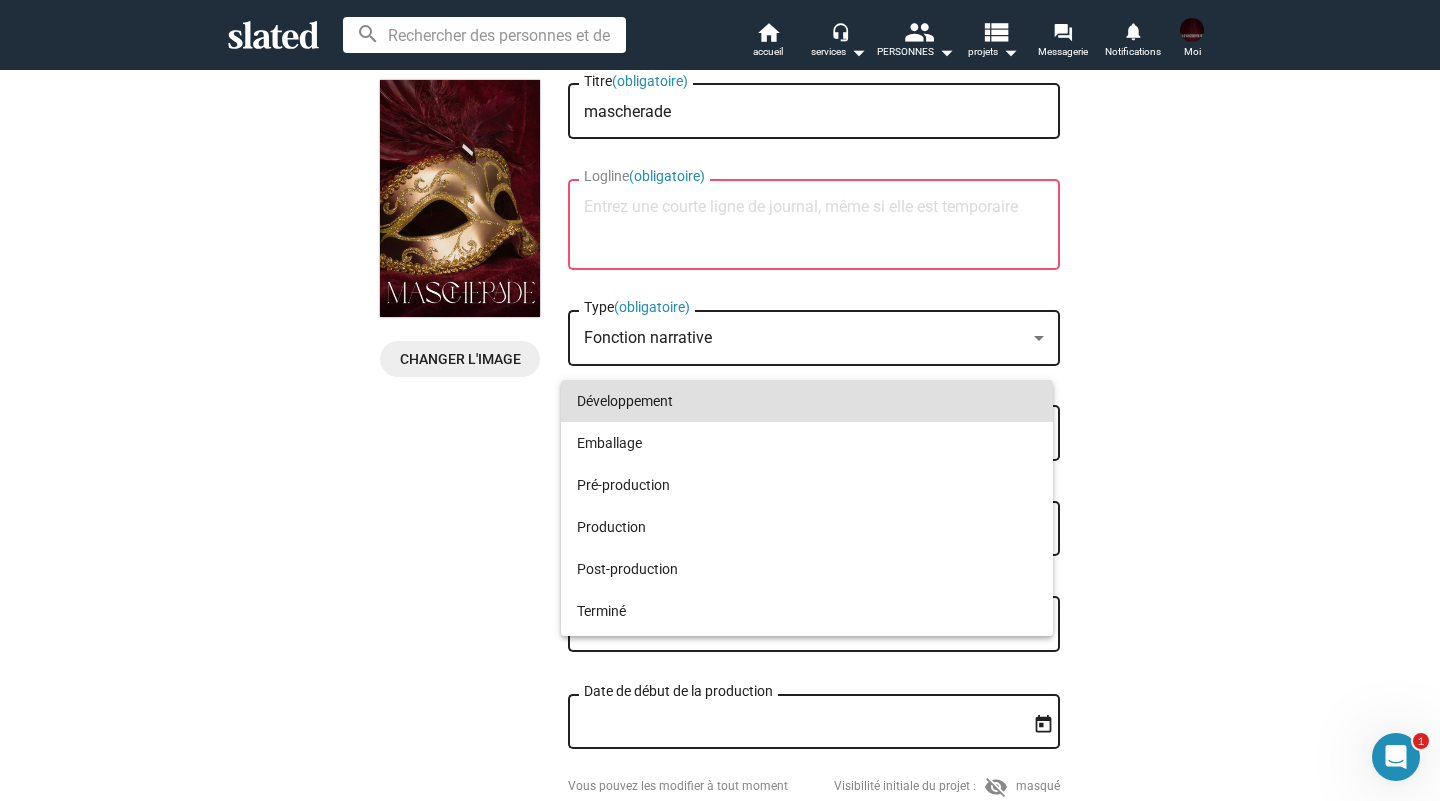 click at bounding box center [720, 400] 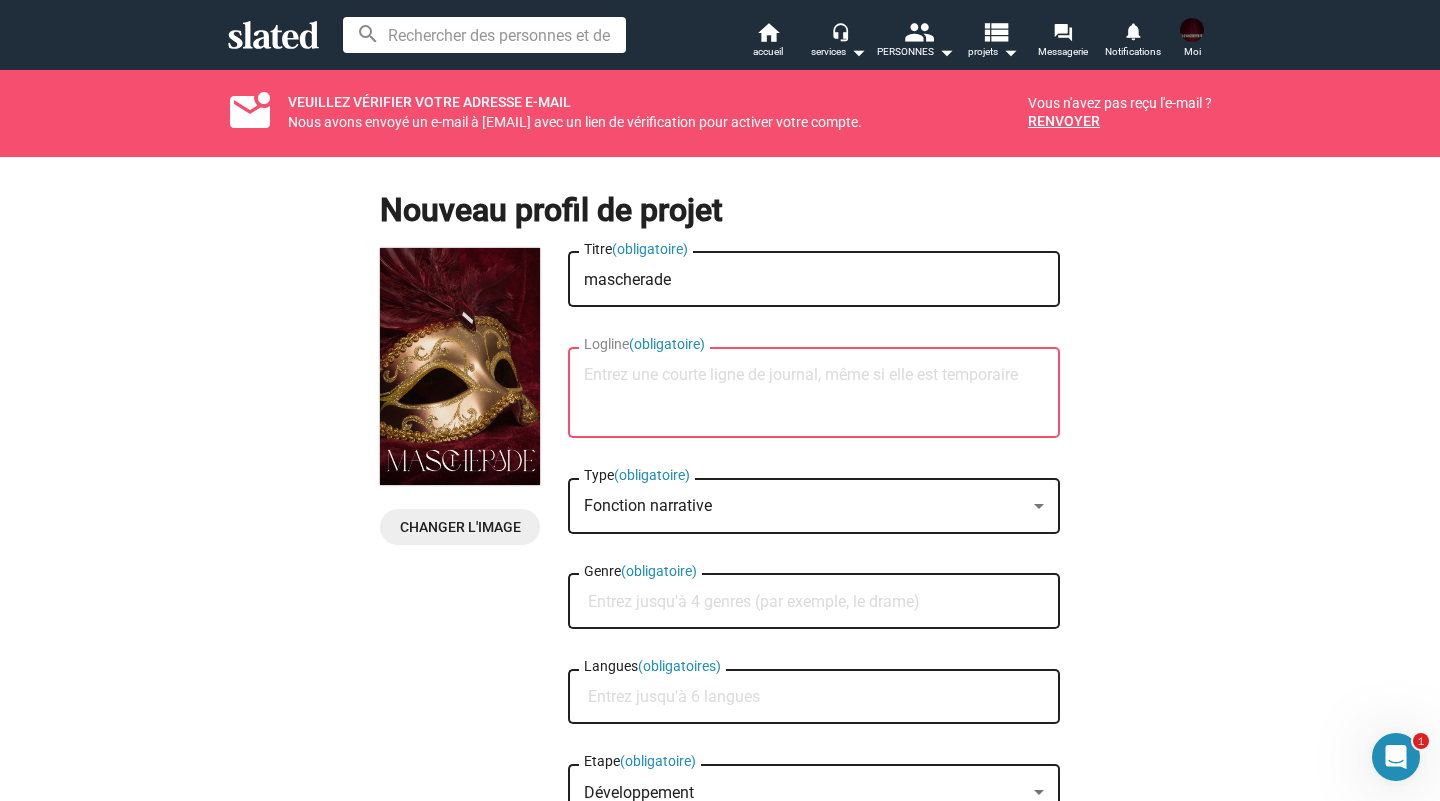scroll, scrollTop: 0, scrollLeft: 0, axis: both 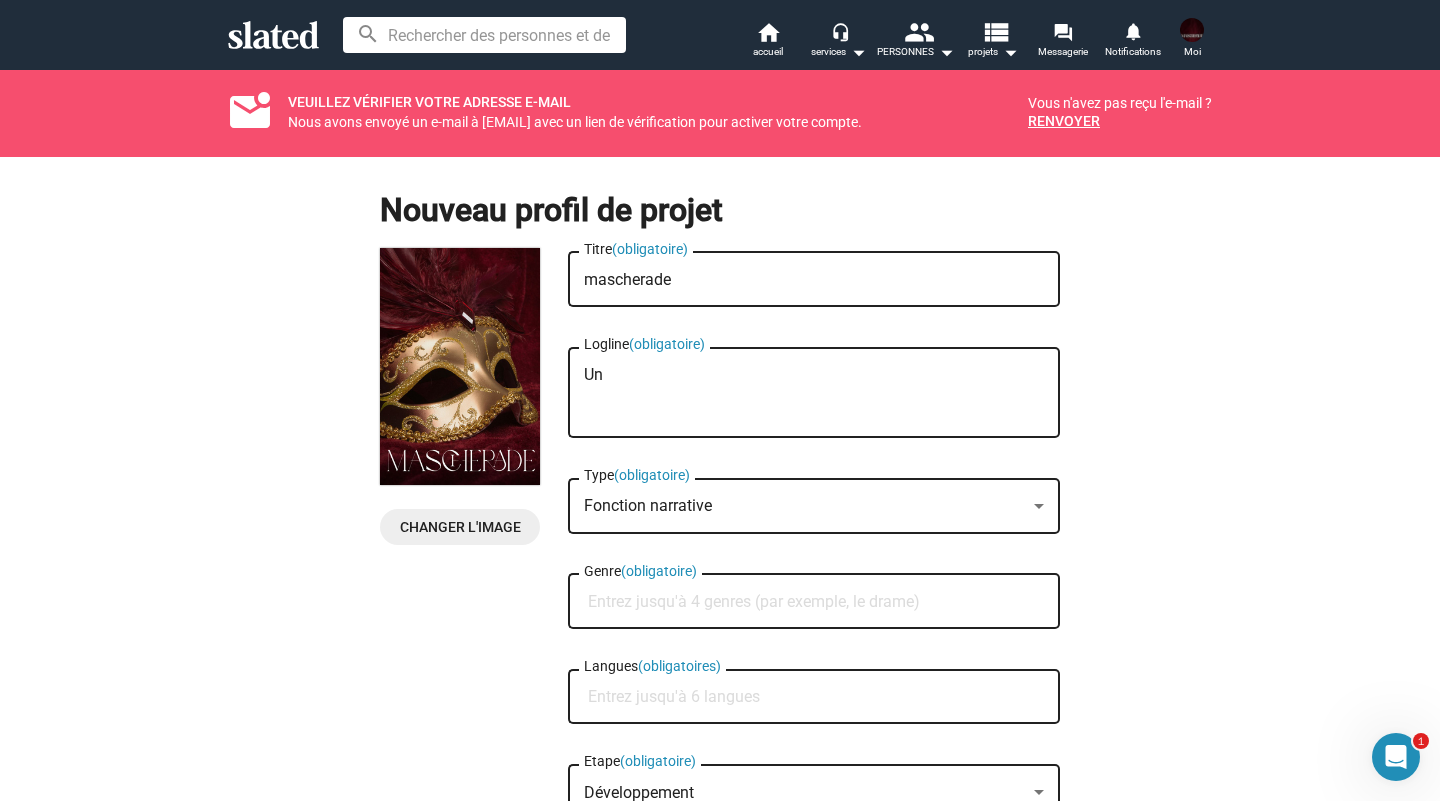 type on "U" 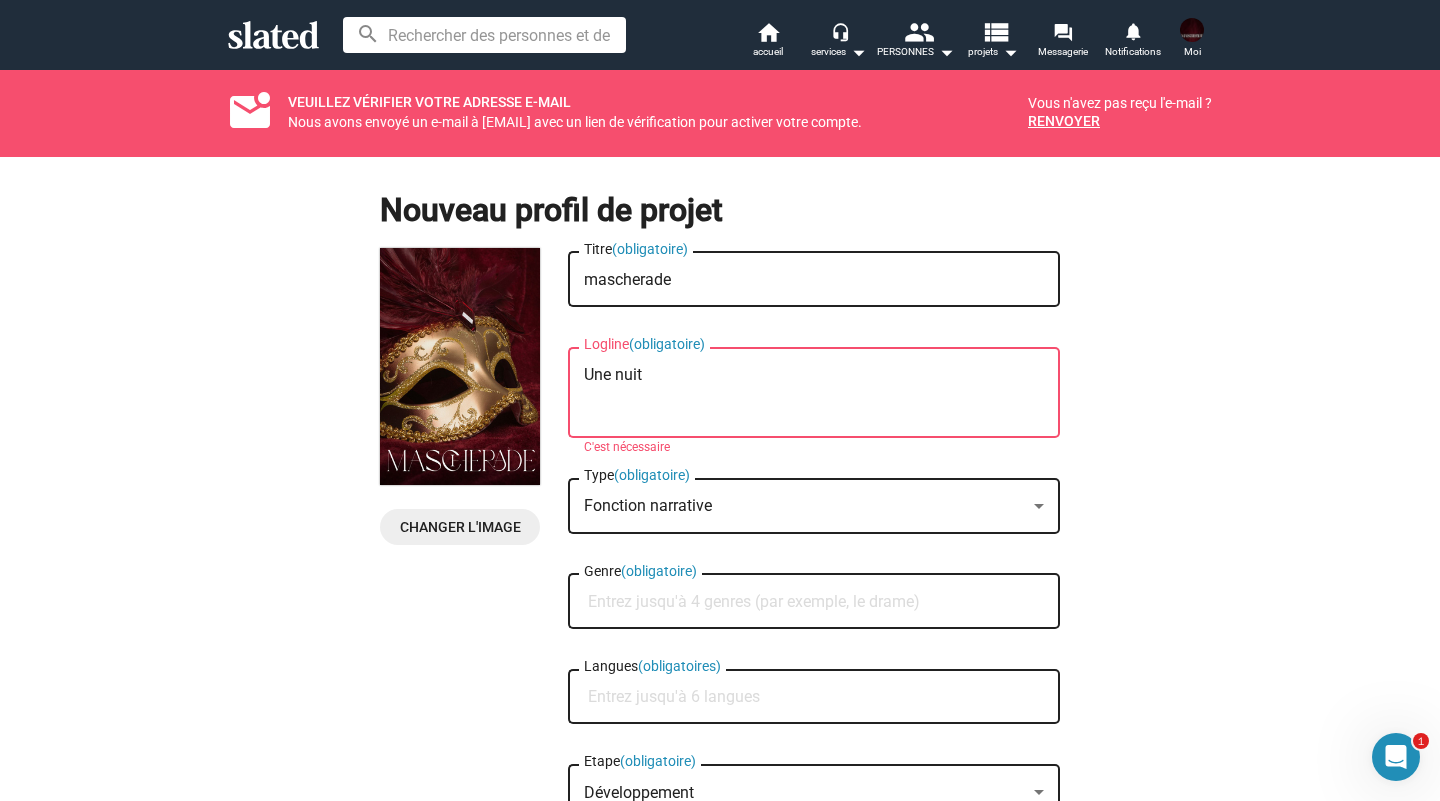click on "Une nuit" at bounding box center (814, 393) 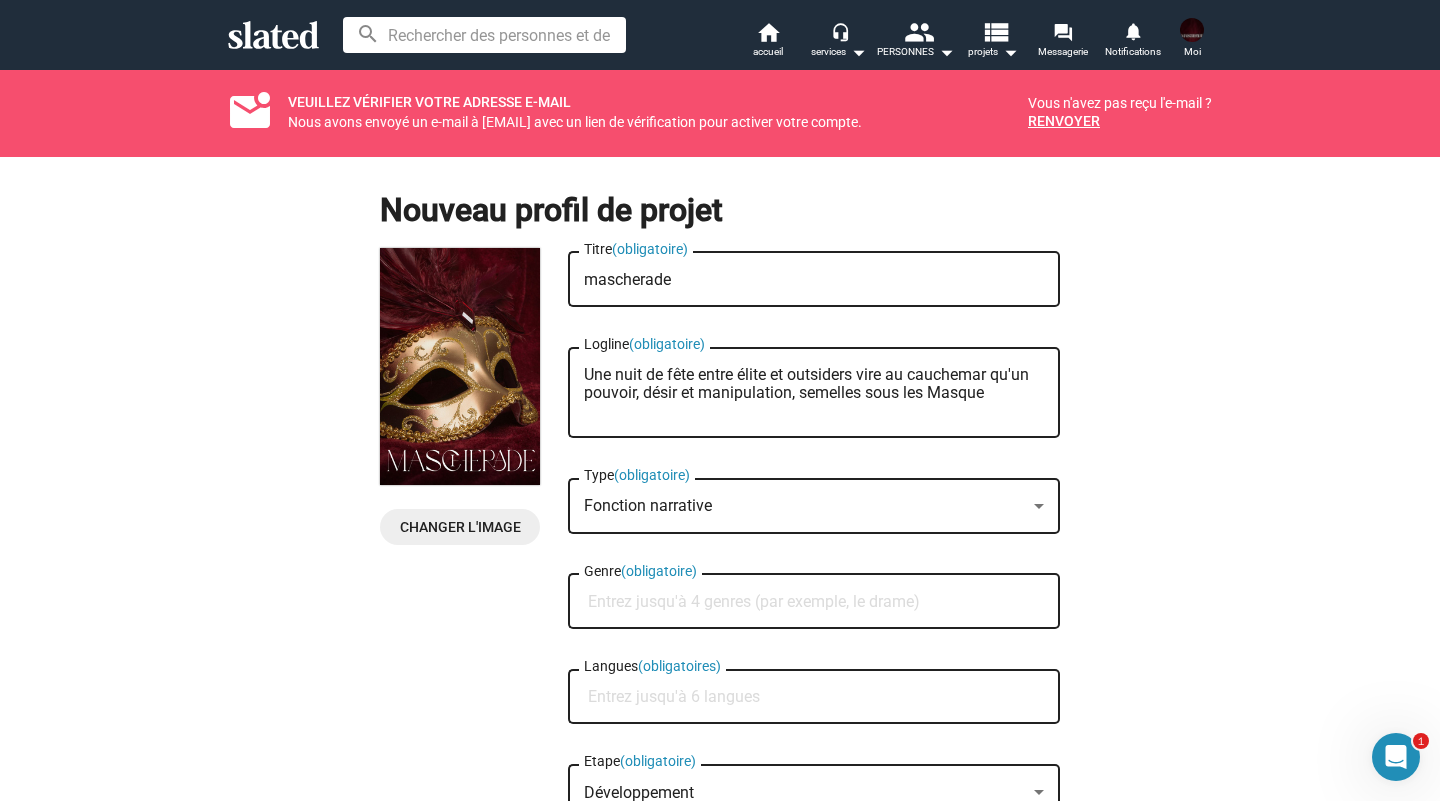 click on "Une nuit de fête entre élite et outsiders vire au cauchemar qu'un pouvoir, désir et manipulation, semelles sous les Masque" at bounding box center [814, 393] 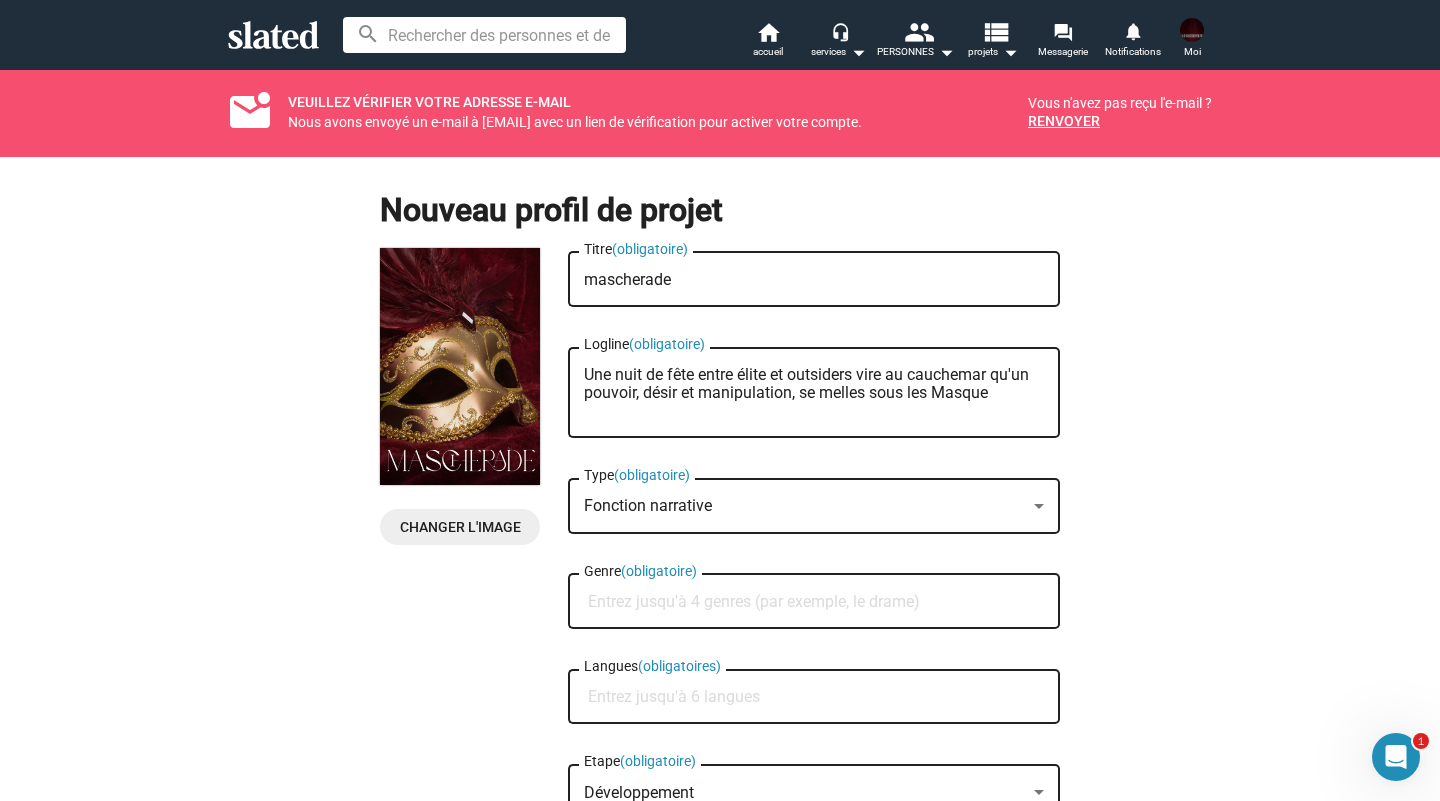 click on "Une nuit de fête entre élite et outsiders vire au cauchemar qu'un pouvoir, désir et manipulation, se melles sous les Masque" at bounding box center (814, 393) 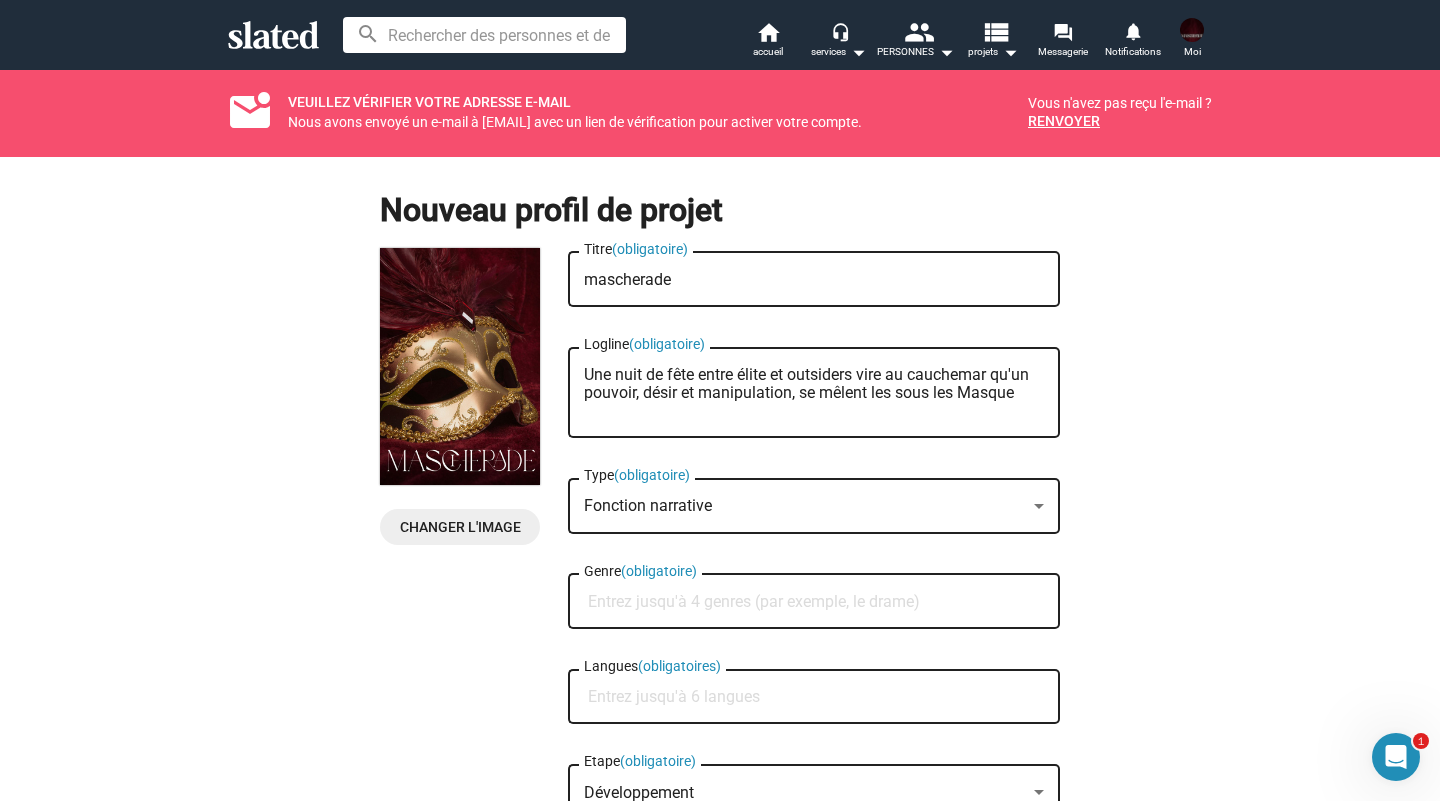 click on "Une nuit de fête entre élite et outsiders vire au cauchemar qu'un pouvoir, désir et manipulation, se mêlent les sous les Masque" at bounding box center (814, 393) 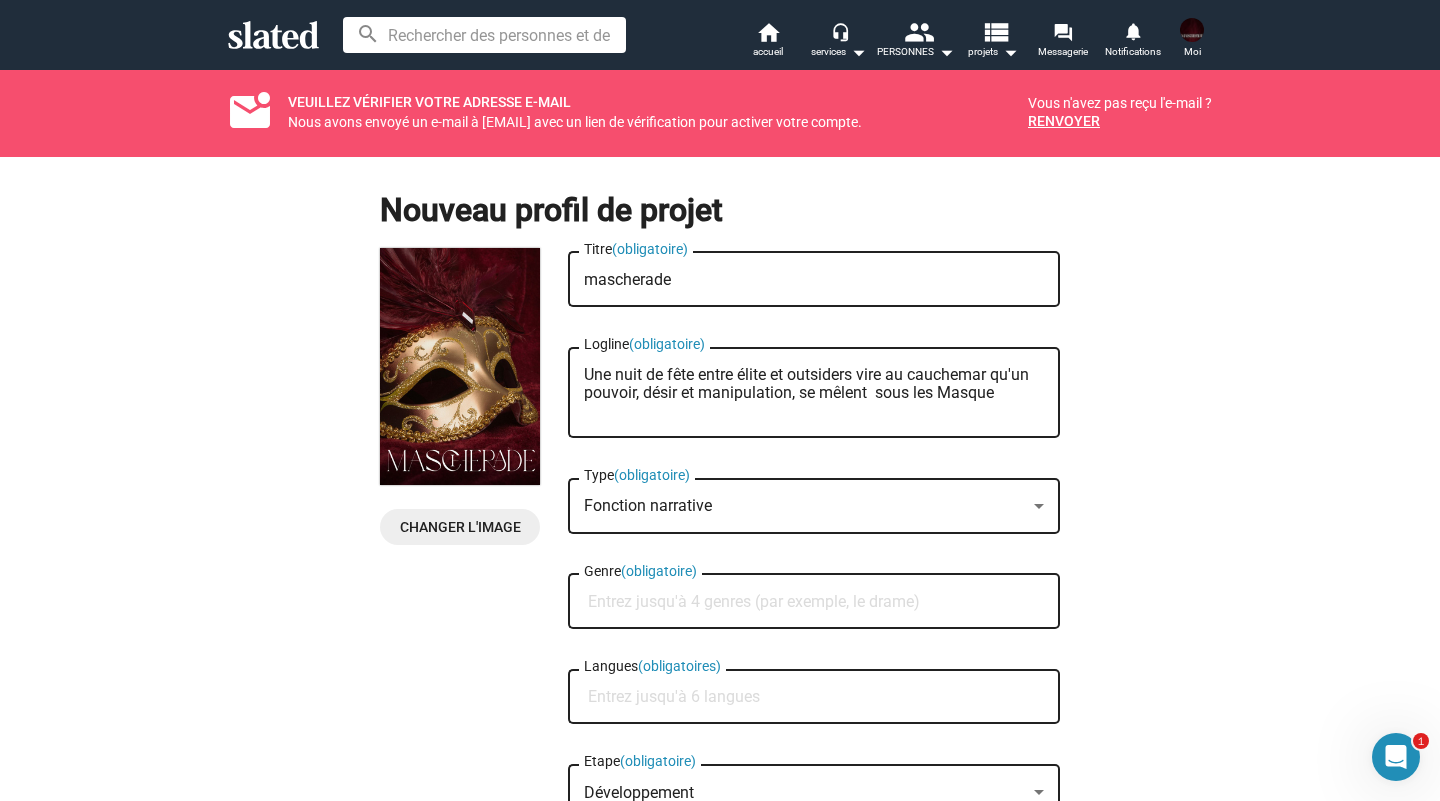 click on "Une nuit de fête entre élite et outsiders vire au cauchemar qu'un pouvoir, désir et manipulation, se mêlent  sous les Masque" at bounding box center [814, 393] 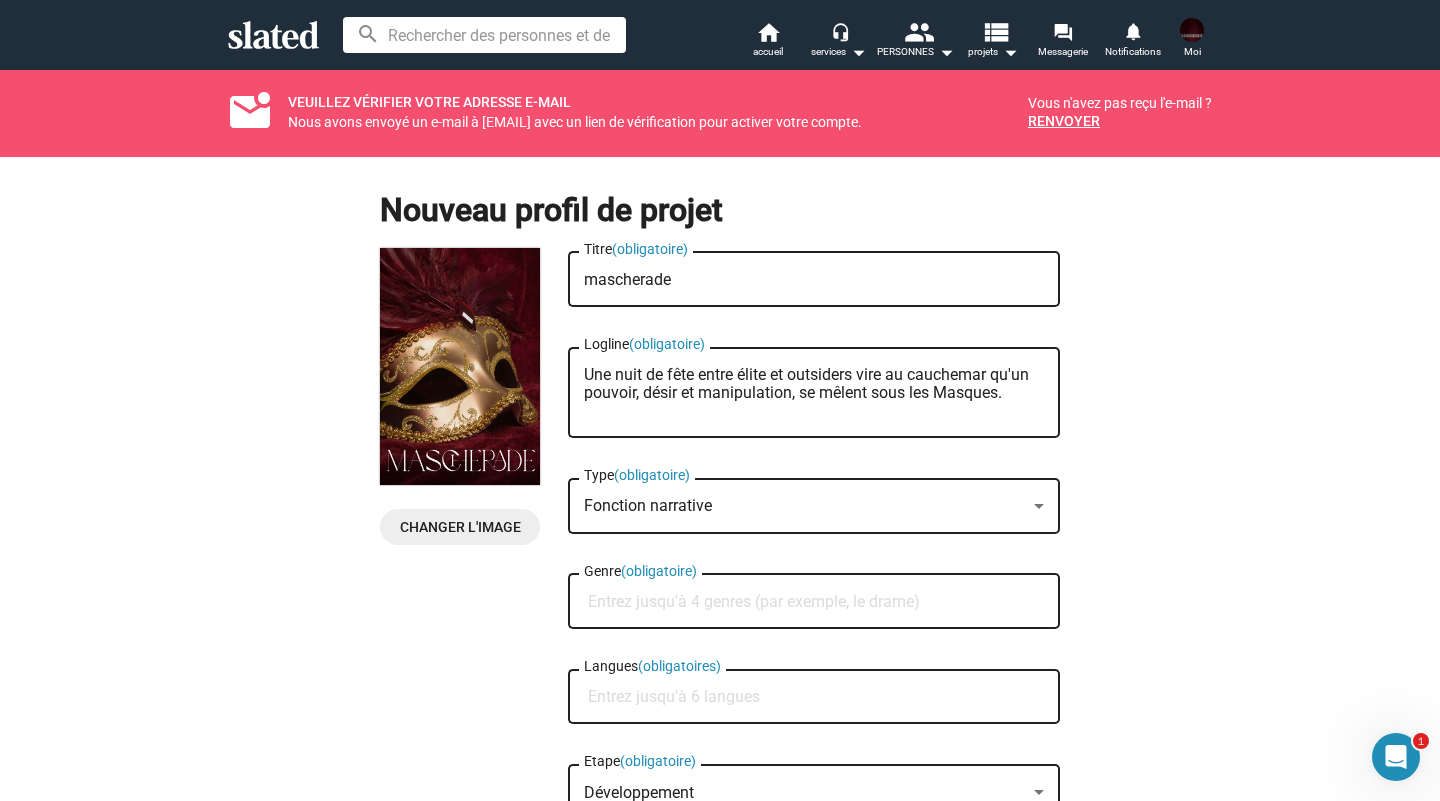 click on "Une nuit de fête entre élite et outsiders vire au cauchemar qu'un pouvoir, désir et manipulation, se mêlent sous les Masques." at bounding box center (814, 393) 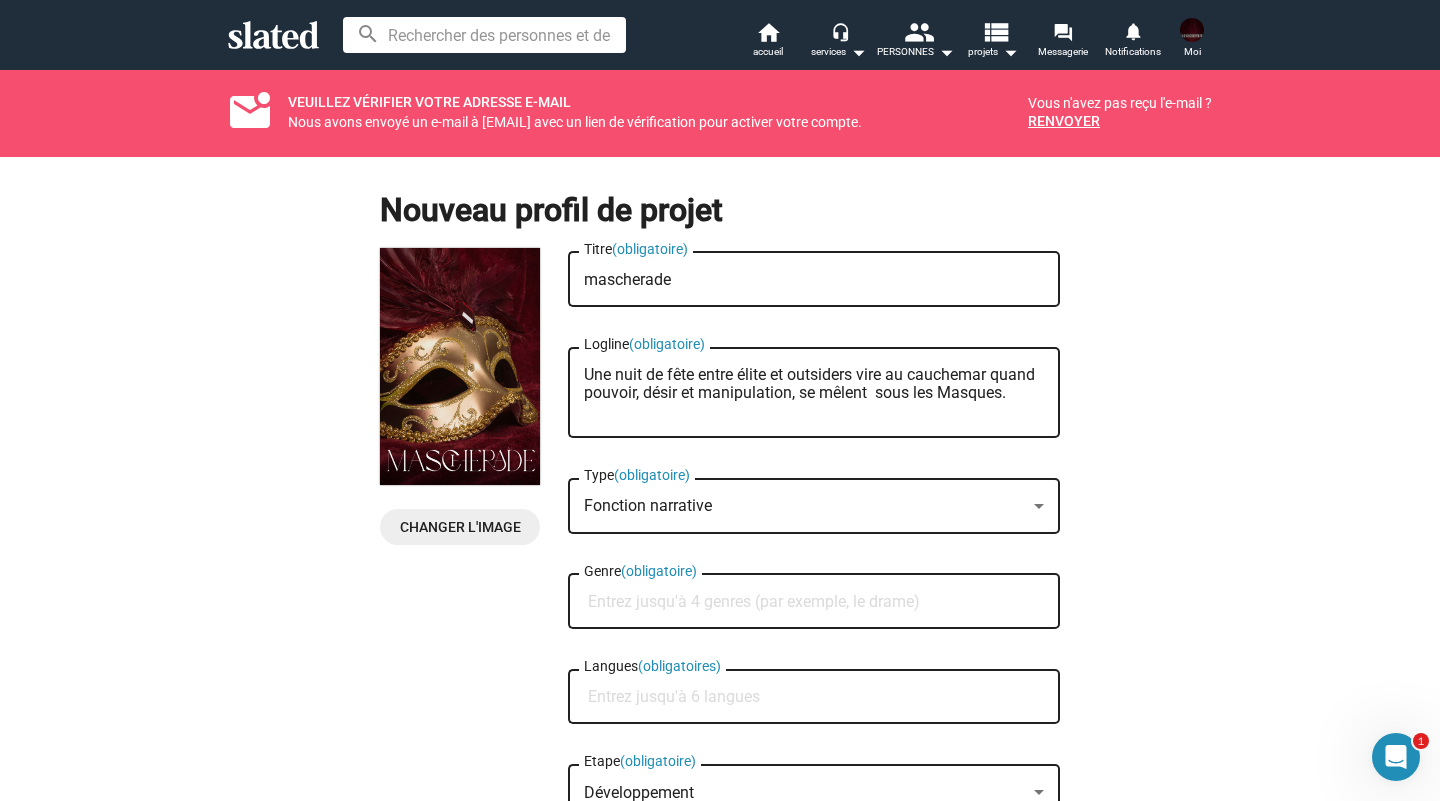 click on "Une nuit de fête entre élite et outsiders vire au cauchemar quand pouvoir, désir et manipulation, se mêlent  sous les Masques." at bounding box center (814, 393) 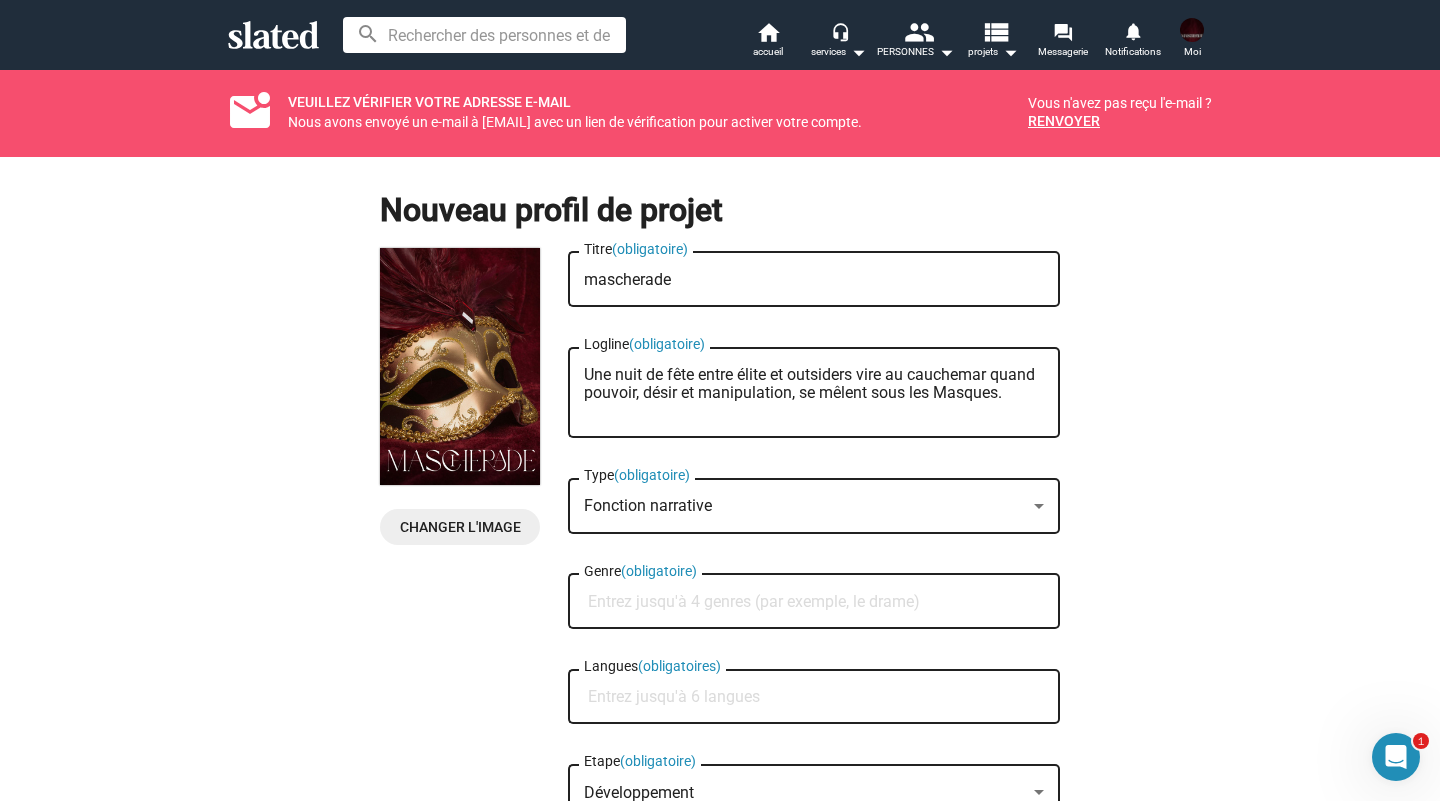 click on "Une nuit de fête entre élite et outsiders vire au cauchemar quand pouvoir, désir et manipulation, se mêlent sous les Masques." at bounding box center (814, 393) 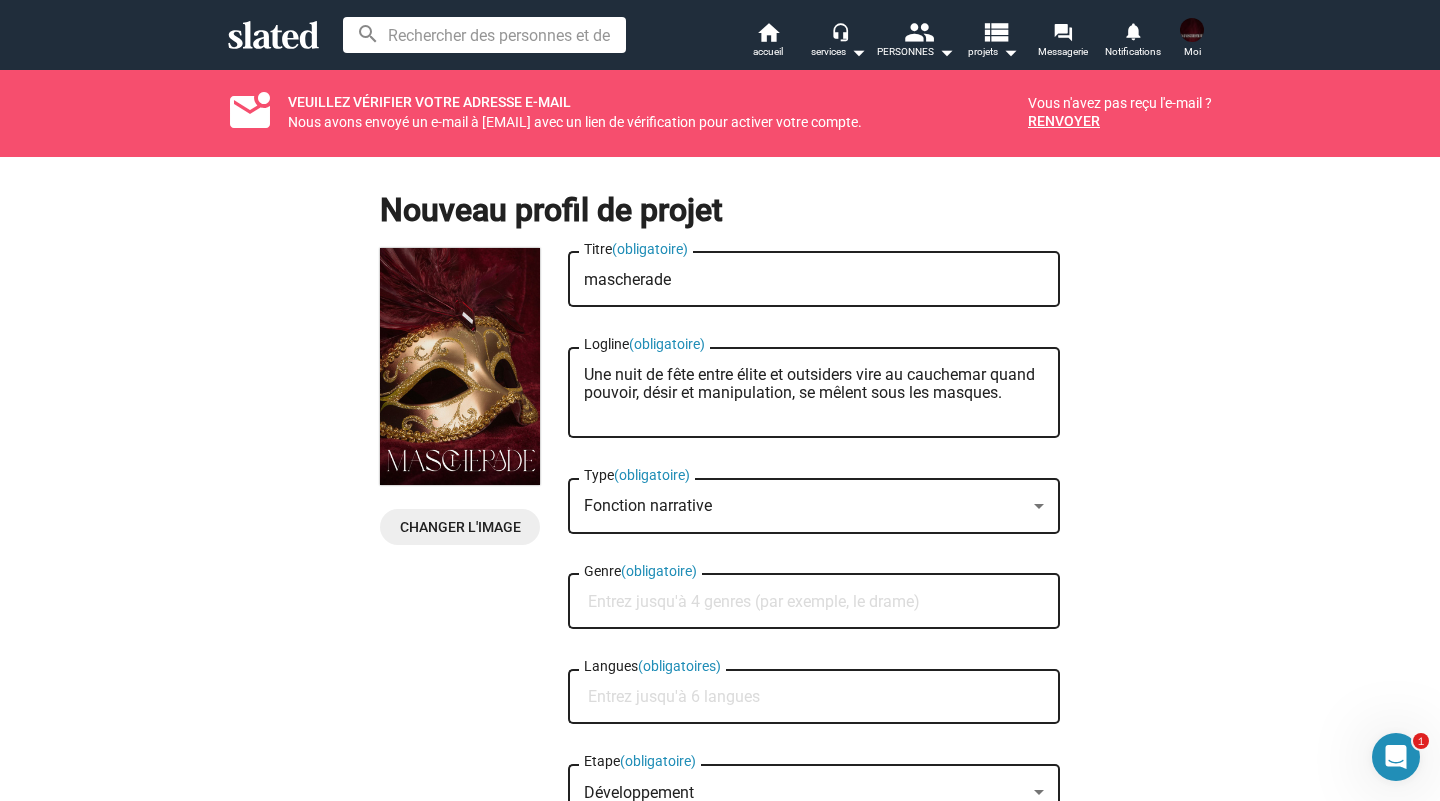 type on "Une nuit de fête entre élite et outsiders vire au cauchemar quand pouvoir, désir et manipulation, se mêlent sous les masques." 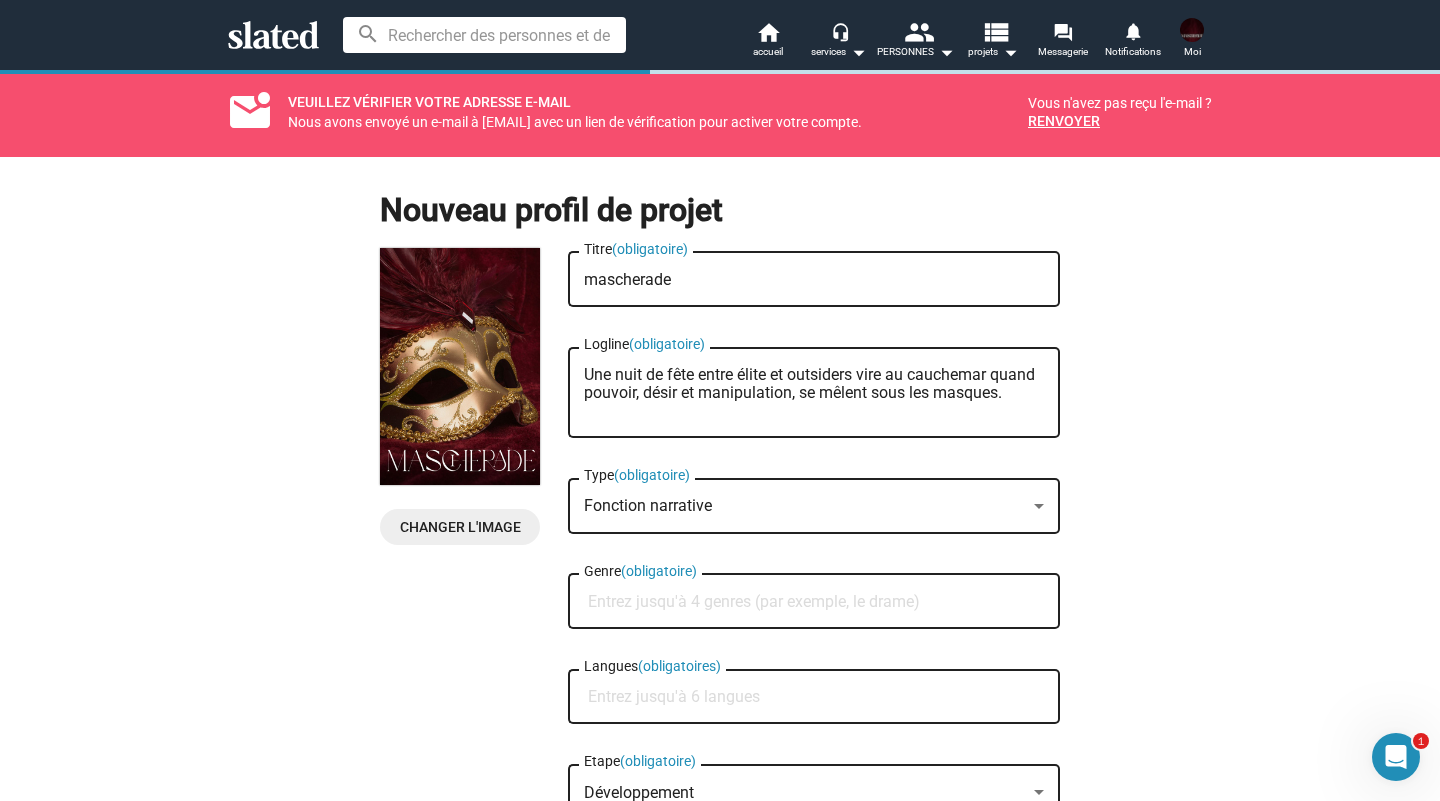 click on "Fonction narrative" at bounding box center [805, 506] 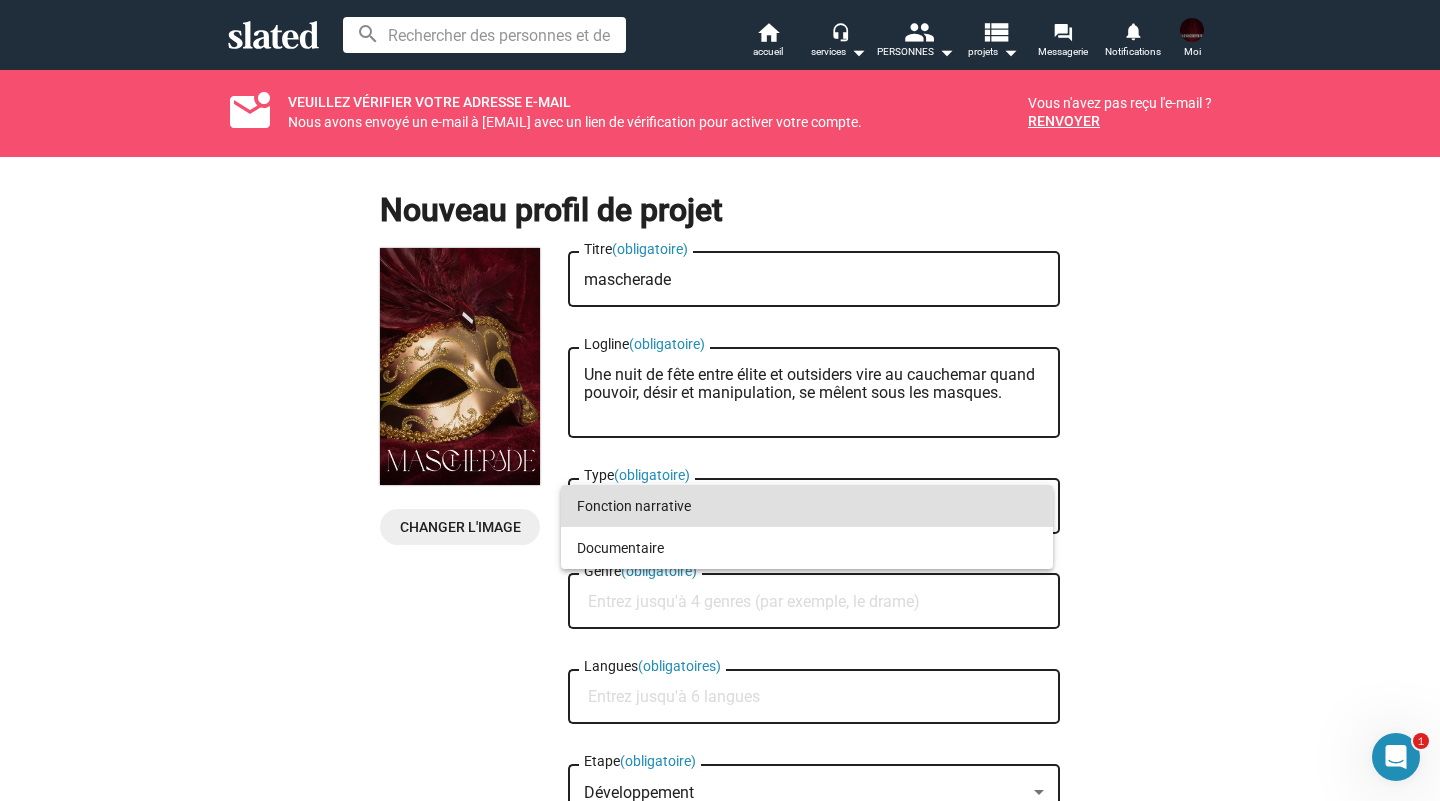 click on "Fonction narrative" at bounding box center (807, 506) 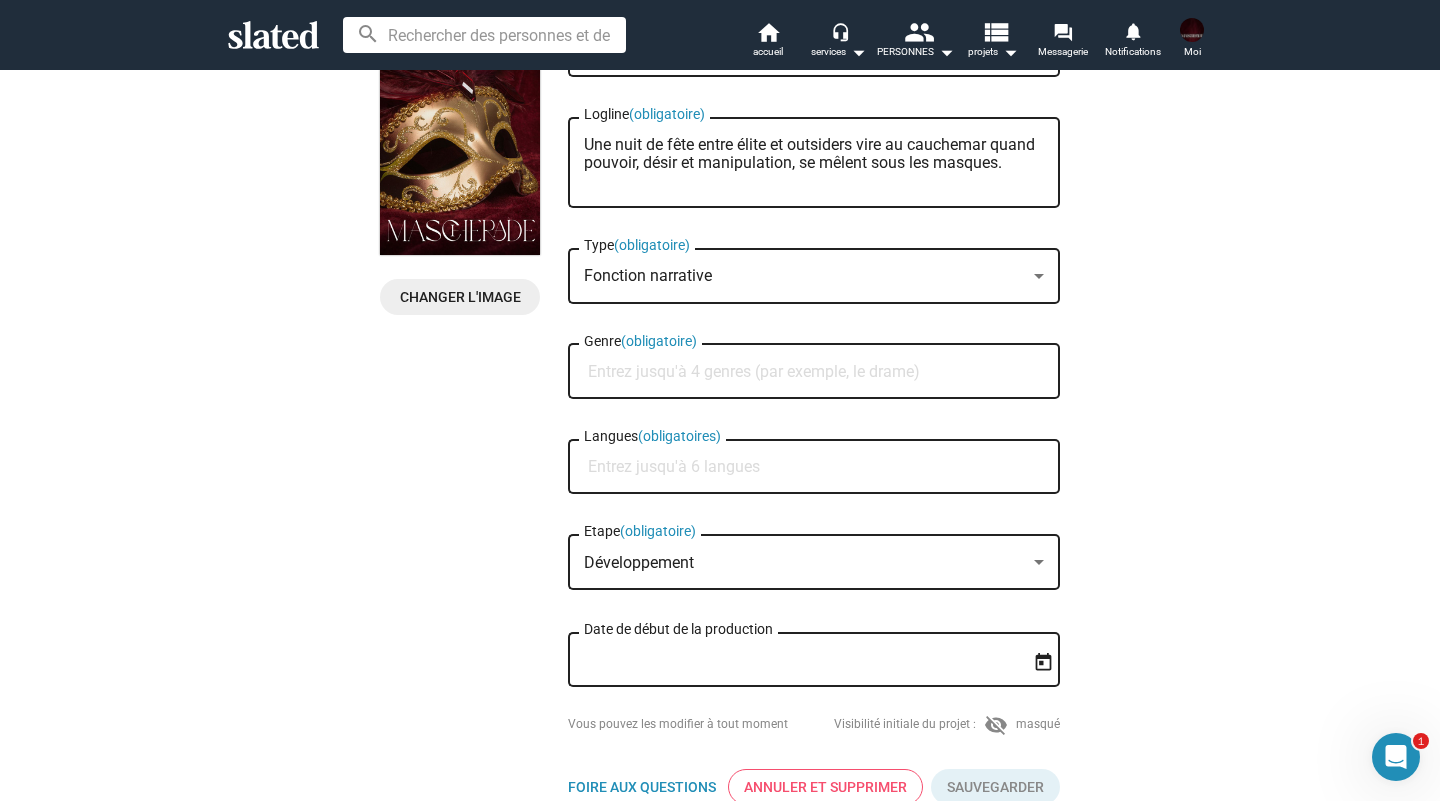 scroll, scrollTop: 236, scrollLeft: 0, axis: vertical 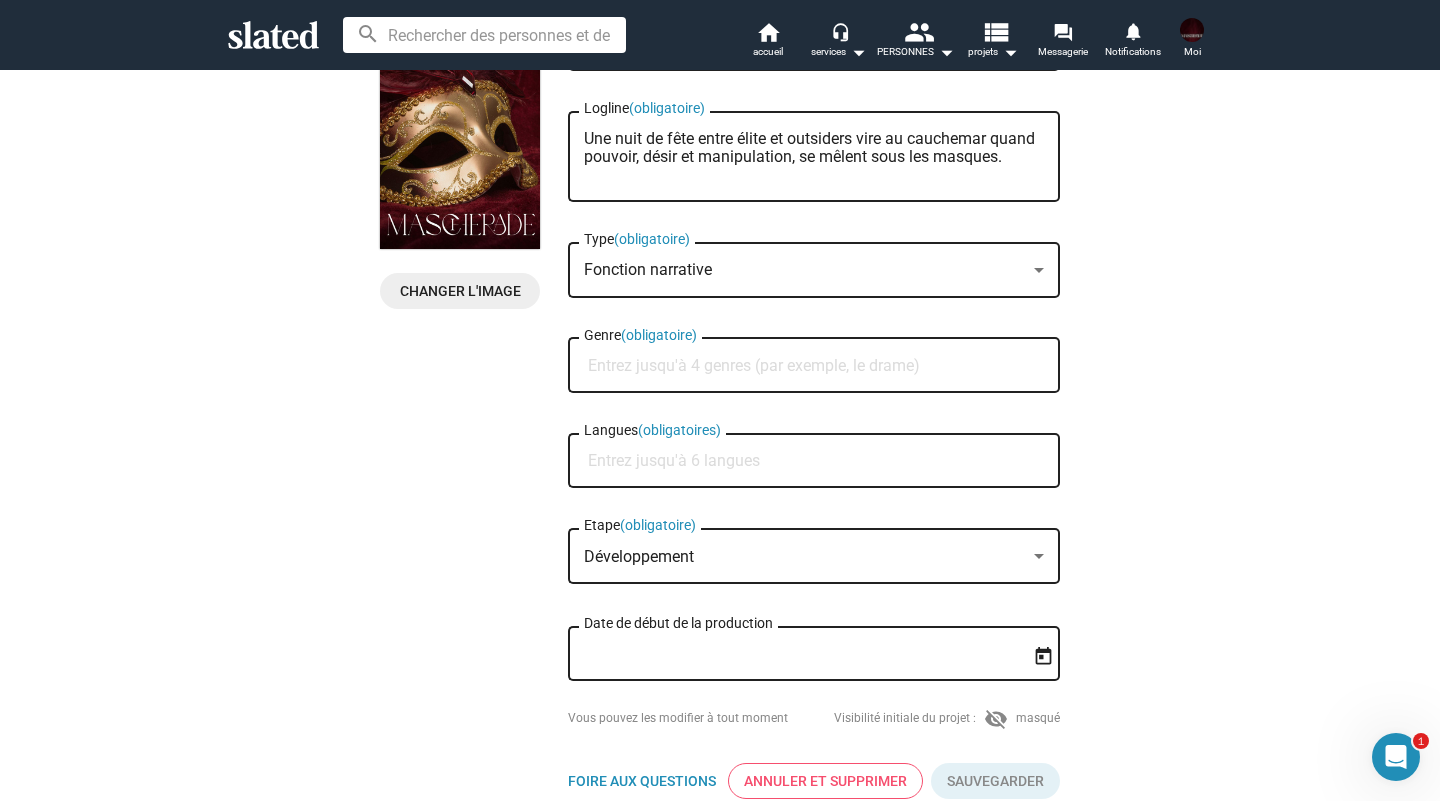 click on "Genre  (obligatoire)" at bounding box center (818, 366) 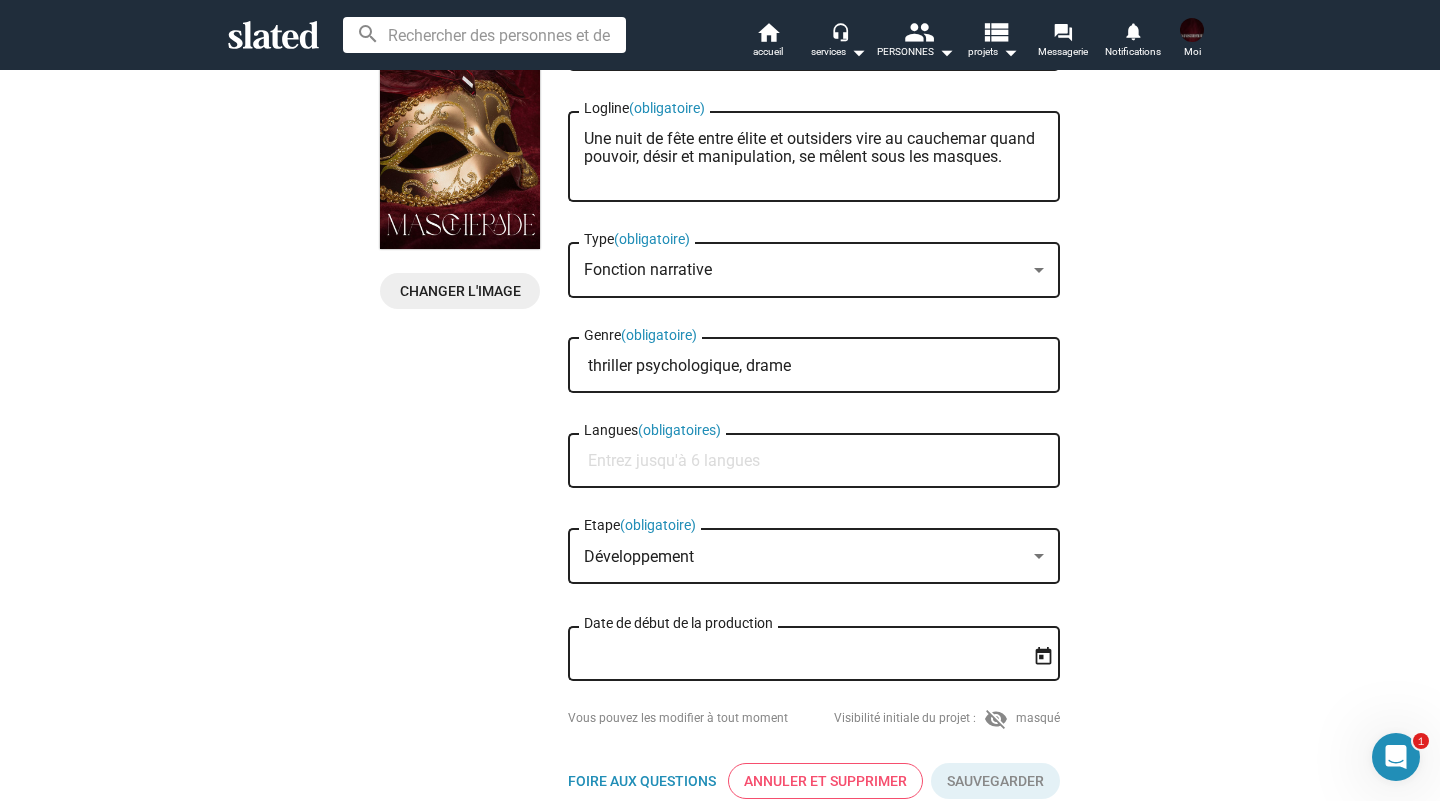 type on "thriller psychologique, drame" 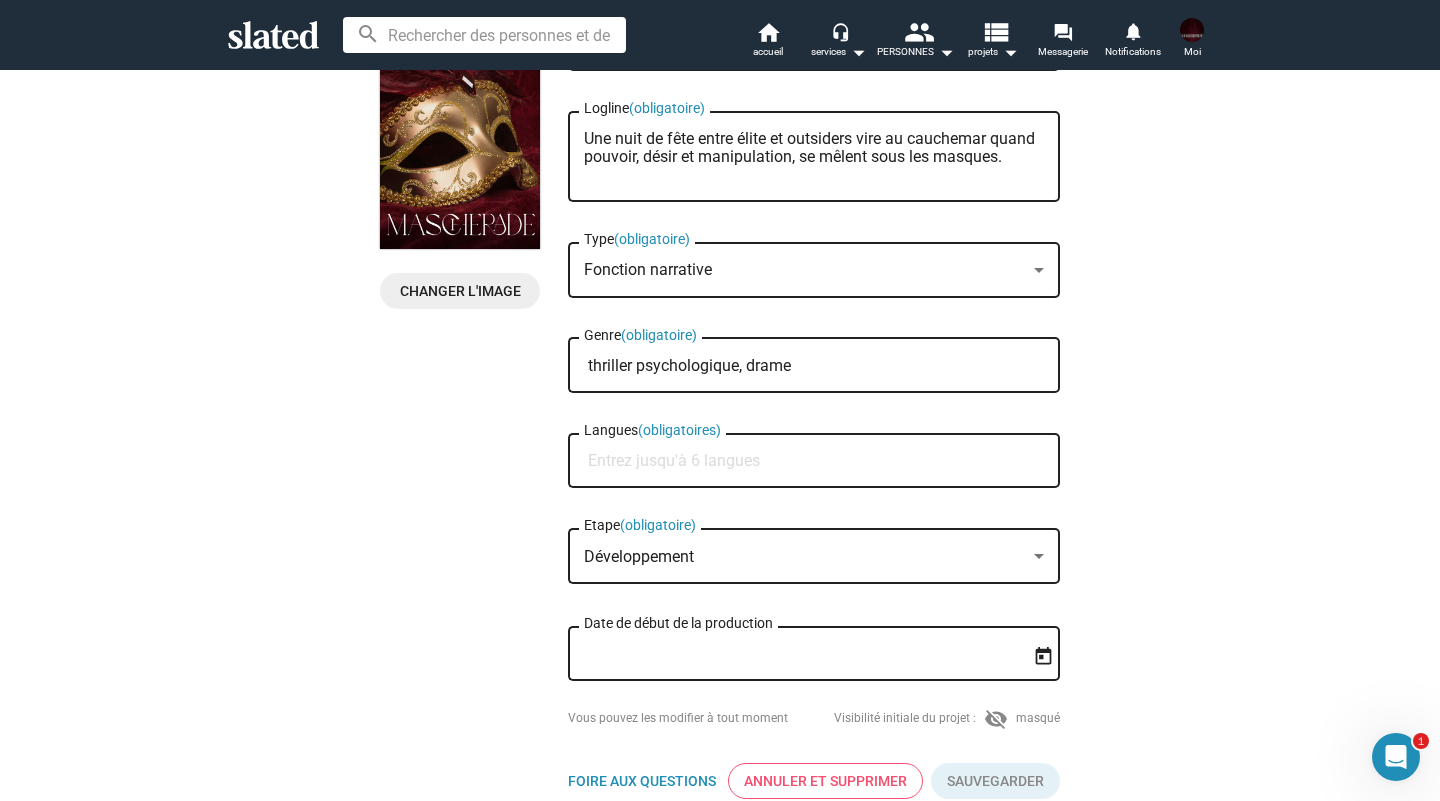 click on "Langues  (obligatoires)" at bounding box center (818, 461) 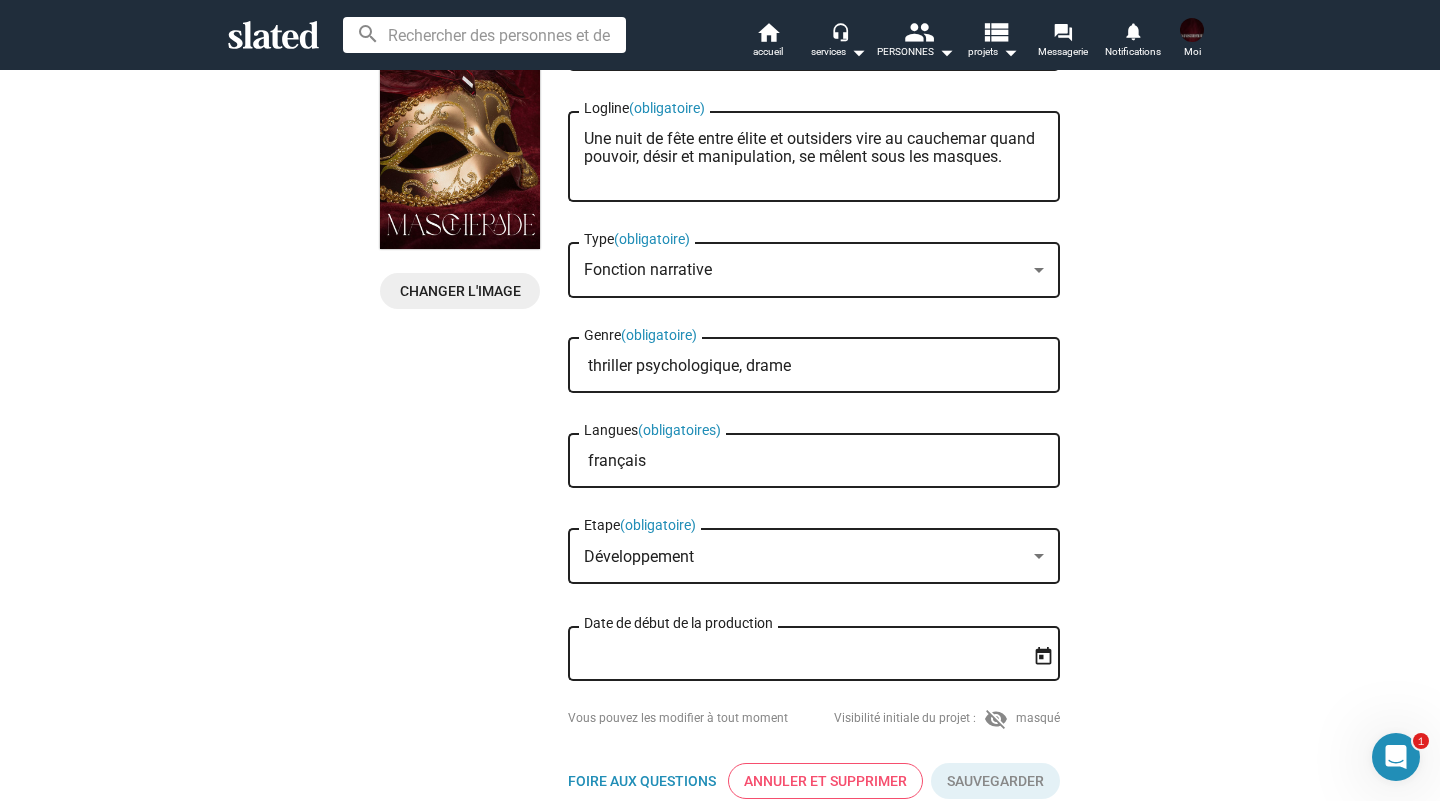 type on "français" 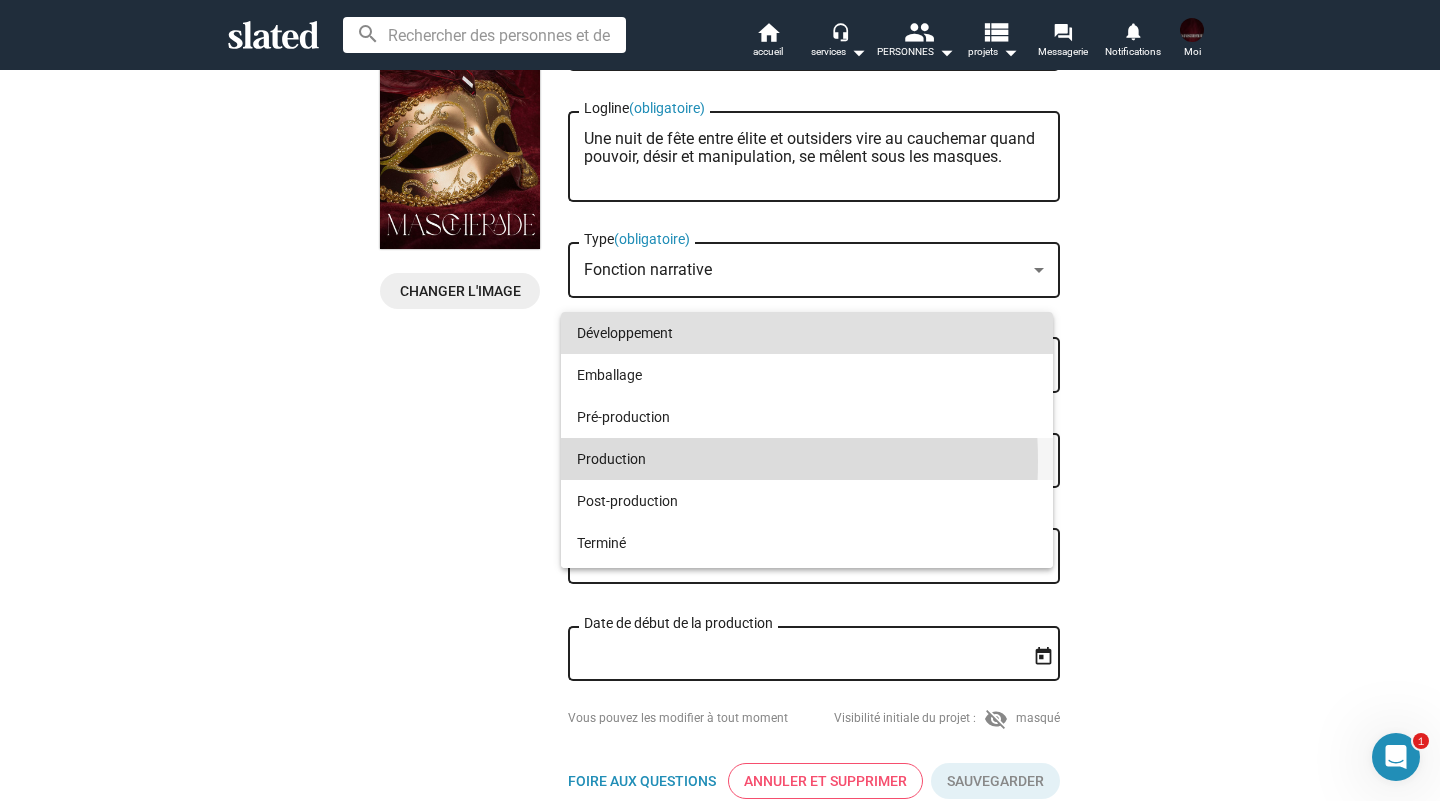 click on "Production" at bounding box center [807, 459] 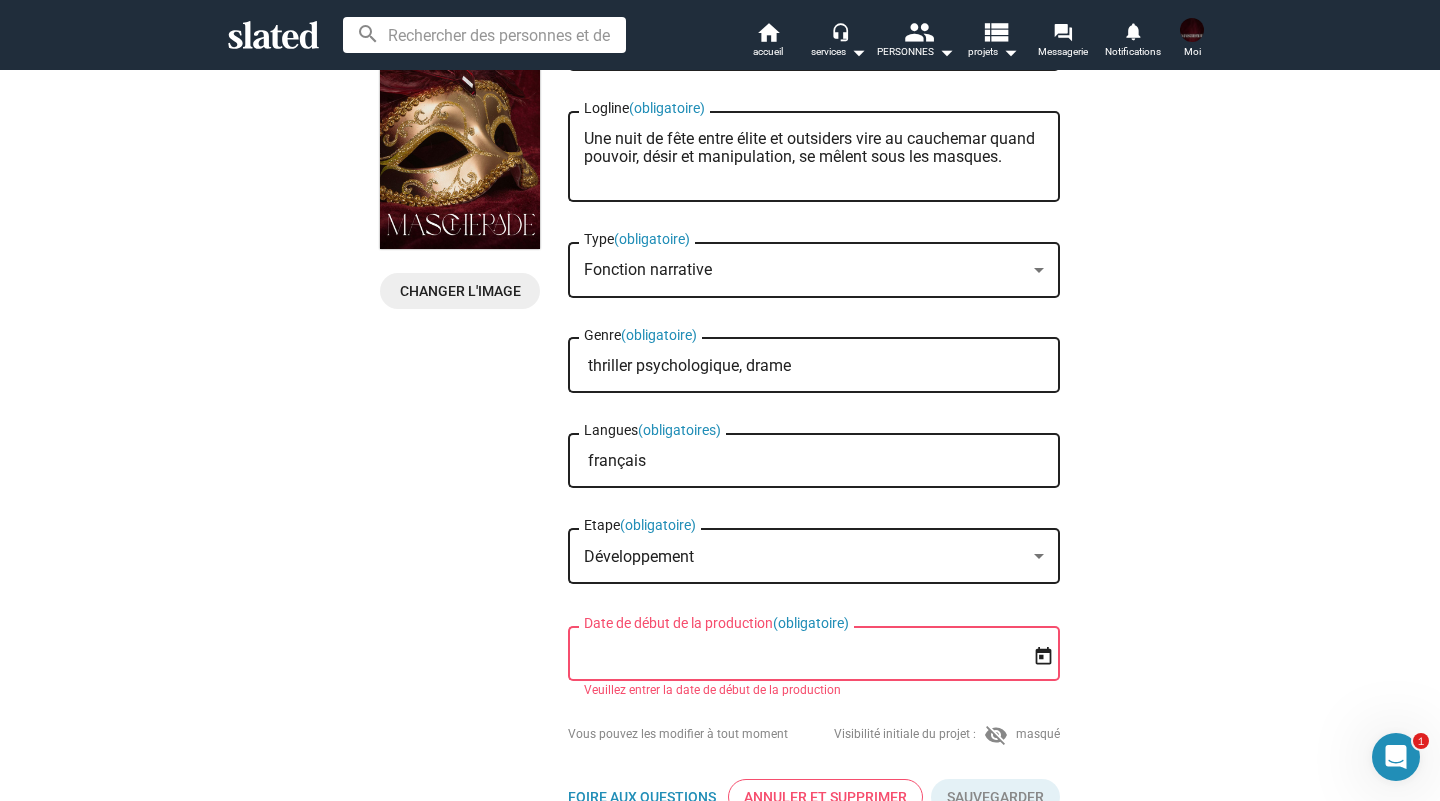 click on "Date de début de la production (obligatoire)" at bounding box center (800, 654) 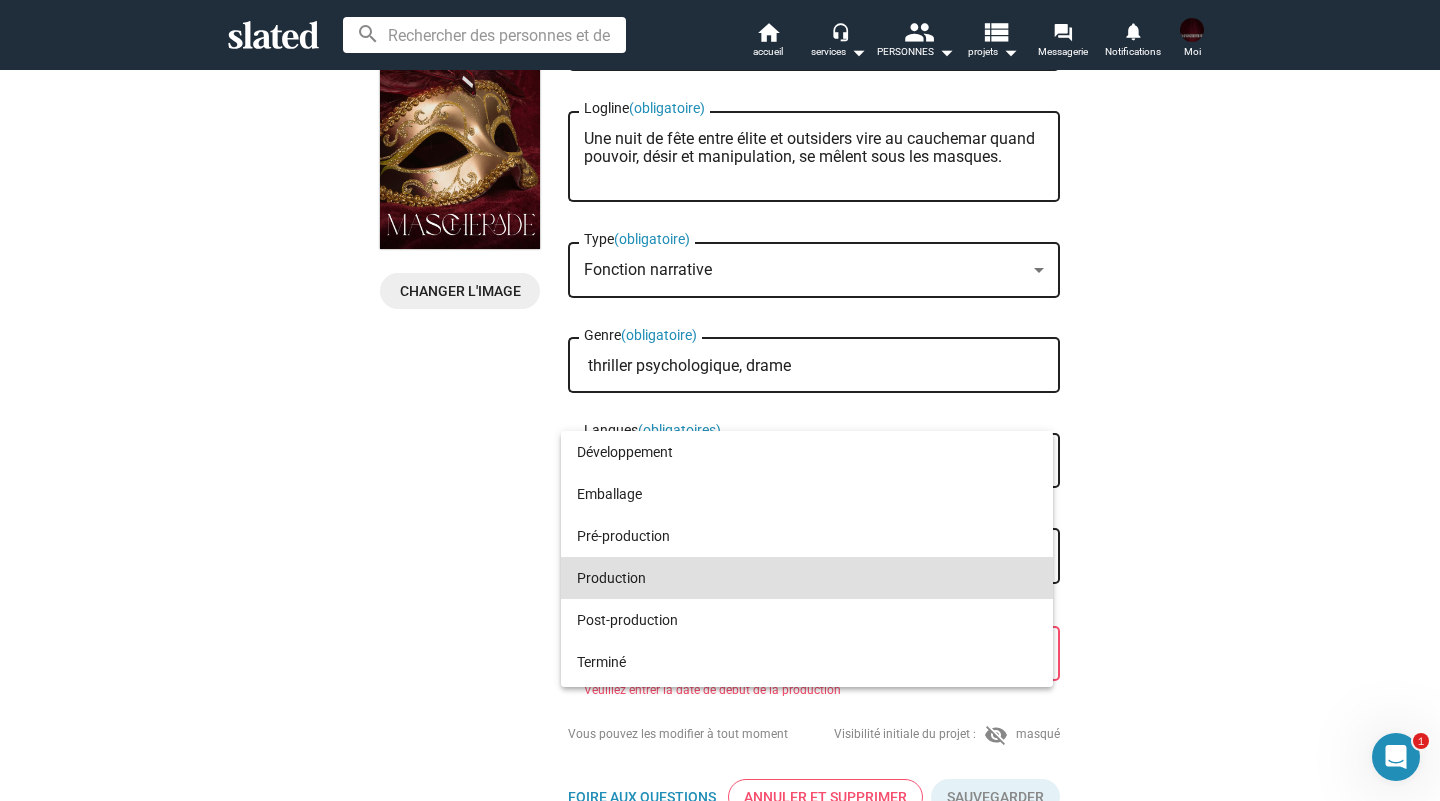 scroll, scrollTop: 0, scrollLeft: 0, axis: both 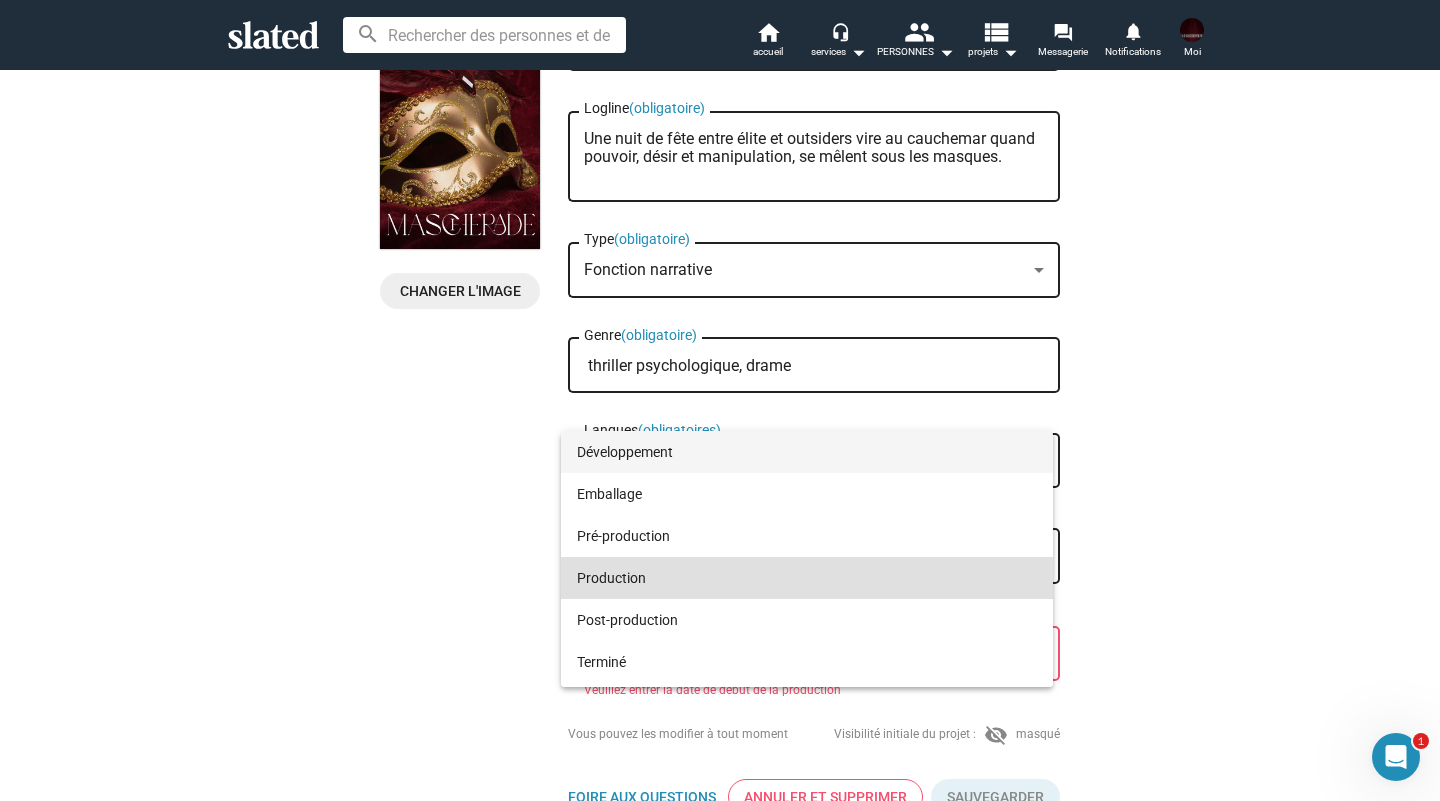 click on "Développement" at bounding box center (807, 452) 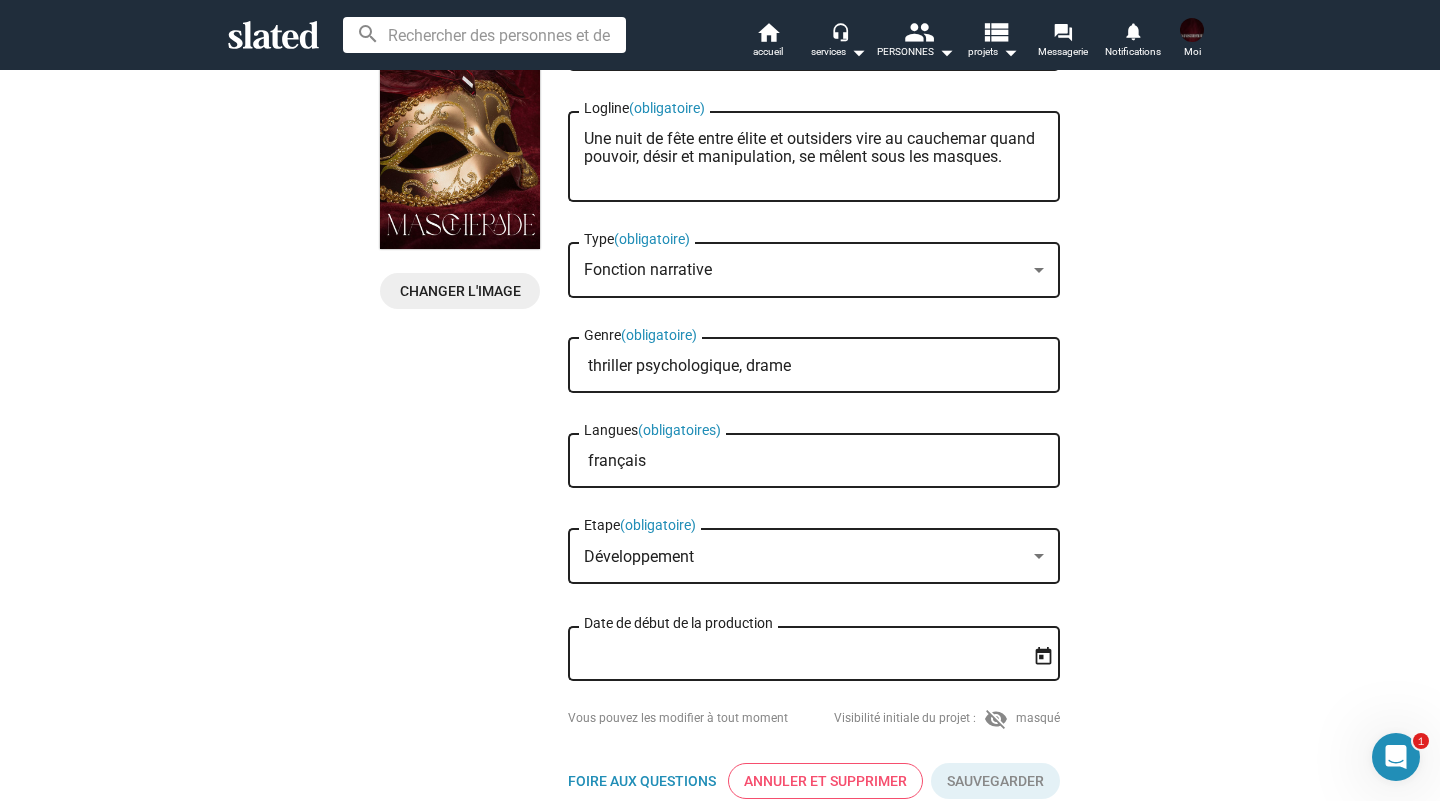 click on "Date de début de la production" at bounding box center (800, 654) 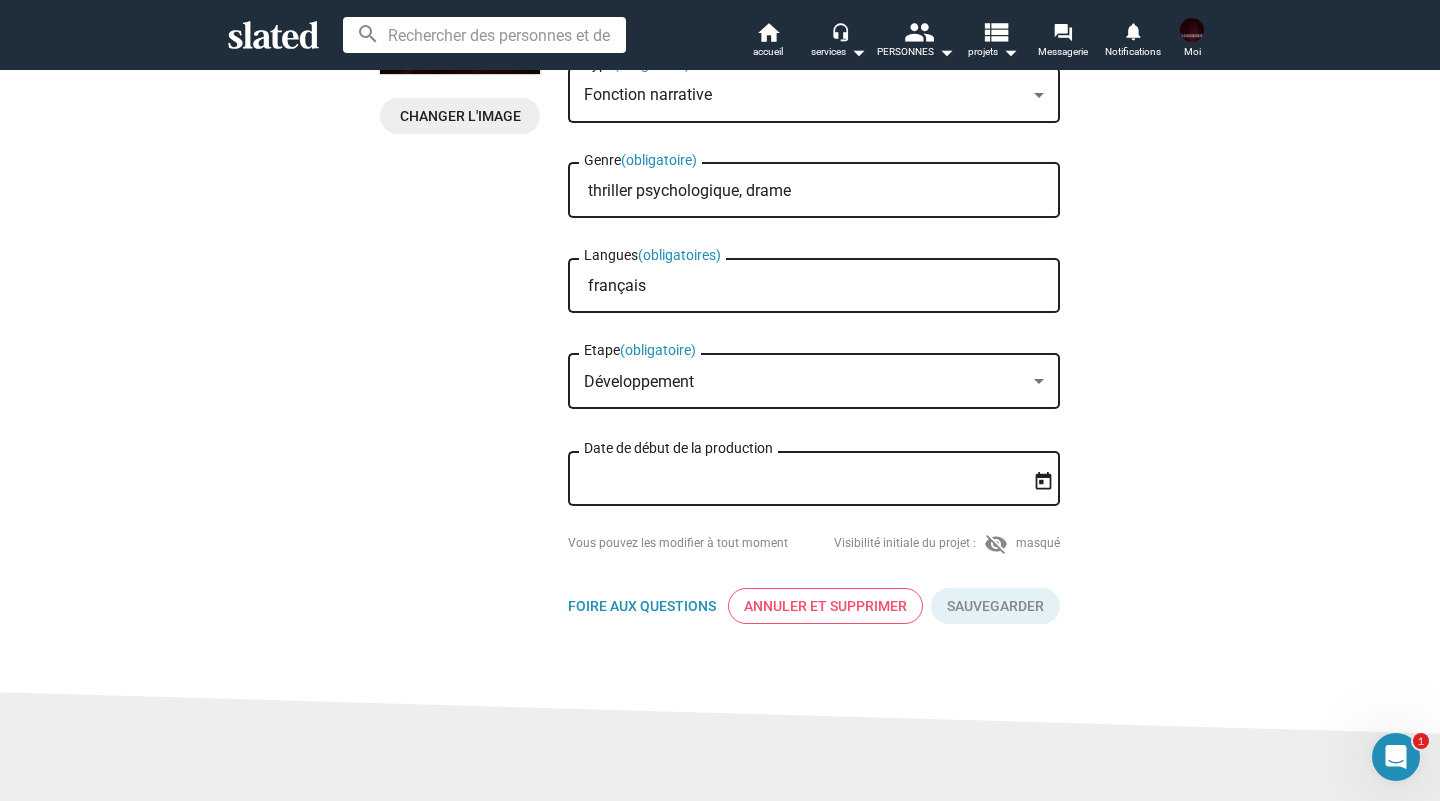 scroll, scrollTop: 386, scrollLeft: 0, axis: vertical 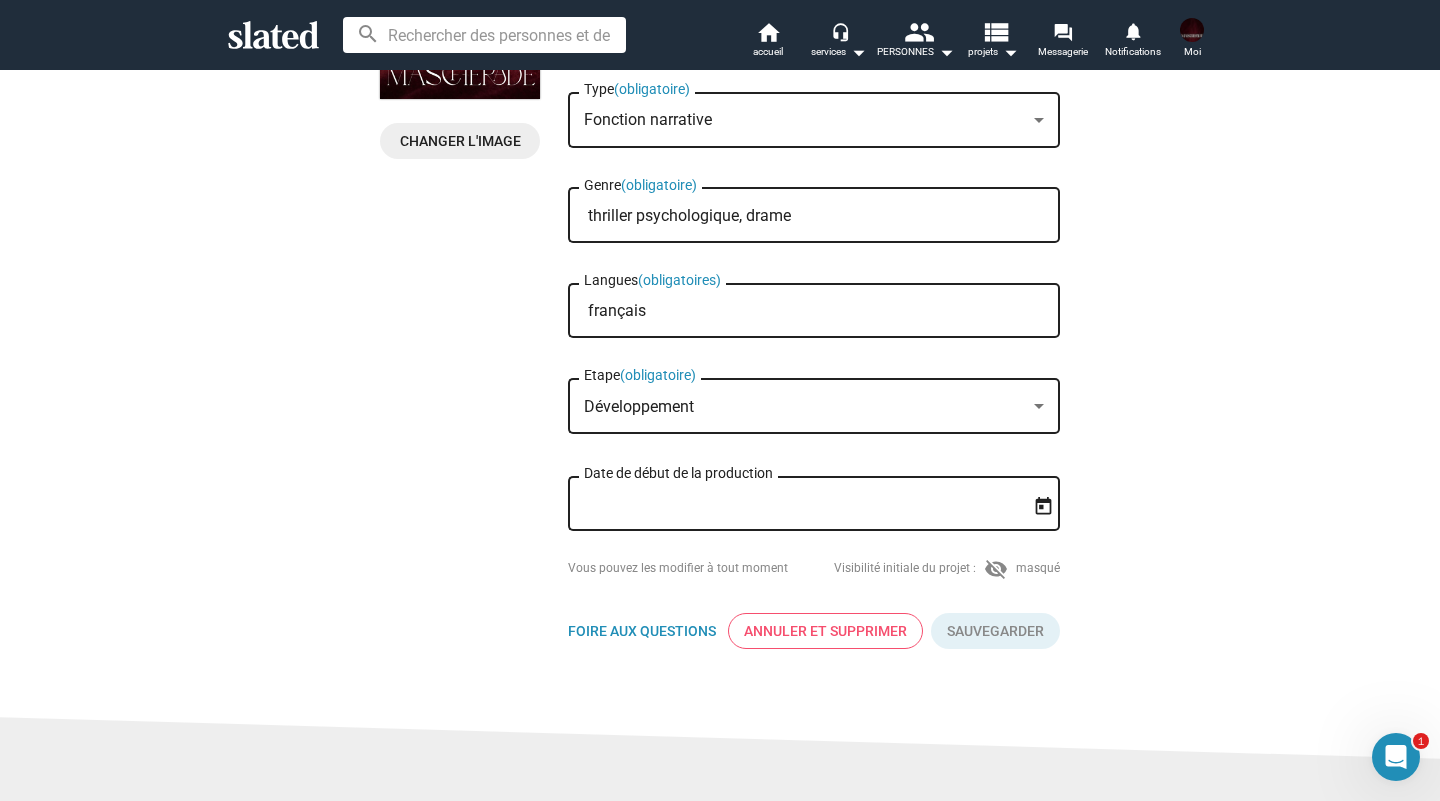 click 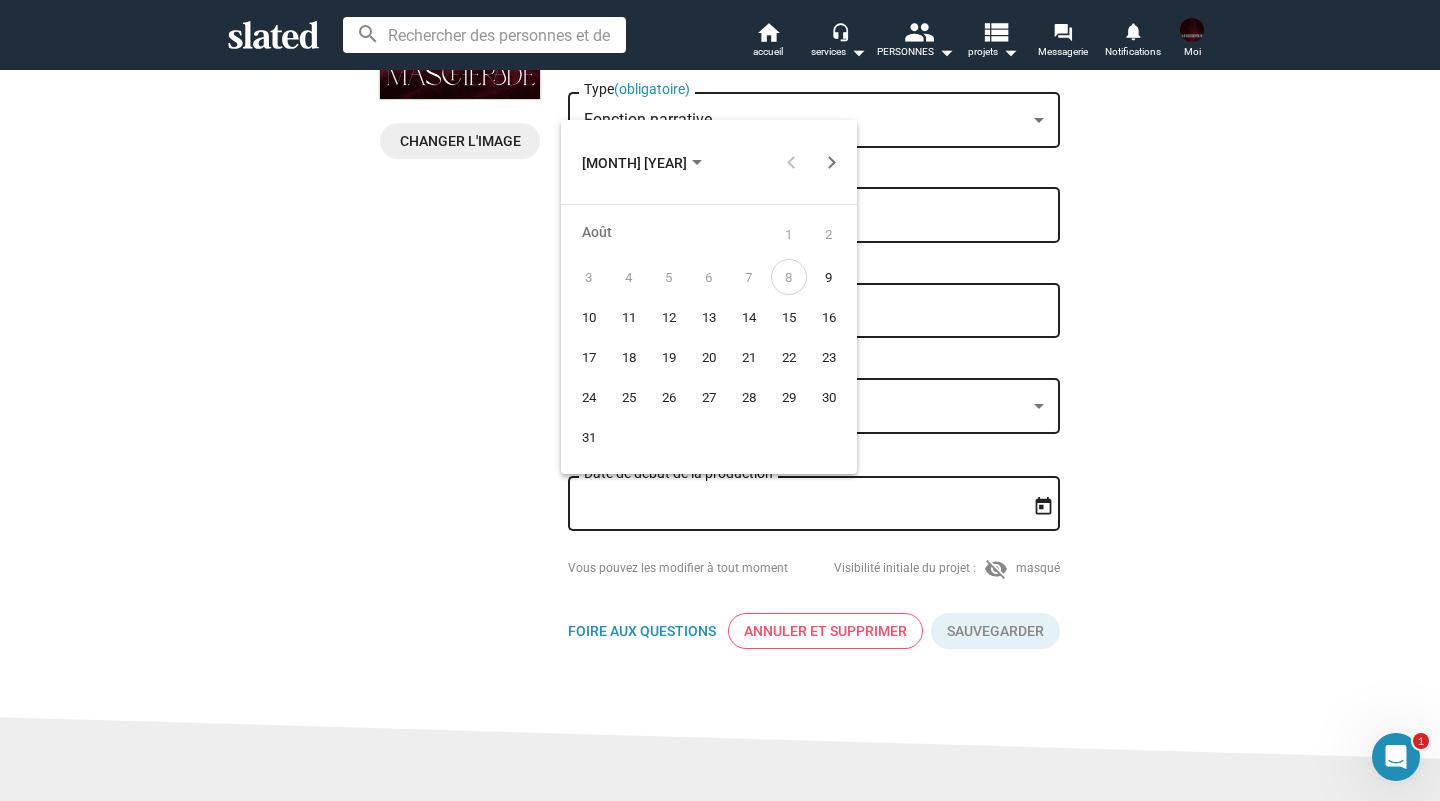 click on "[MONTH] [YEAR]" at bounding box center [634, 163] 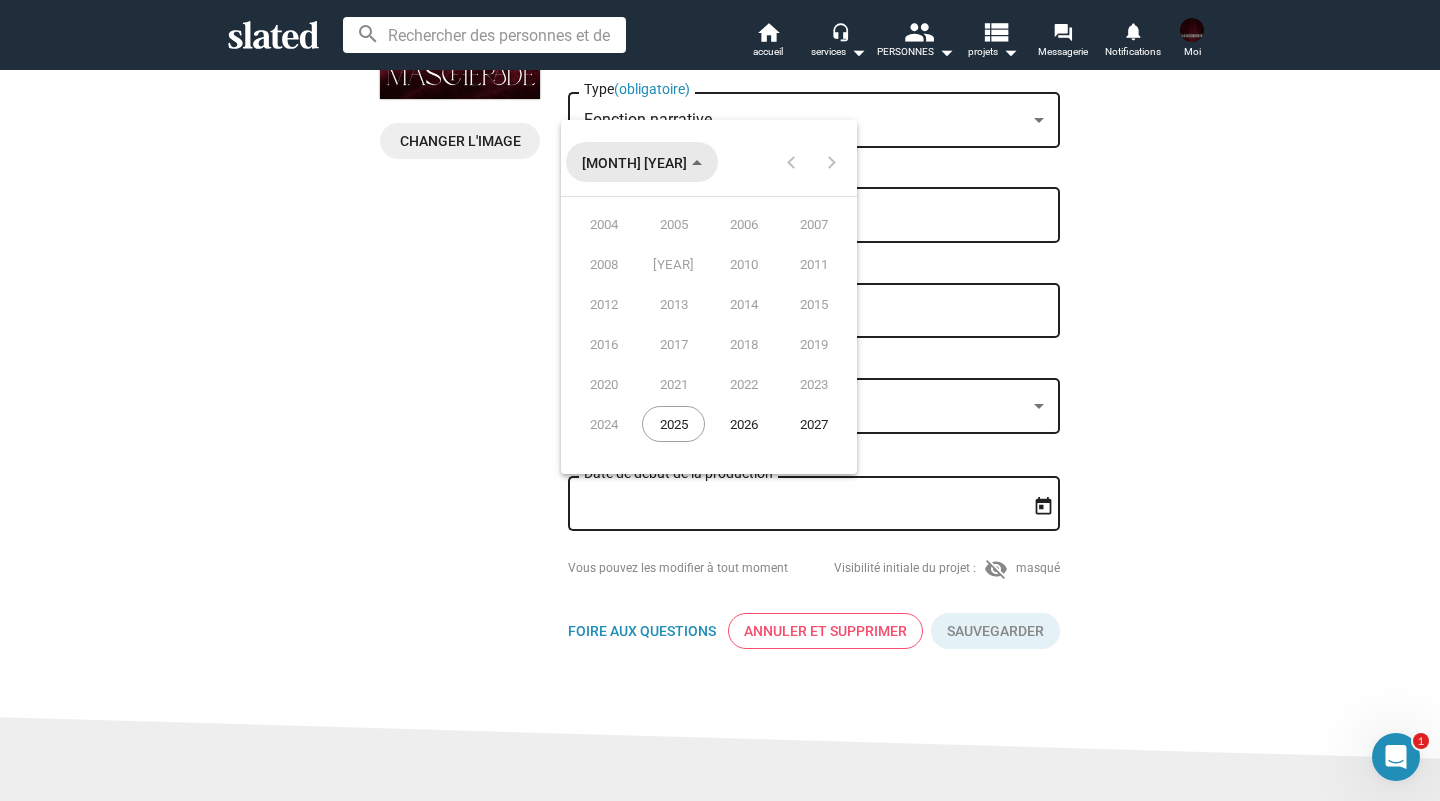 click 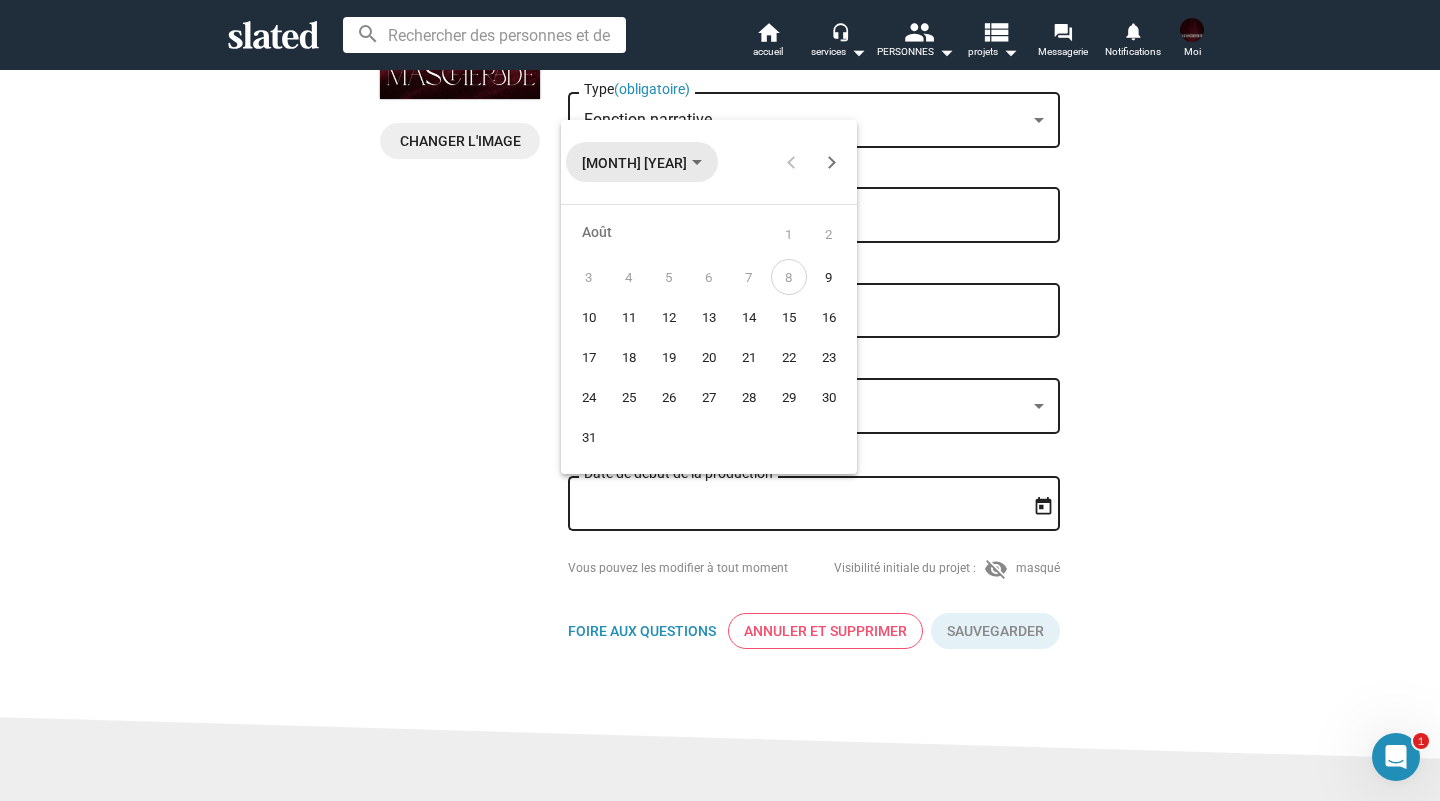 click 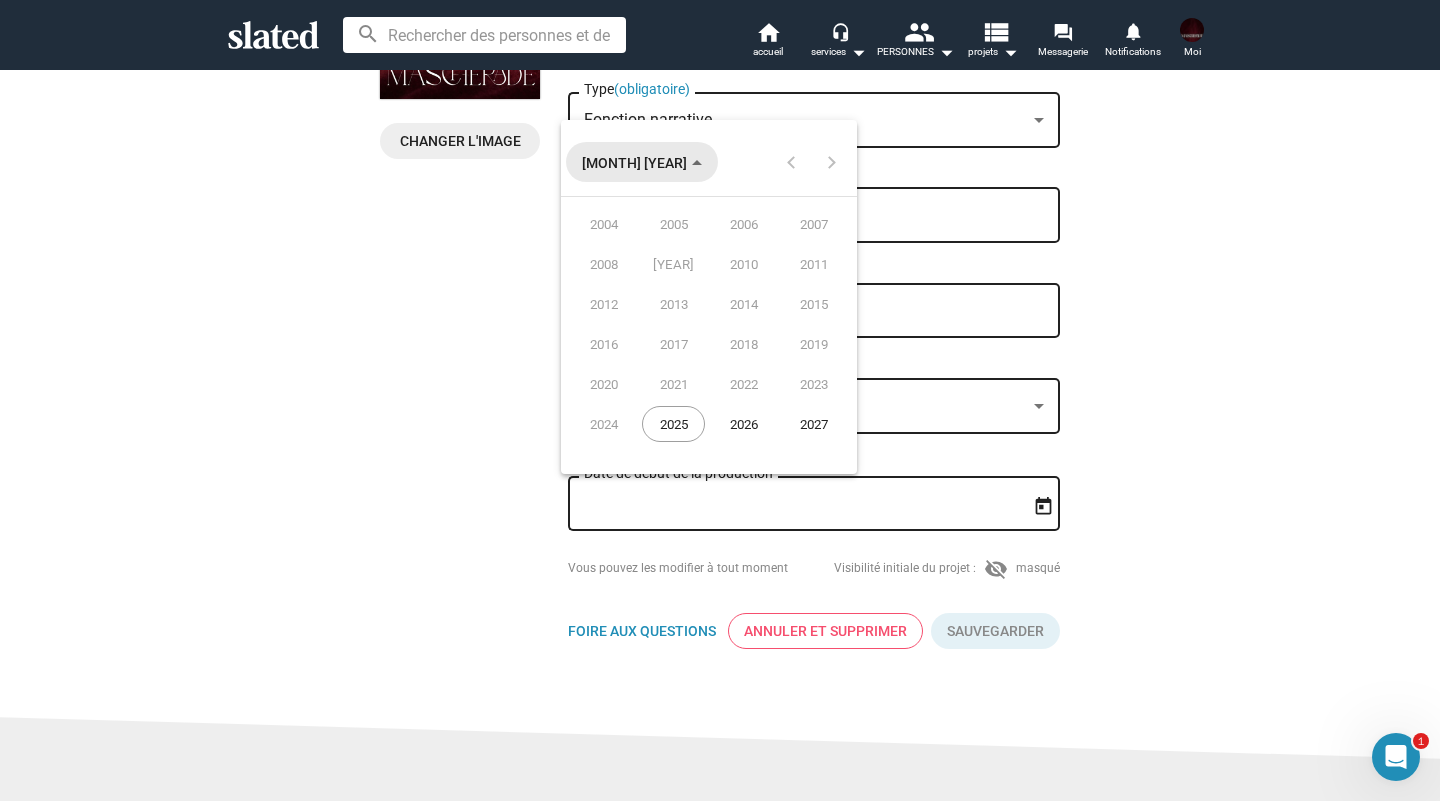 click 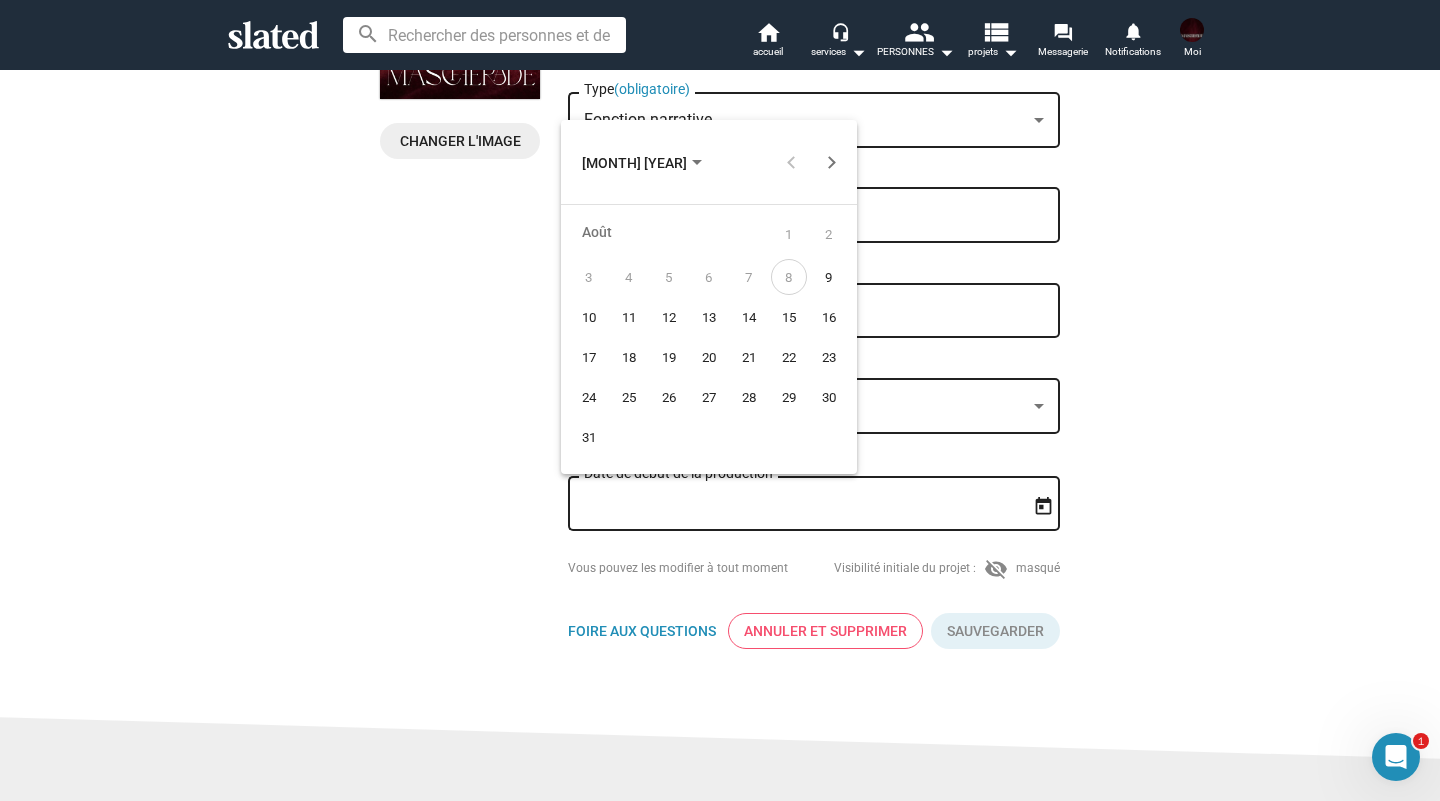 click on "[MONTH] [YEAR]" at bounding box center [634, 163] 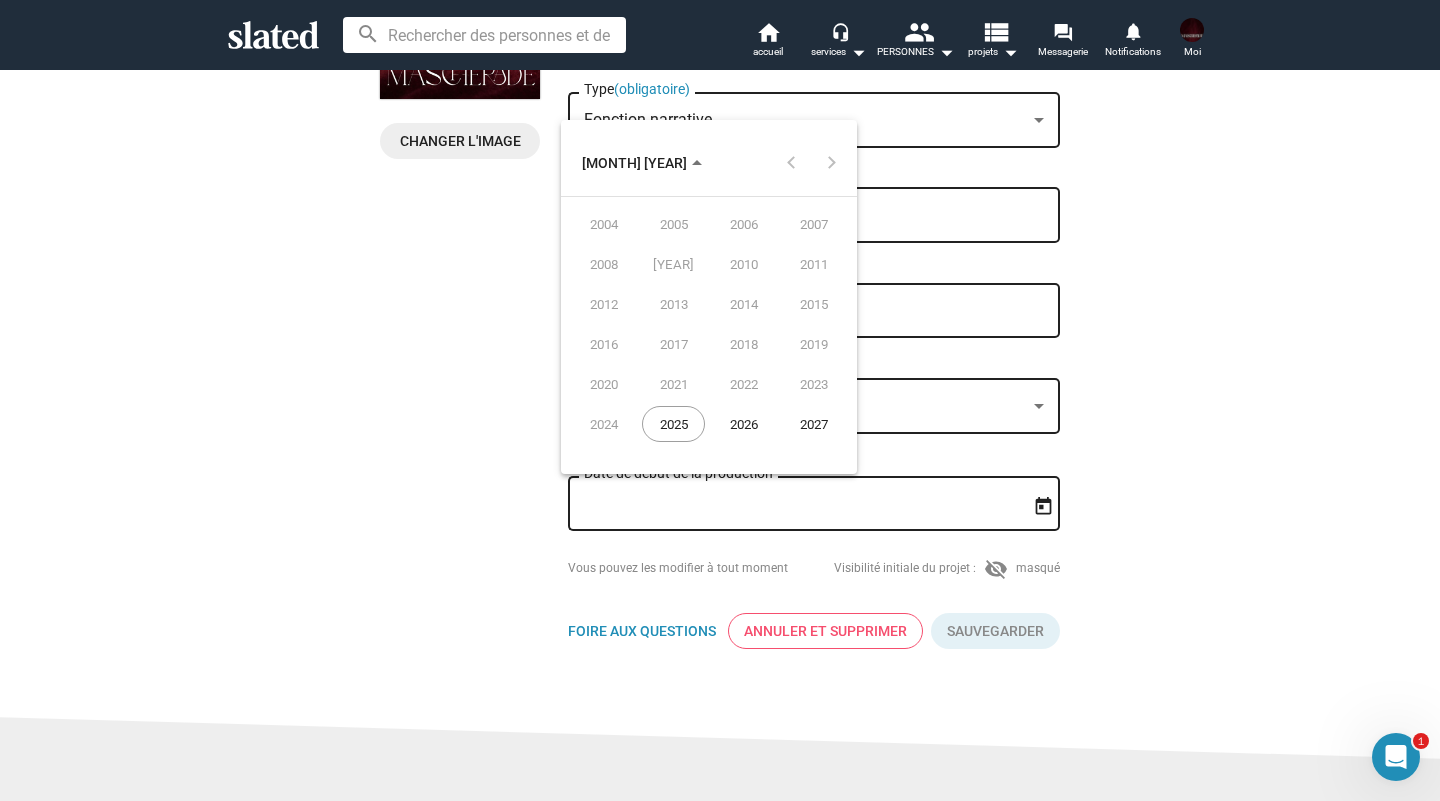 click on "2026" at bounding box center (743, 424) 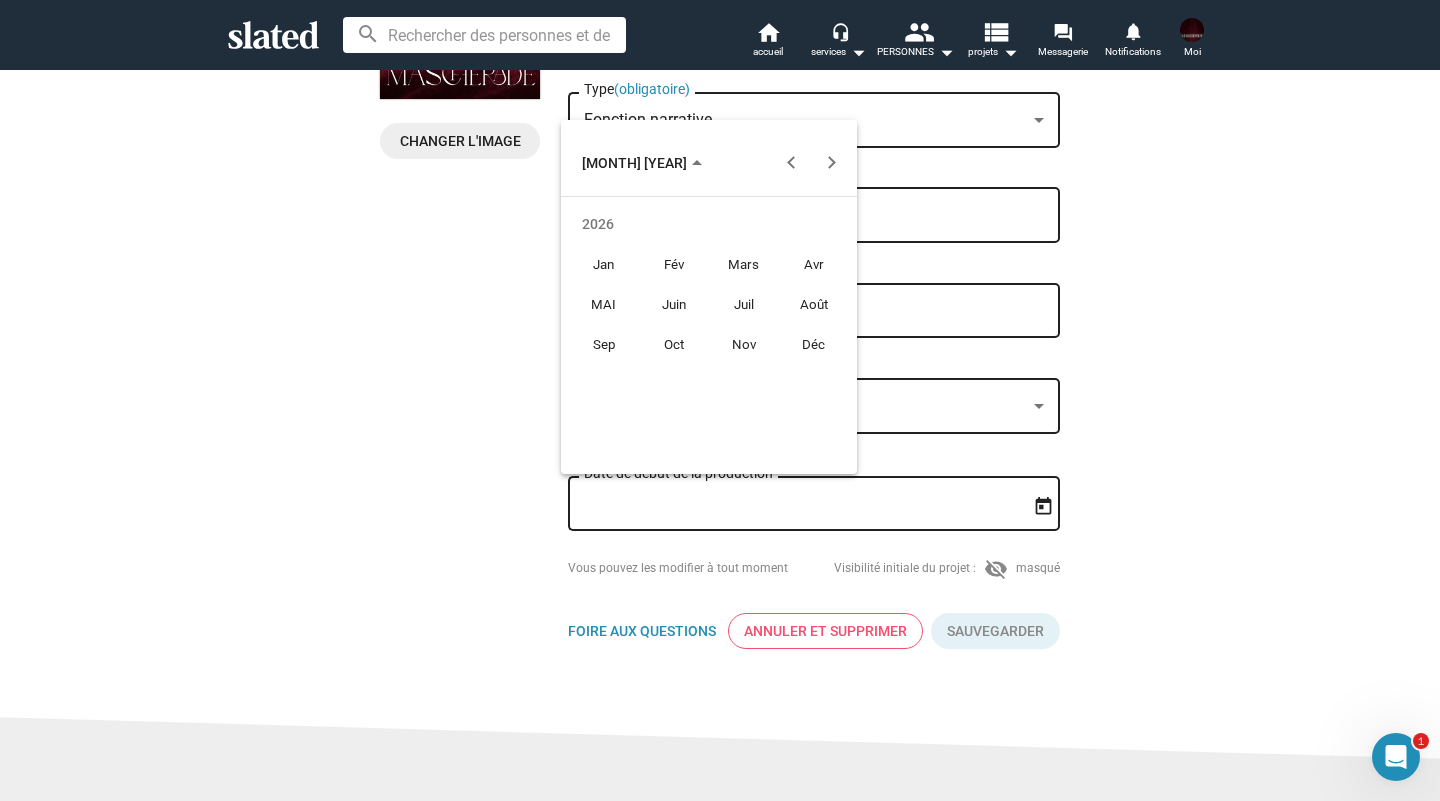 click on "MAI" at bounding box center (603, 304) 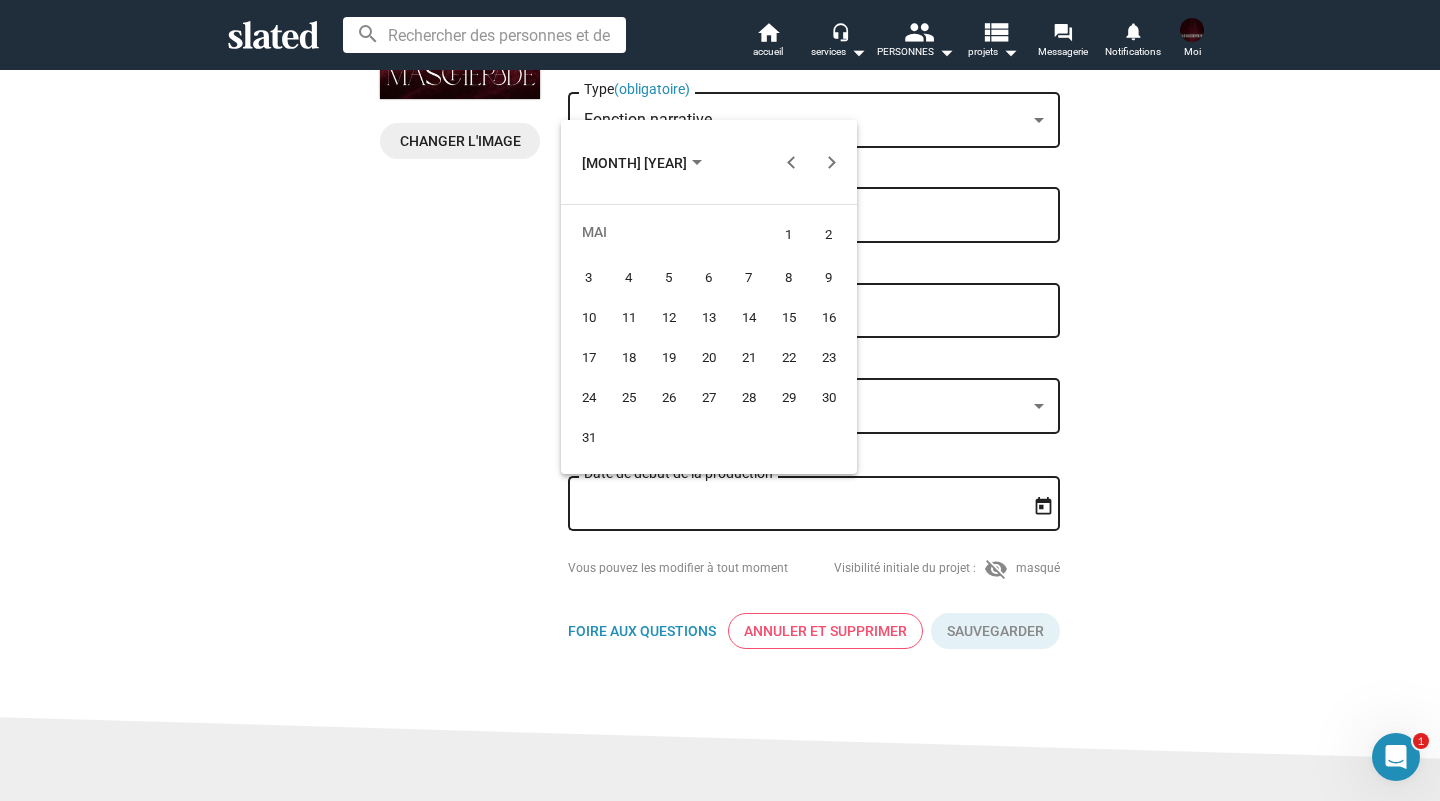 click on "[MONTH] [YEAR]" at bounding box center (634, 163) 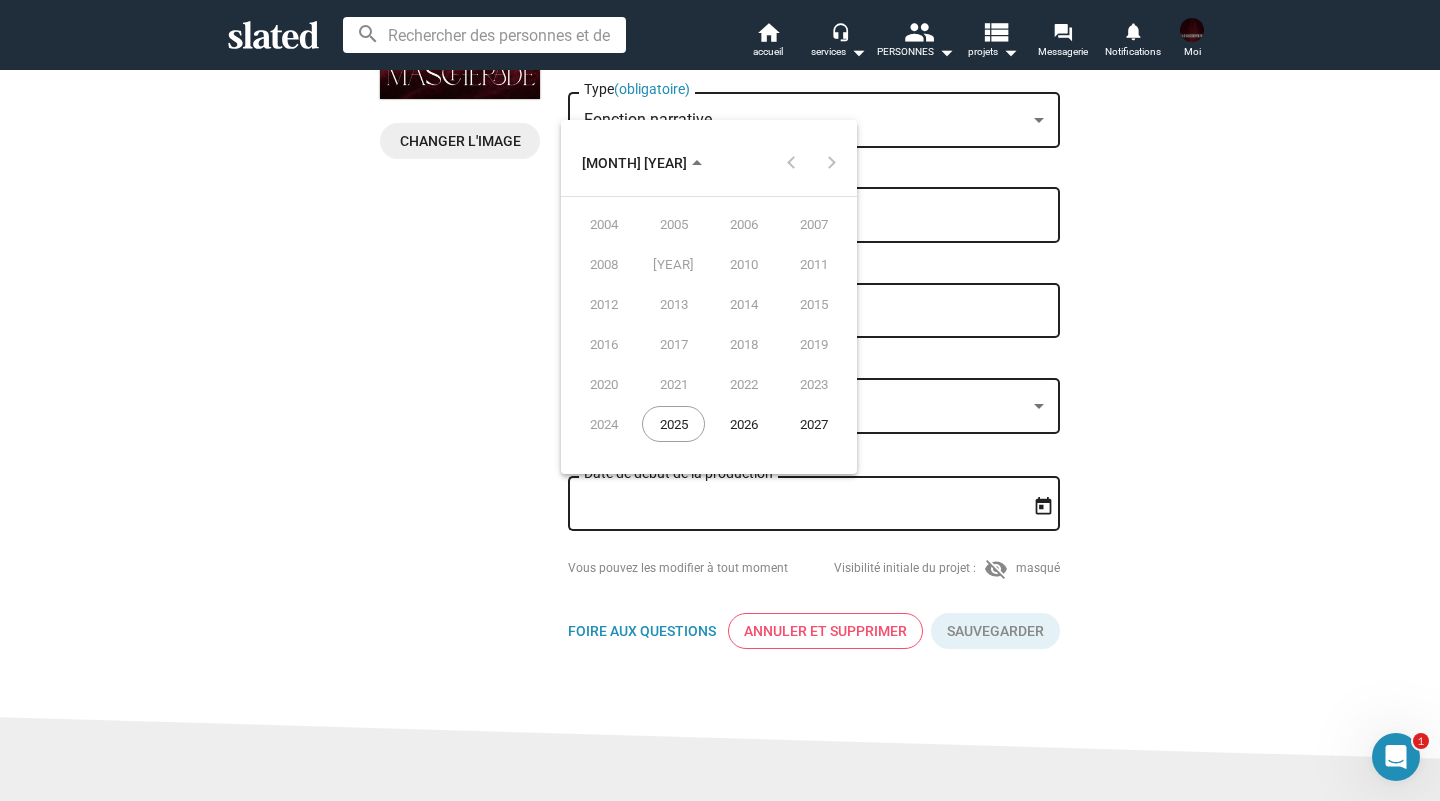 click on "2026" at bounding box center [743, 424] 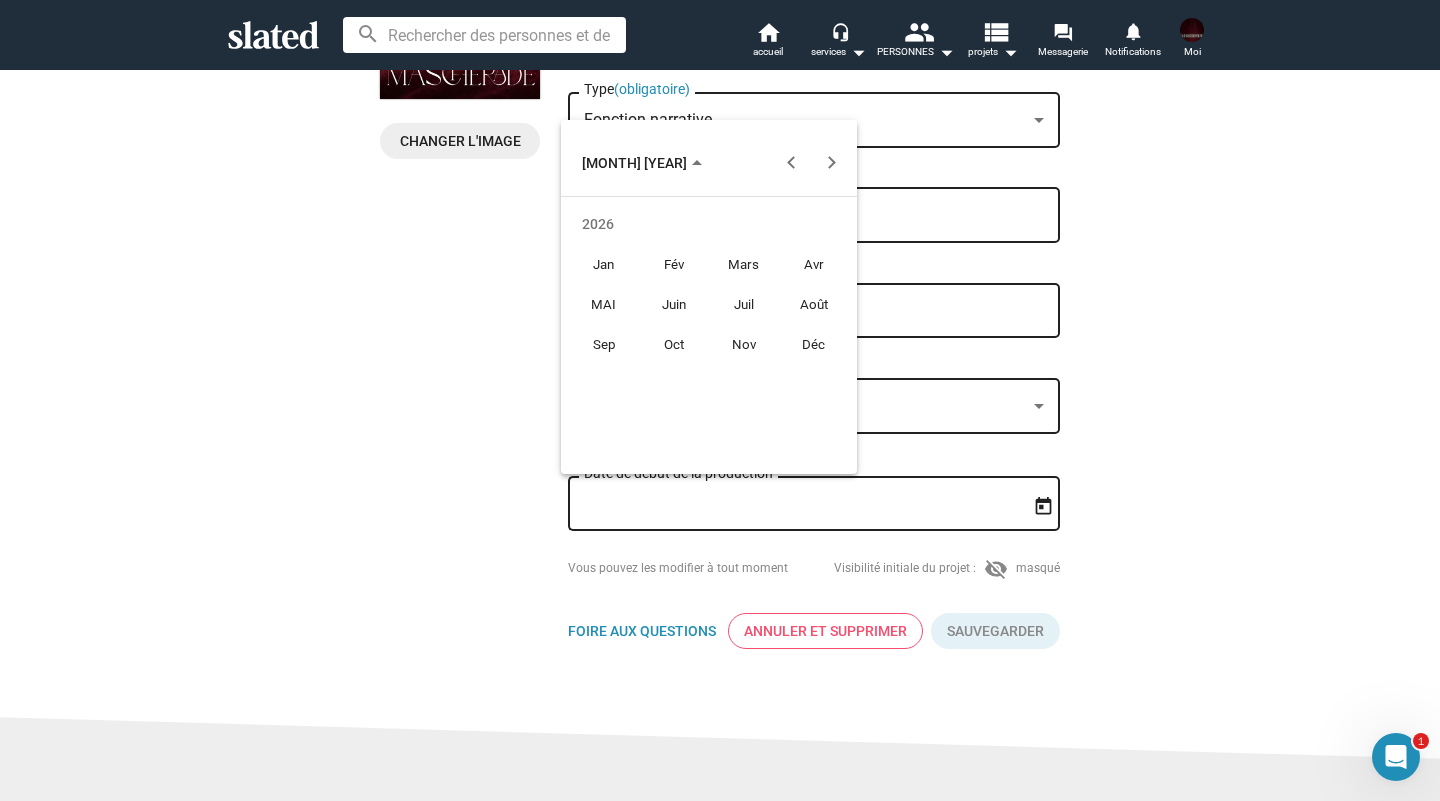 click on "MAI" at bounding box center (603, 304) 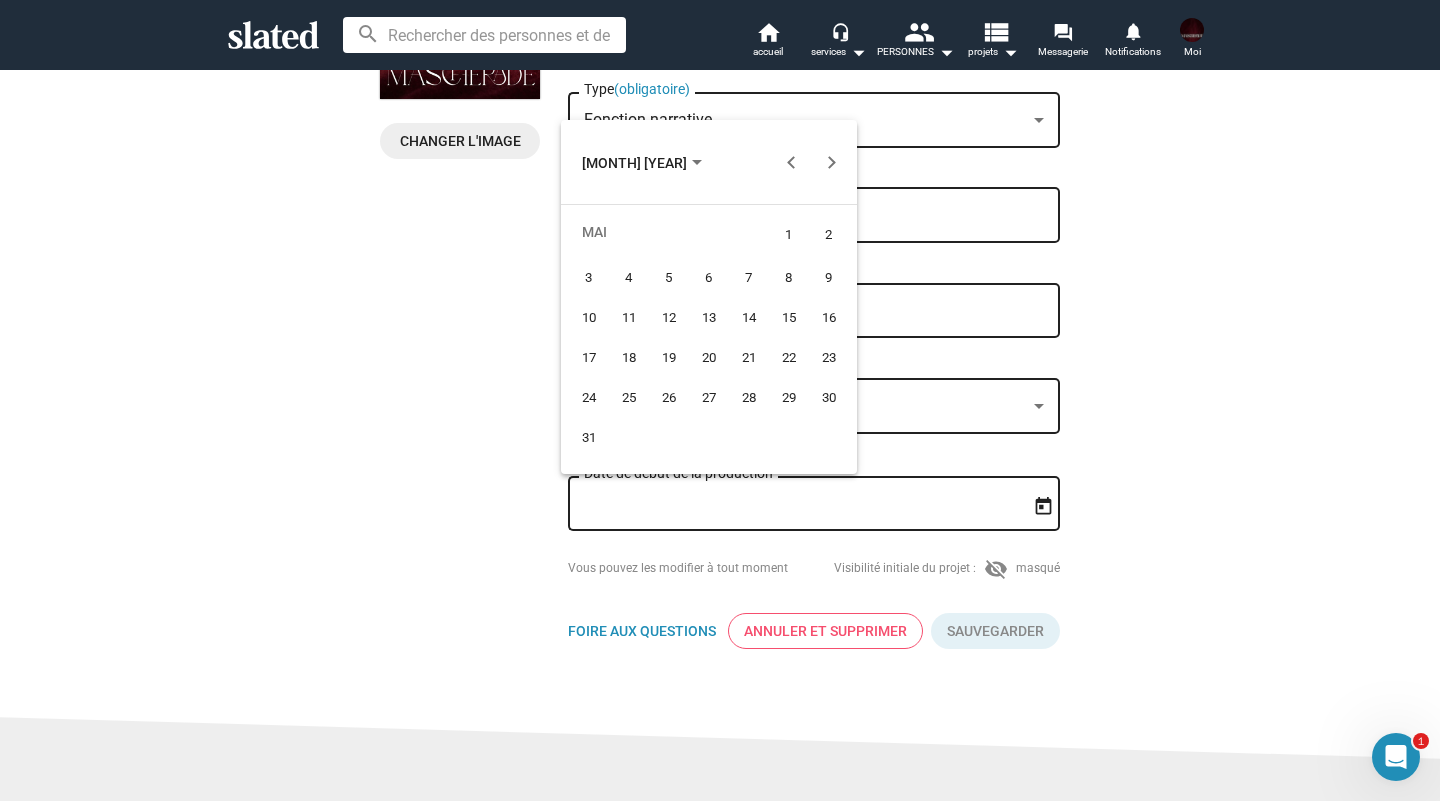 click on "6" at bounding box center [709, 277] 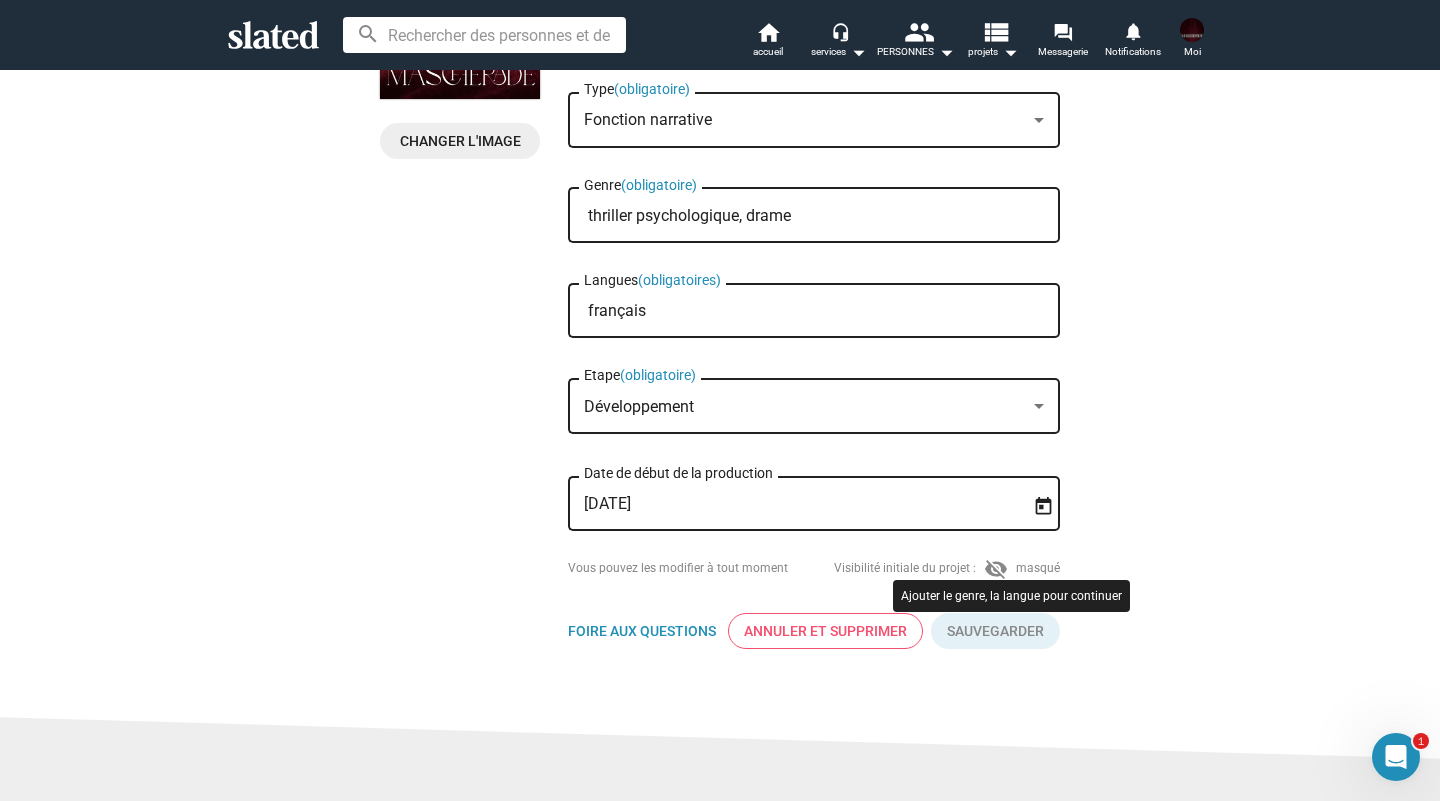 click 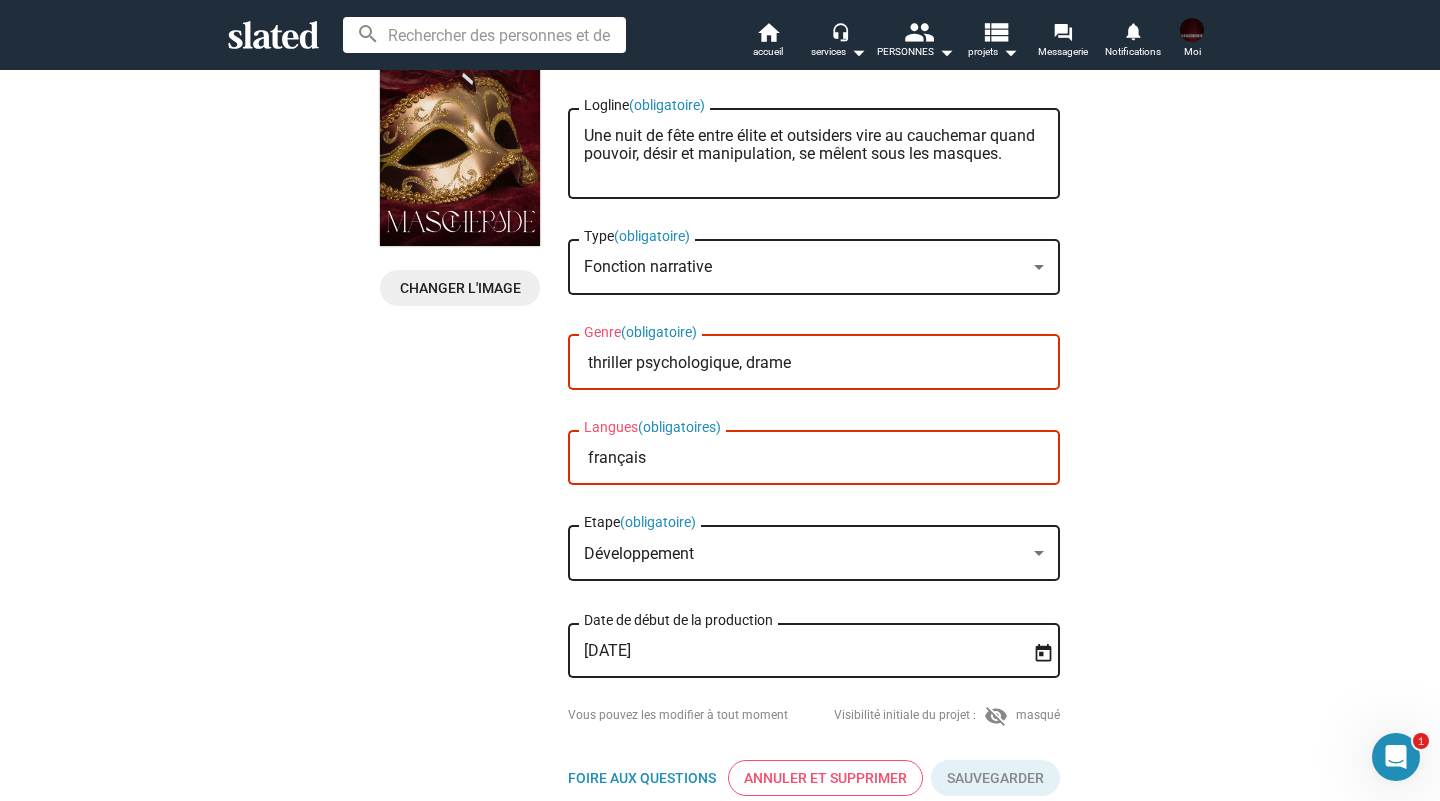 scroll, scrollTop: 234, scrollLeft: 0, axis: vertical 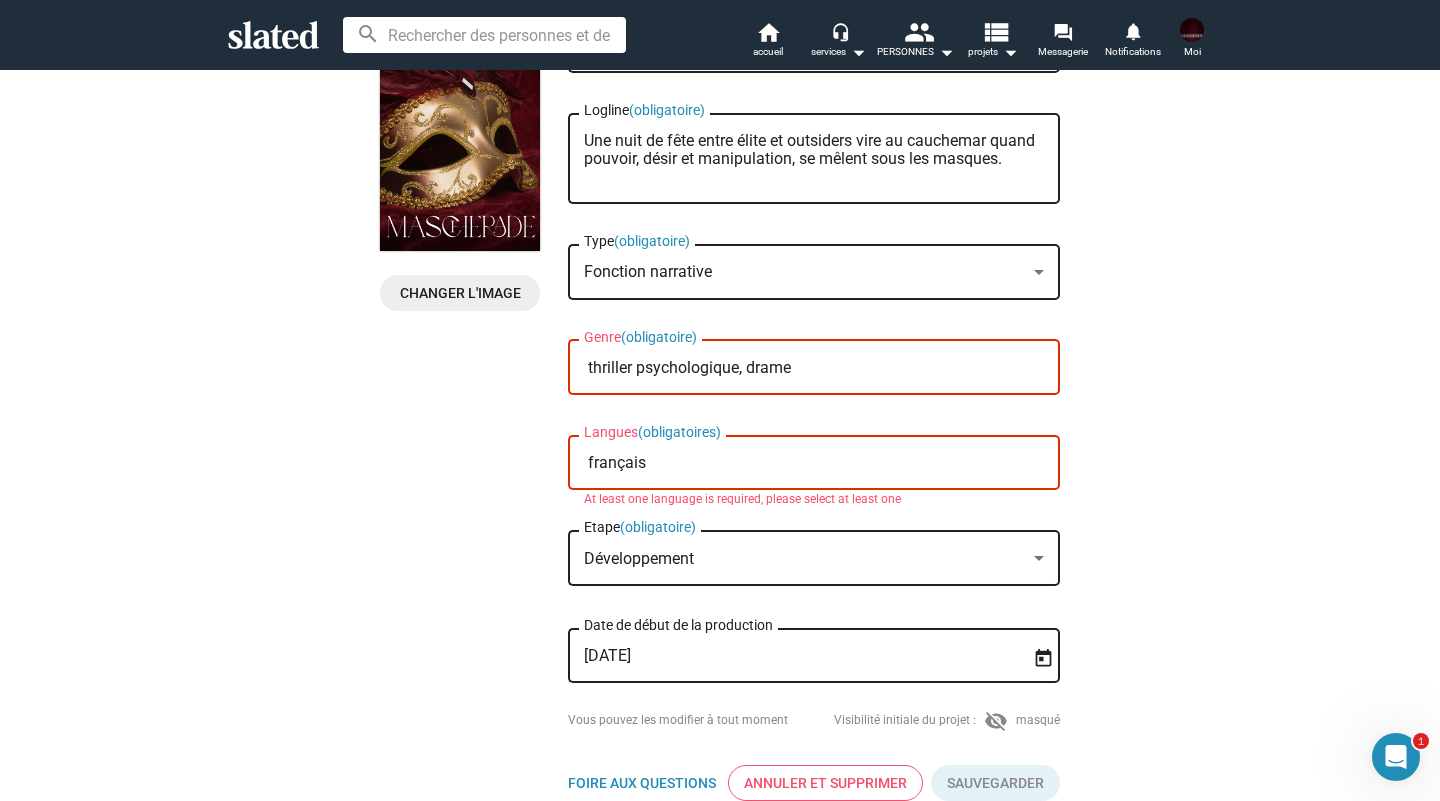 click on "français" at bounding box center [818, 463] 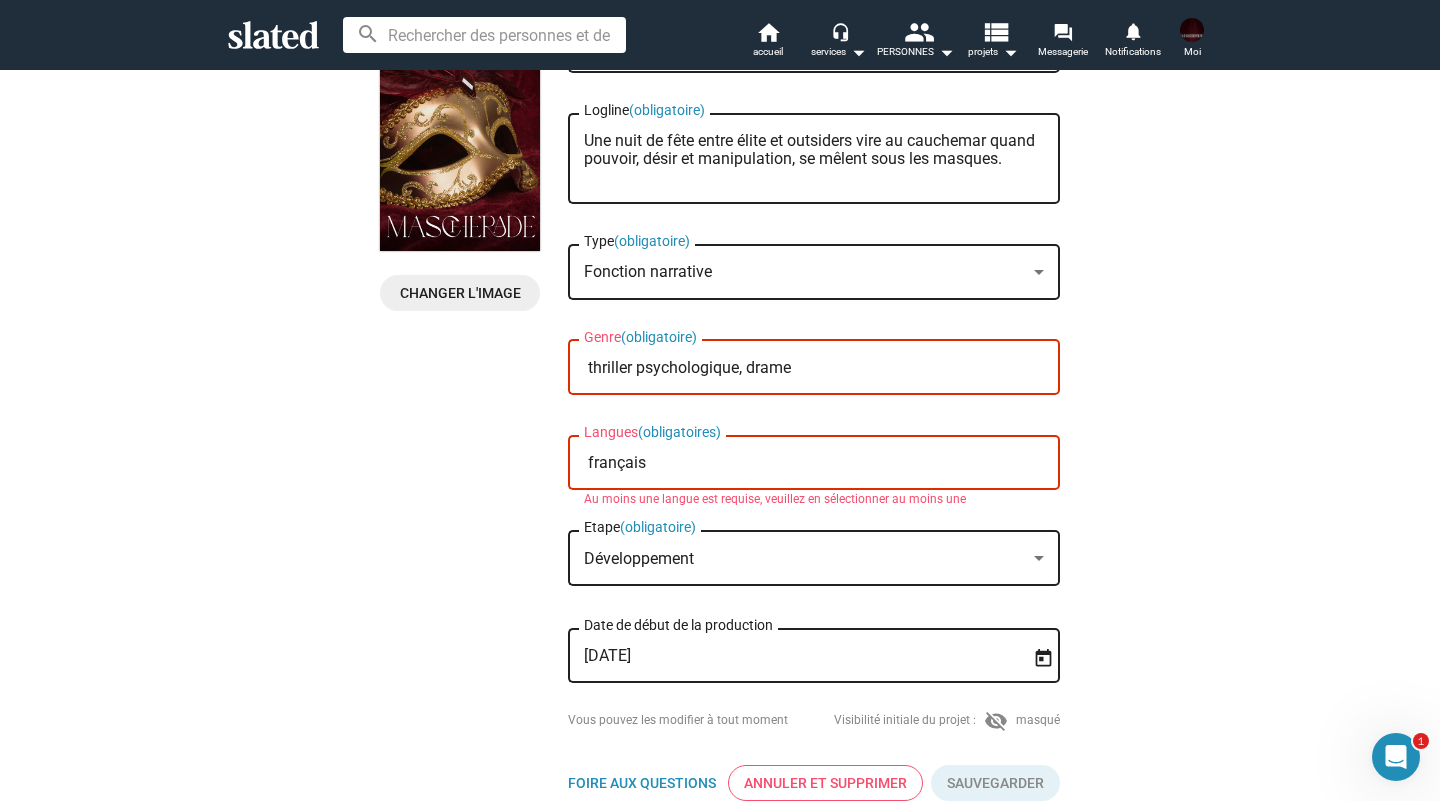 drag, startPoint x: 661, startPoint y: 465, endPoint x: 678, endPoint y: 475, distance: 19.723083 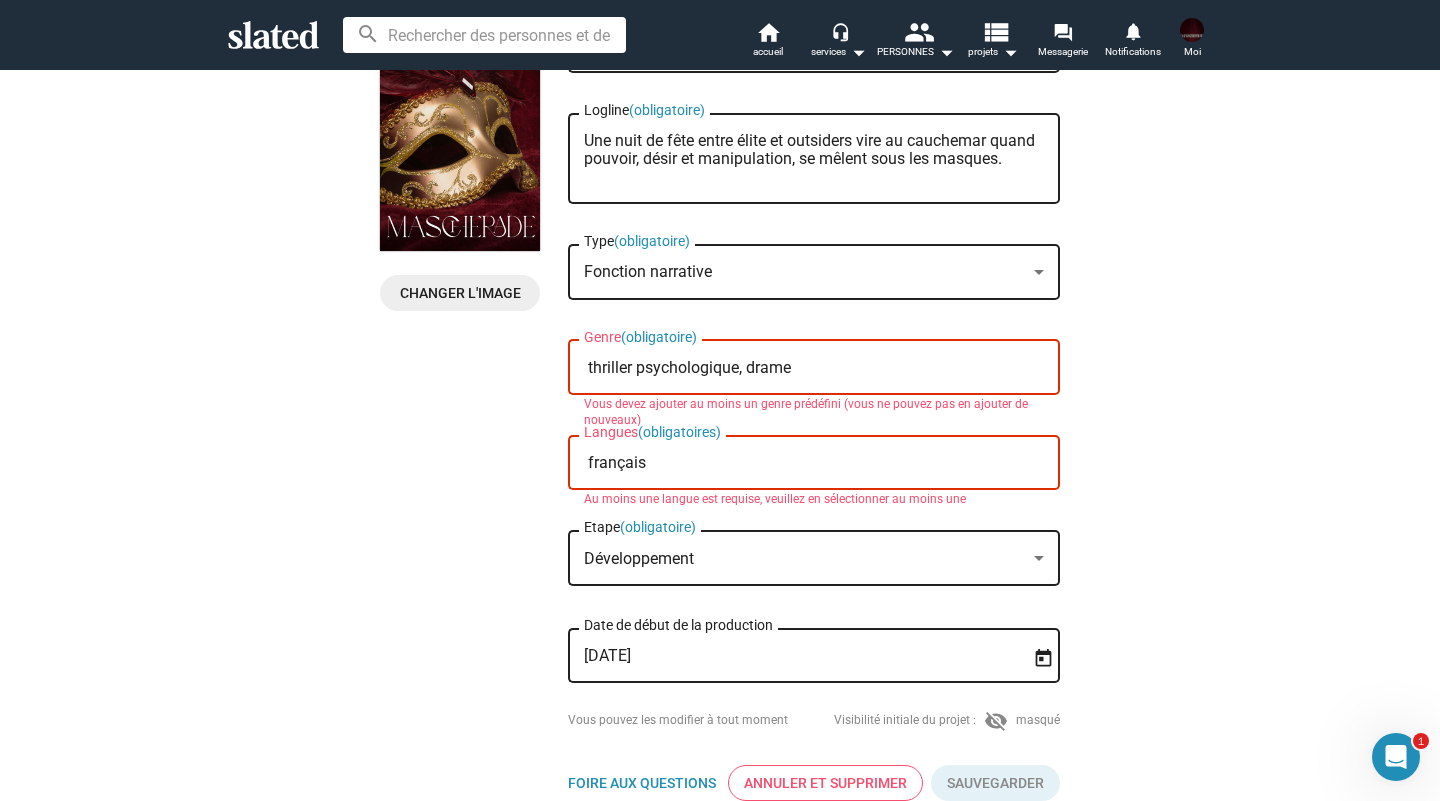 click on "thriller psychologique, drame" at bounding box center [818, 368] 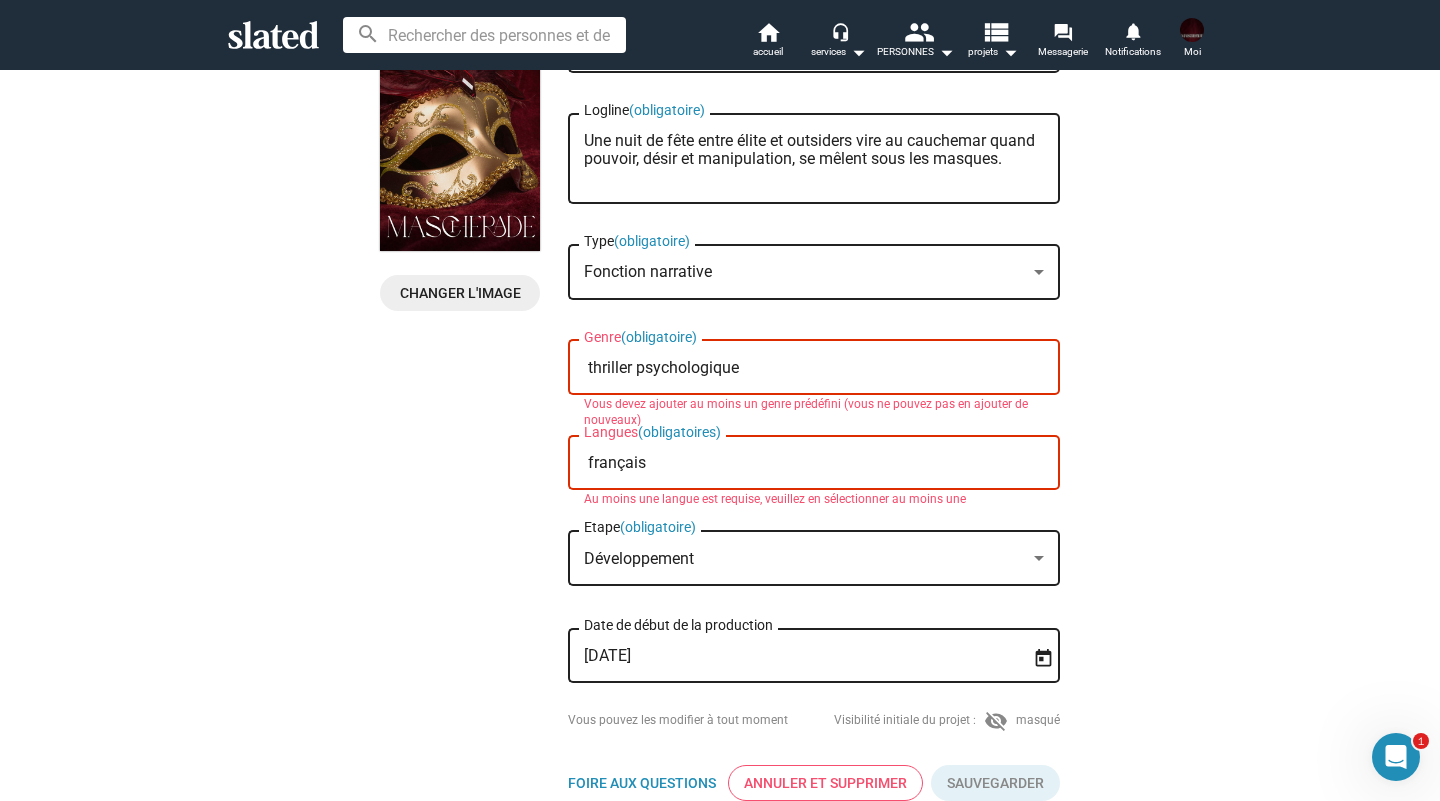 click on "français" at bounding box center [818, 463] 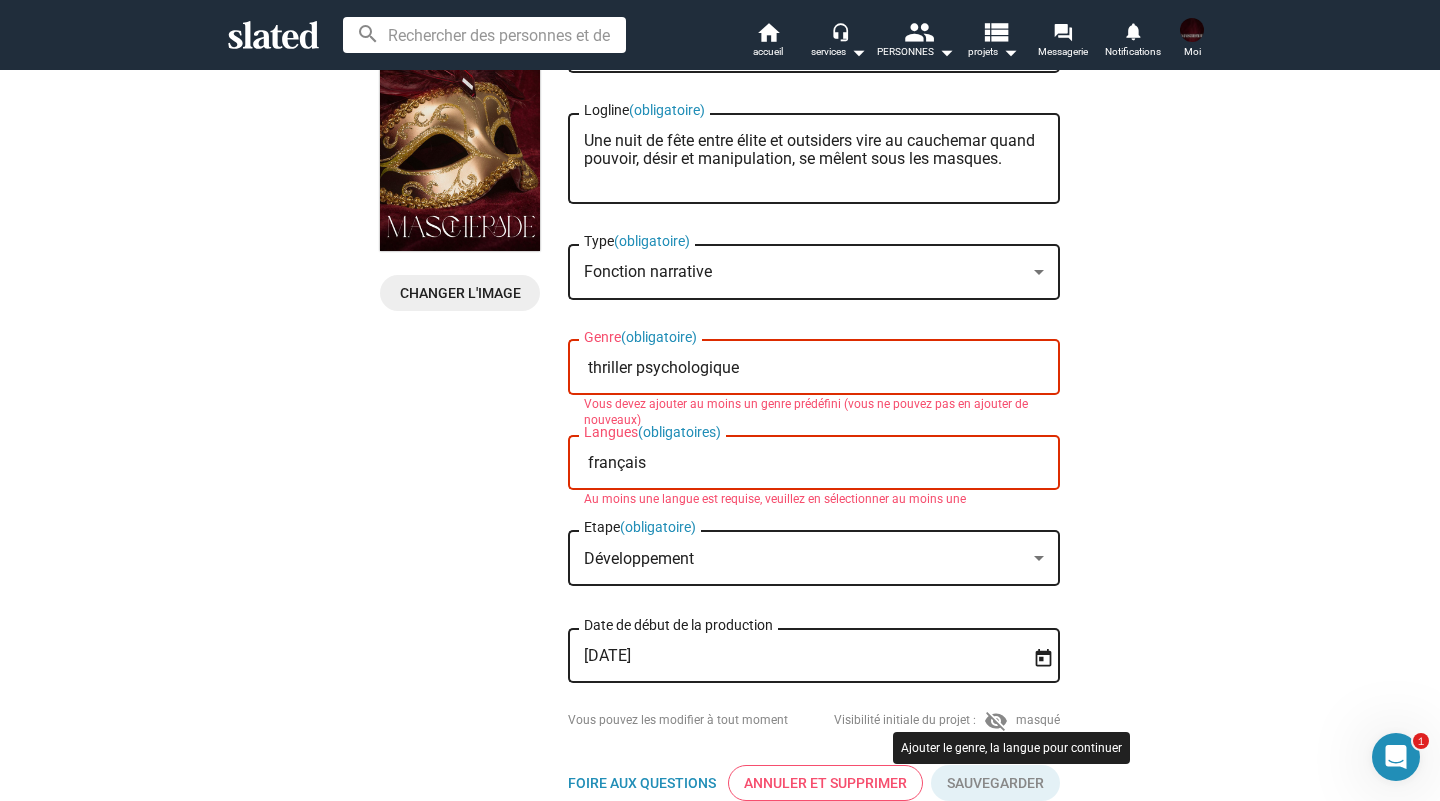 click 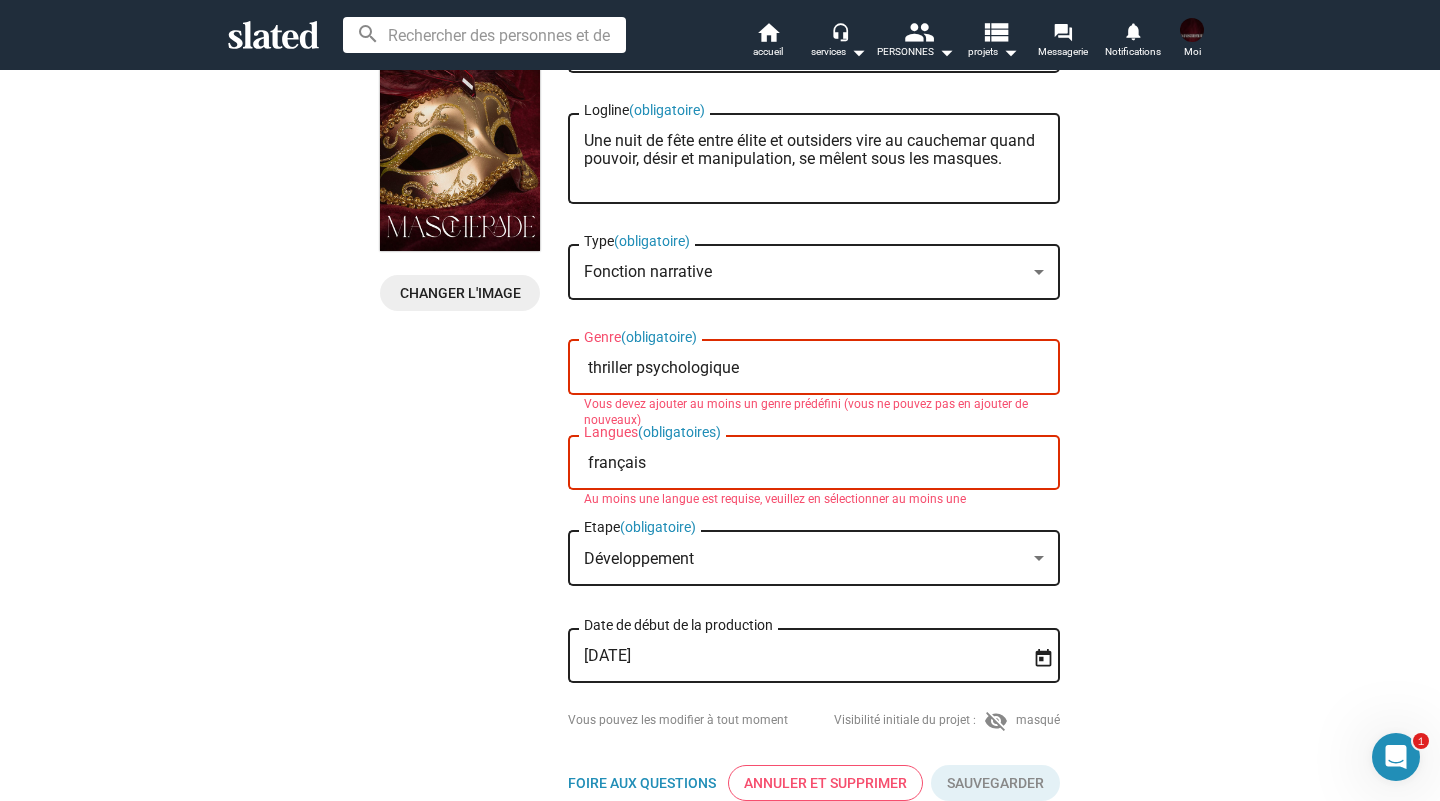 click on "français Langues  (obligatoires)" 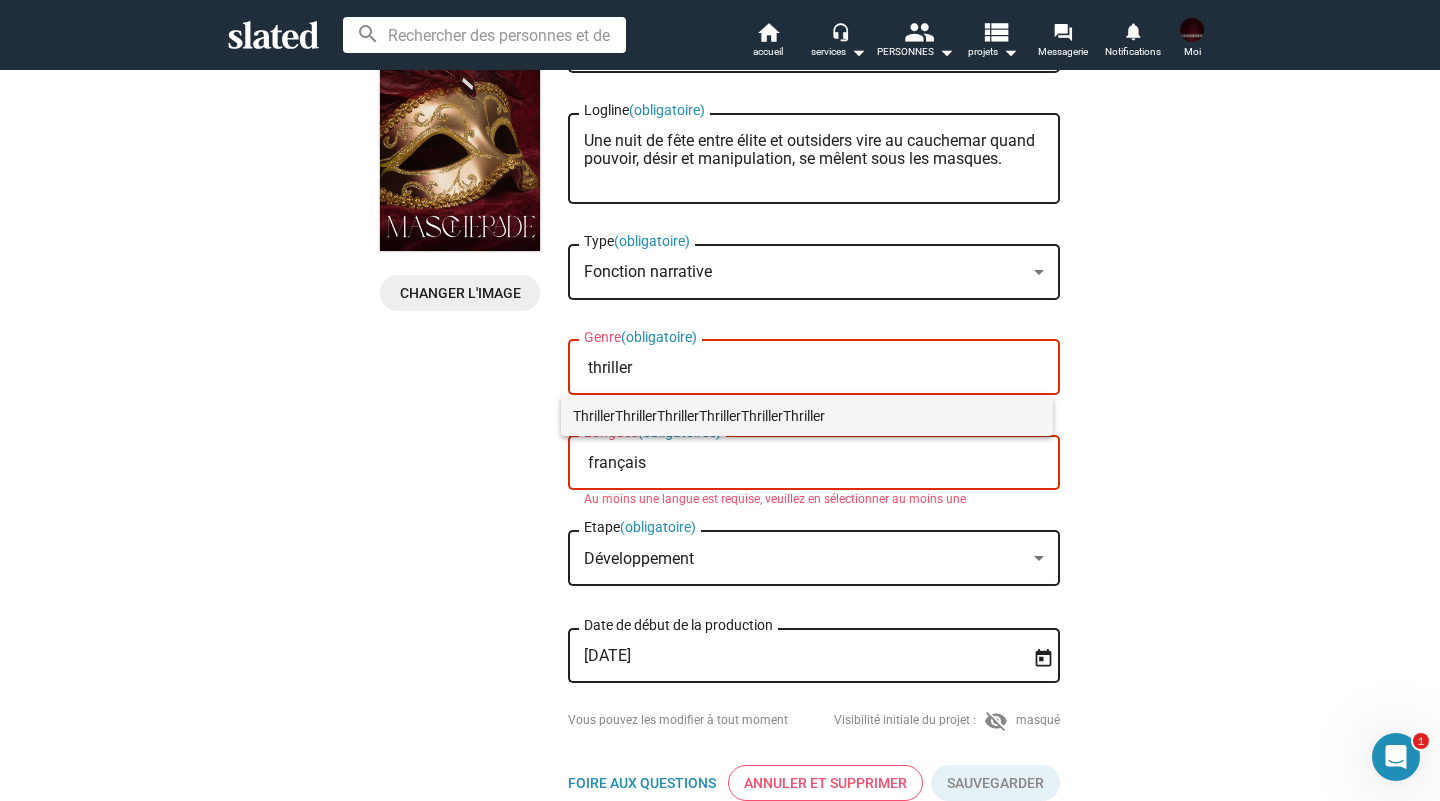 type on "thriller" 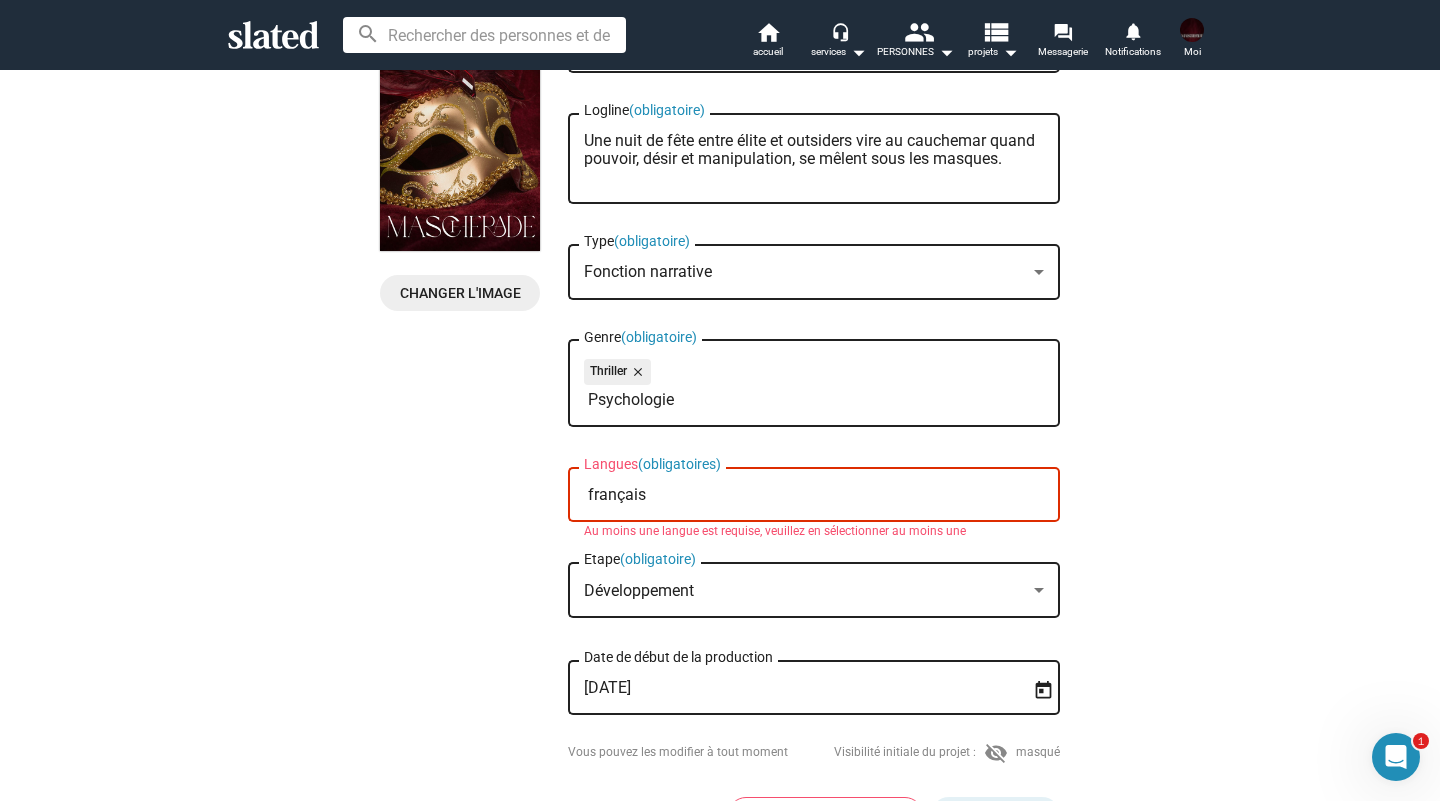 type on "Psychologie" 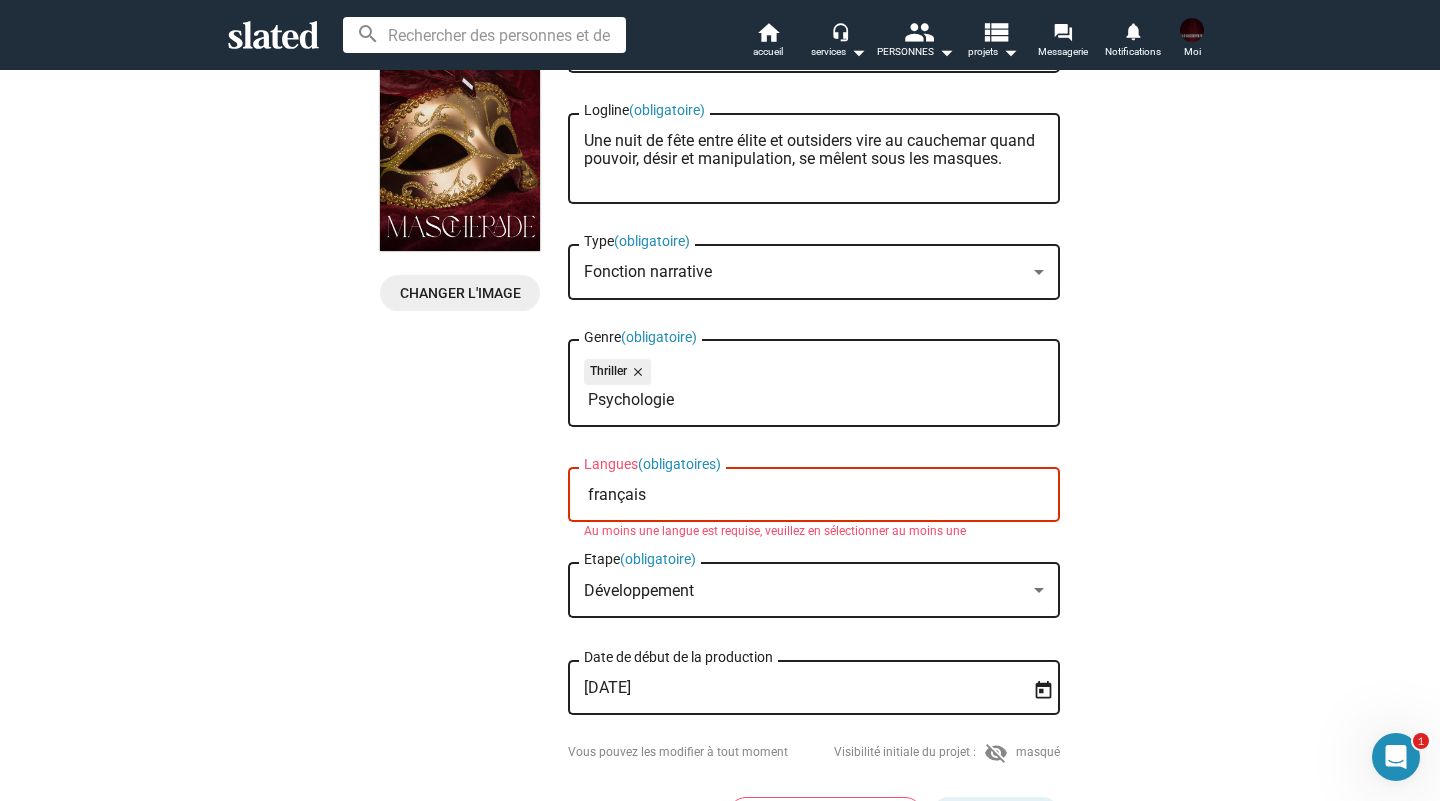 click on "CHANGE IMAGE  Change Image  mascherade Title  (required) Logline  (required) Narrative Function Type  (required) Thriller close Psychology Genre  (required) French Languages  (required) At least one language is required, please select at least one Development Stage  (required) 5/6/2026 Production Start Date You can modify them at any time Project initial visibility: visibility_off hidden FAQ CANCEL AND DELETE save" 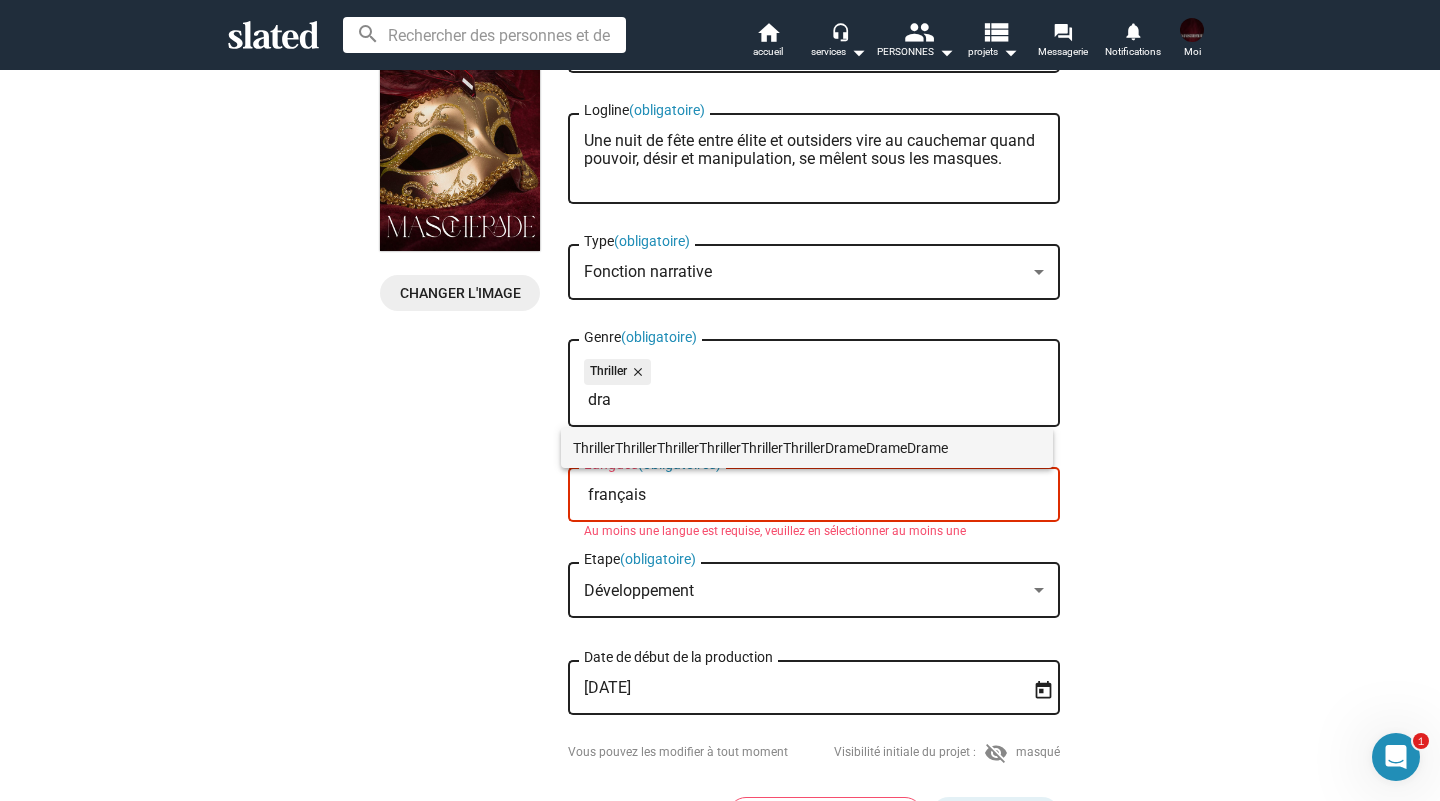 type on "dra" 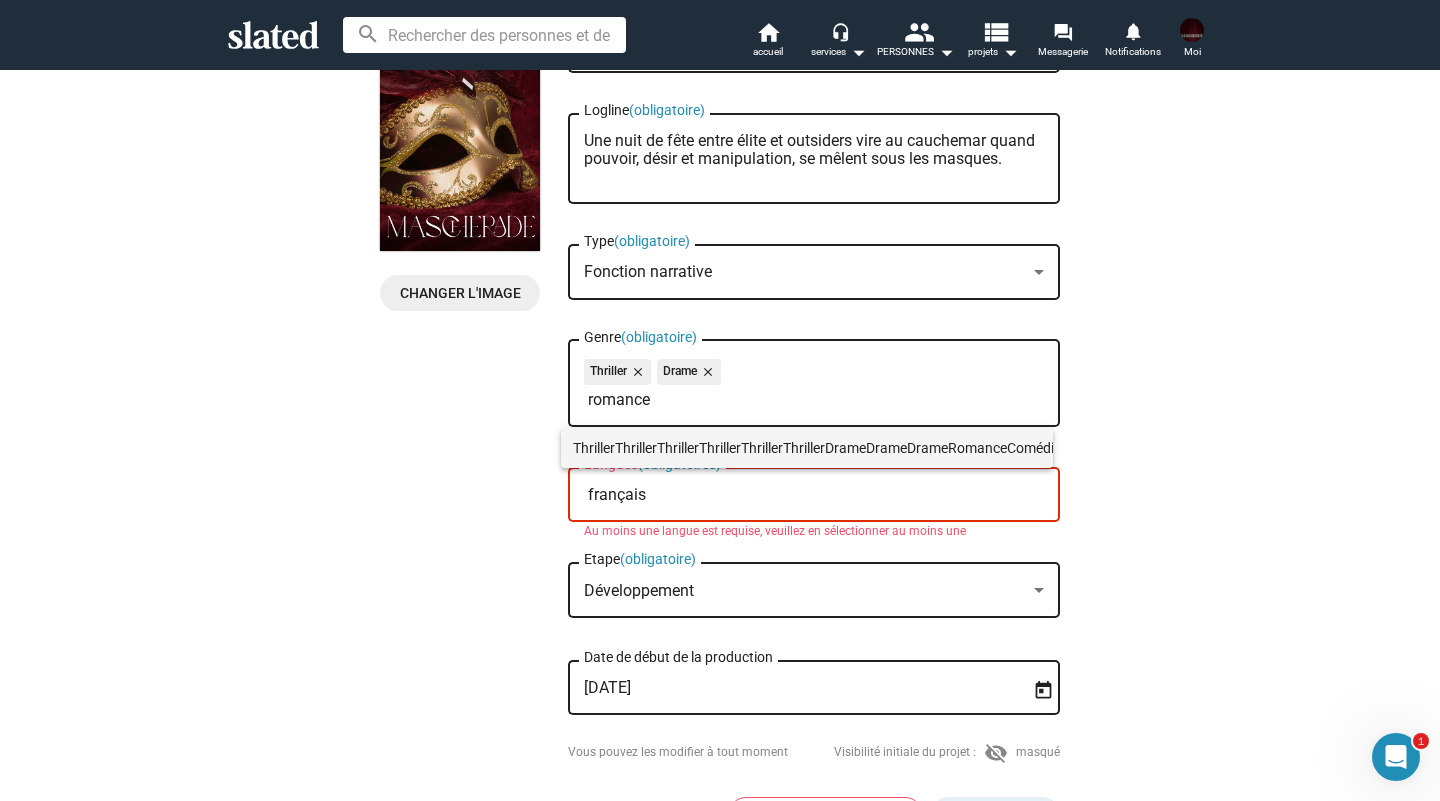 type on "romance" 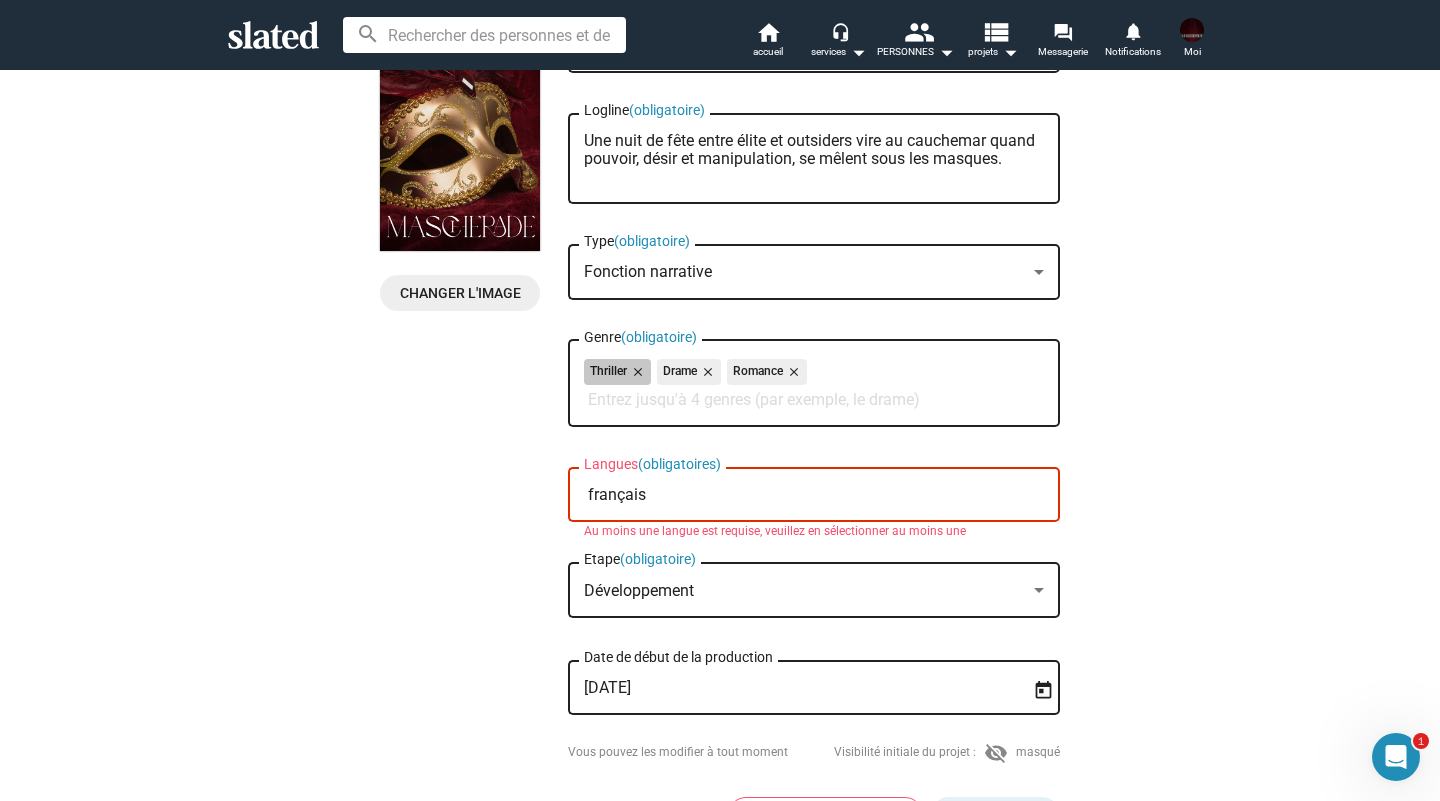click on "Thriller close Drame close Romance close" at bounding box center [814, 375] 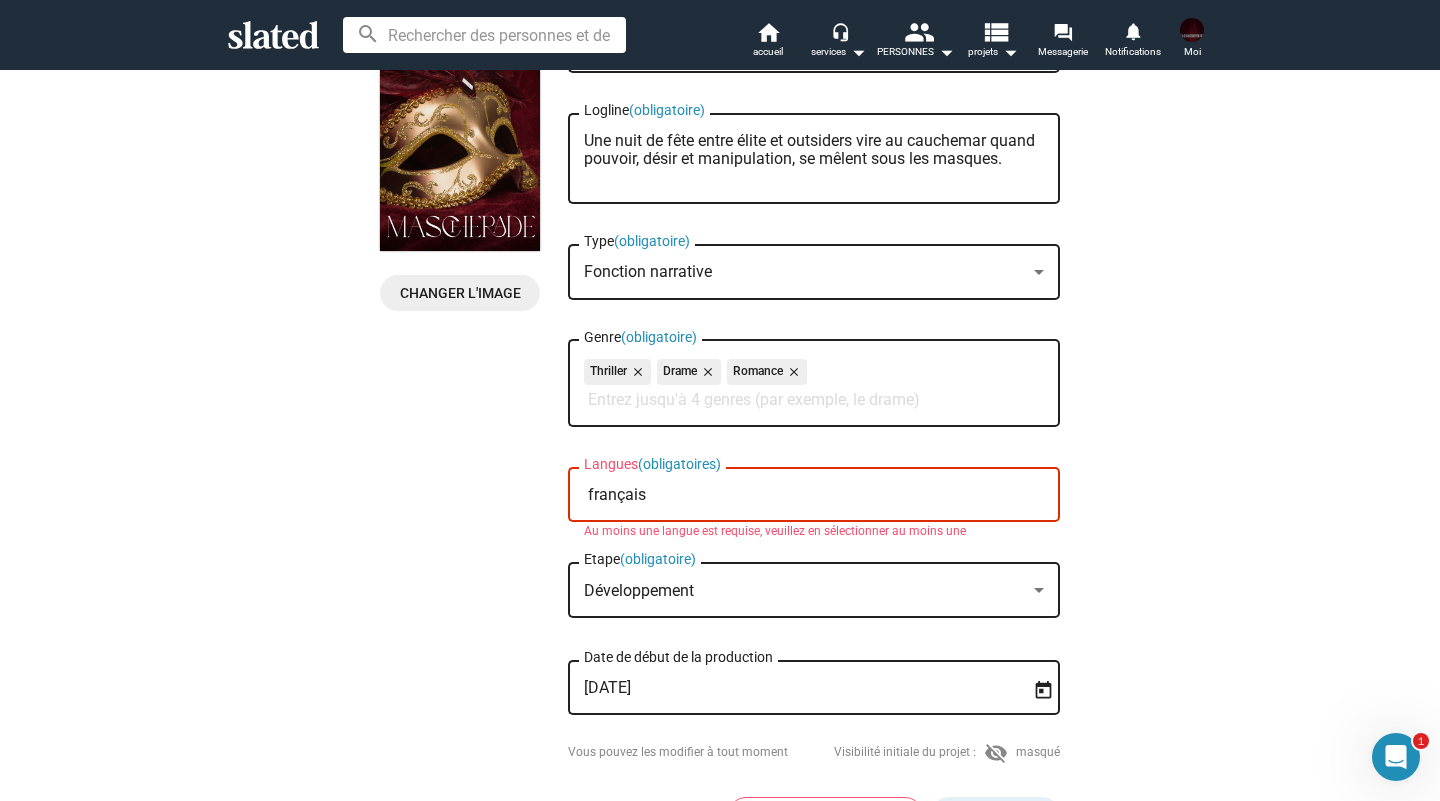click on "Thriller close Drame close Romance close Genre  (obligatoire)" 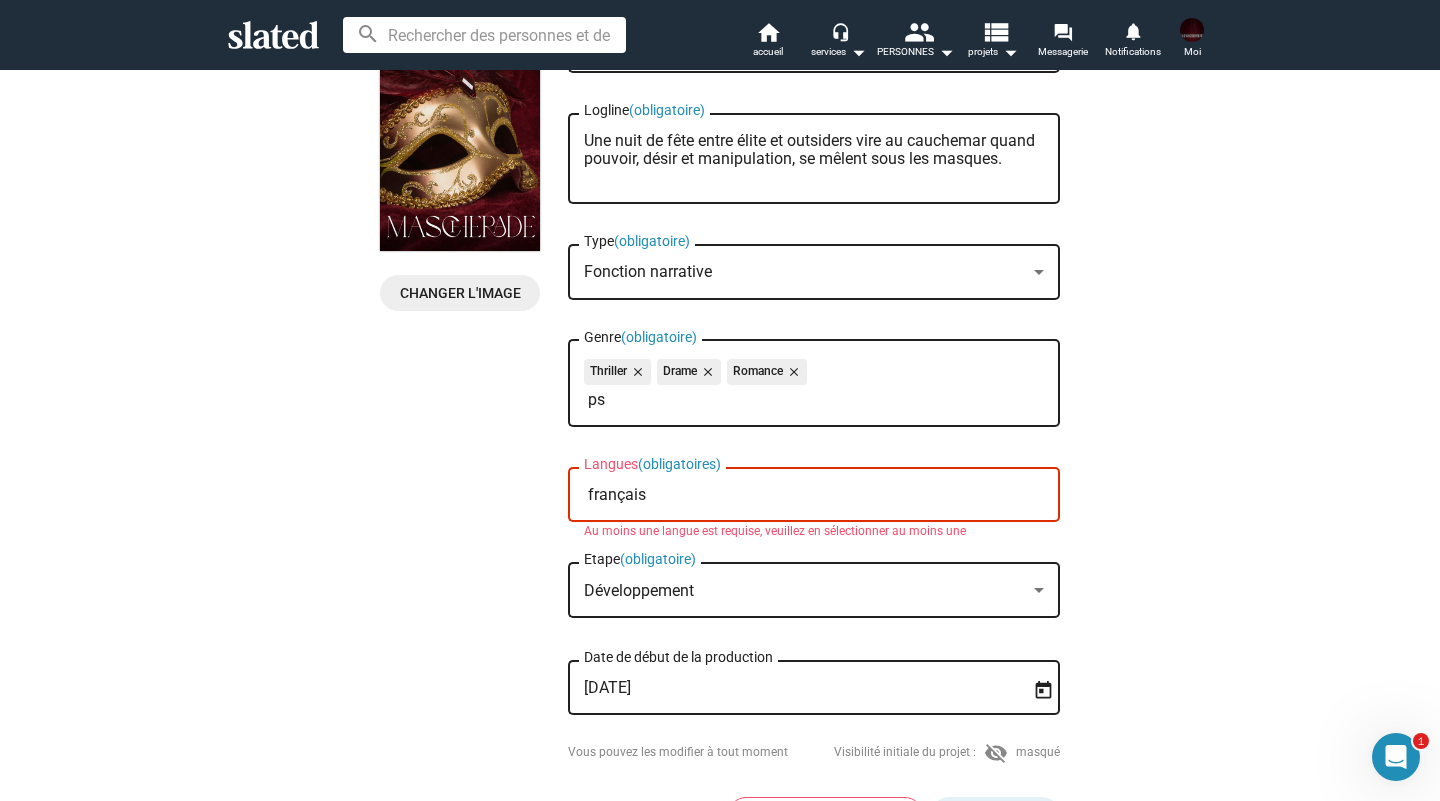 type on "p" 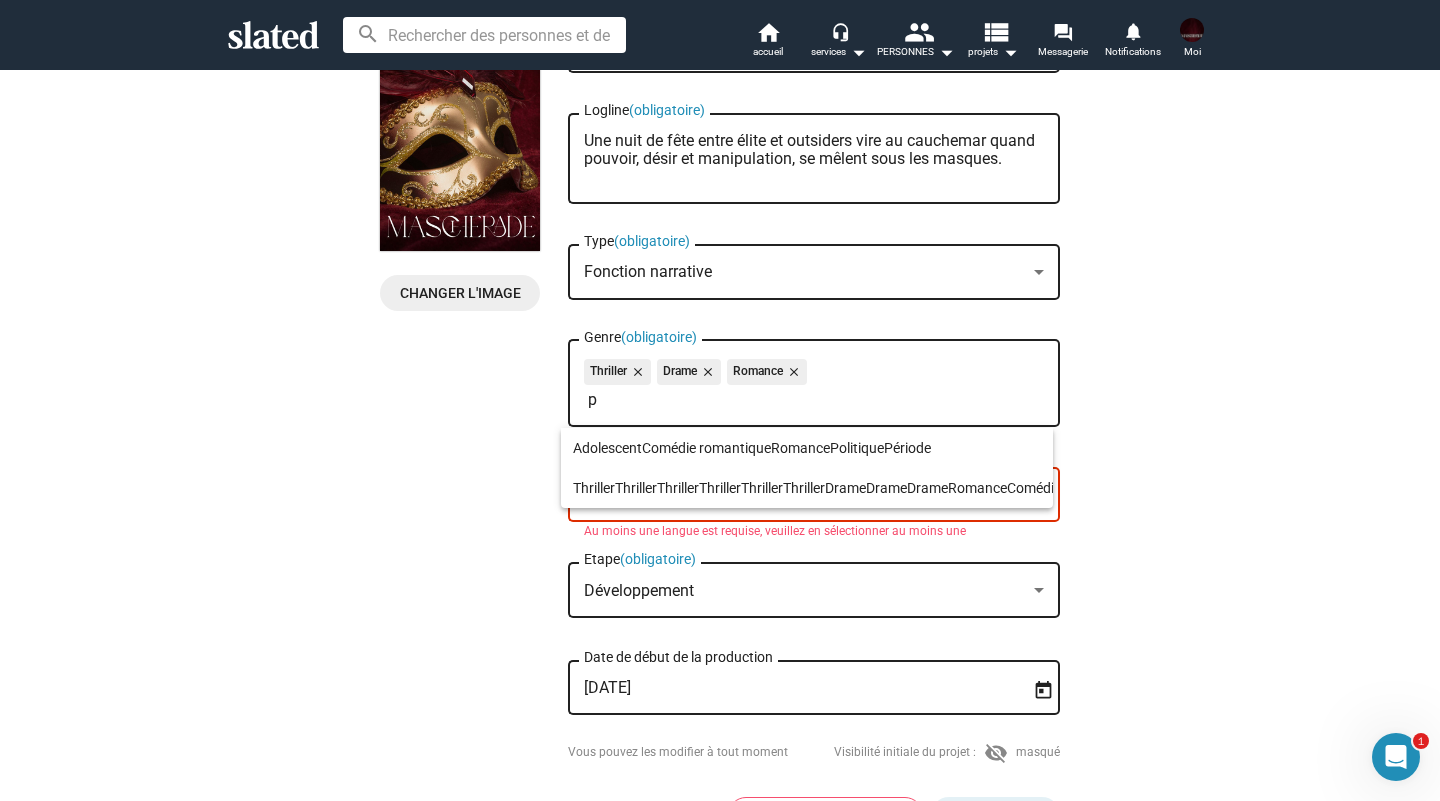type 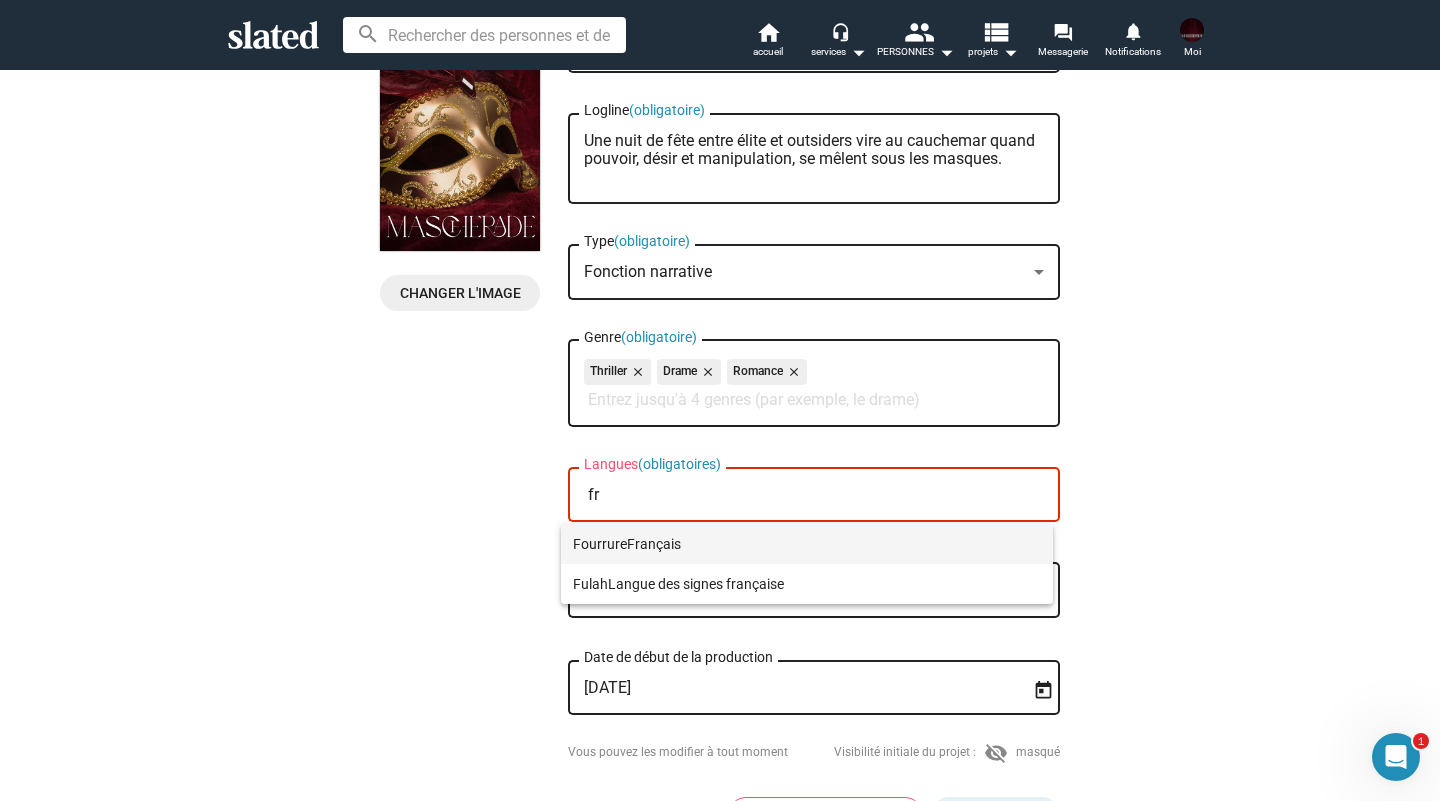 type on "fr" 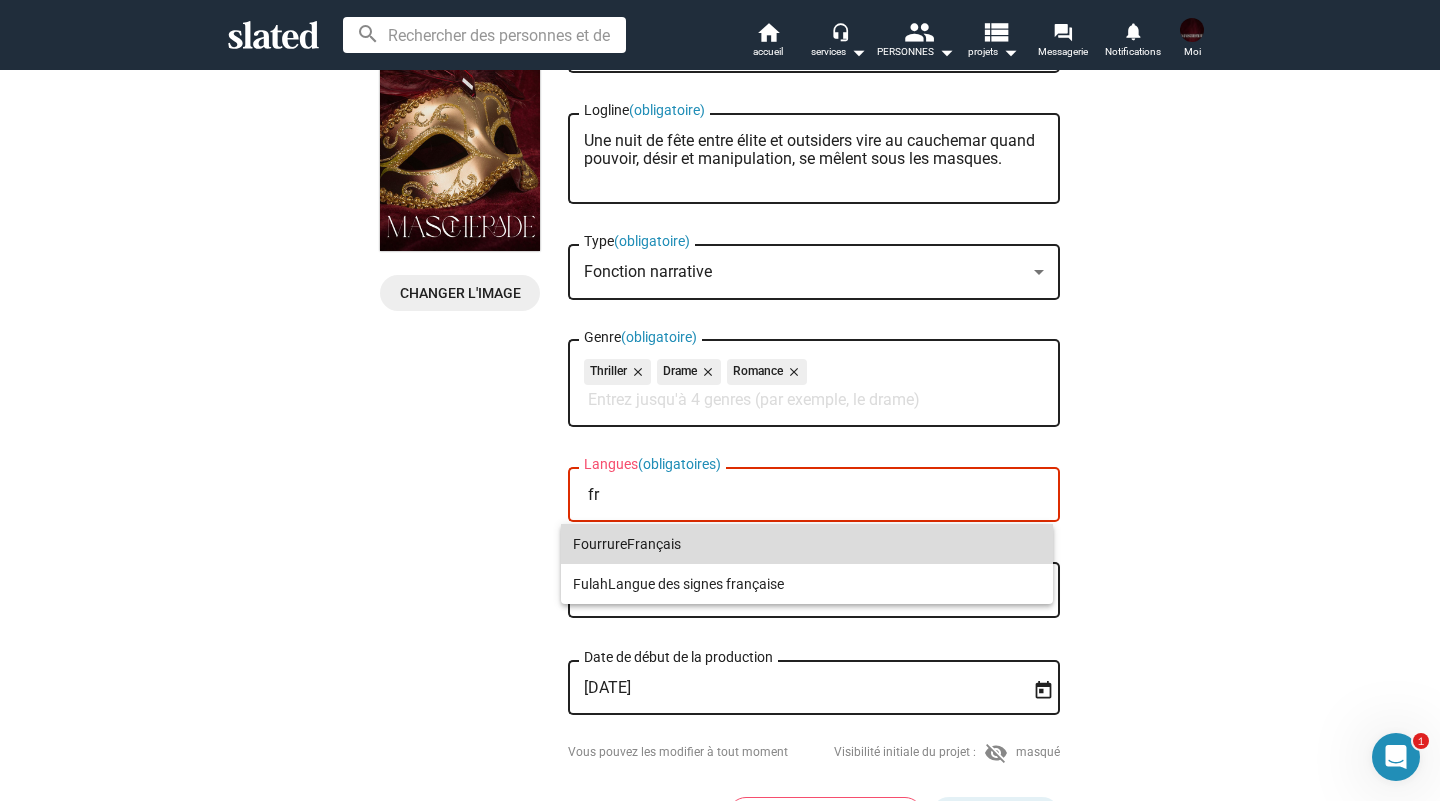 click on "Fourrure Français" at bounding box center (807, 544) 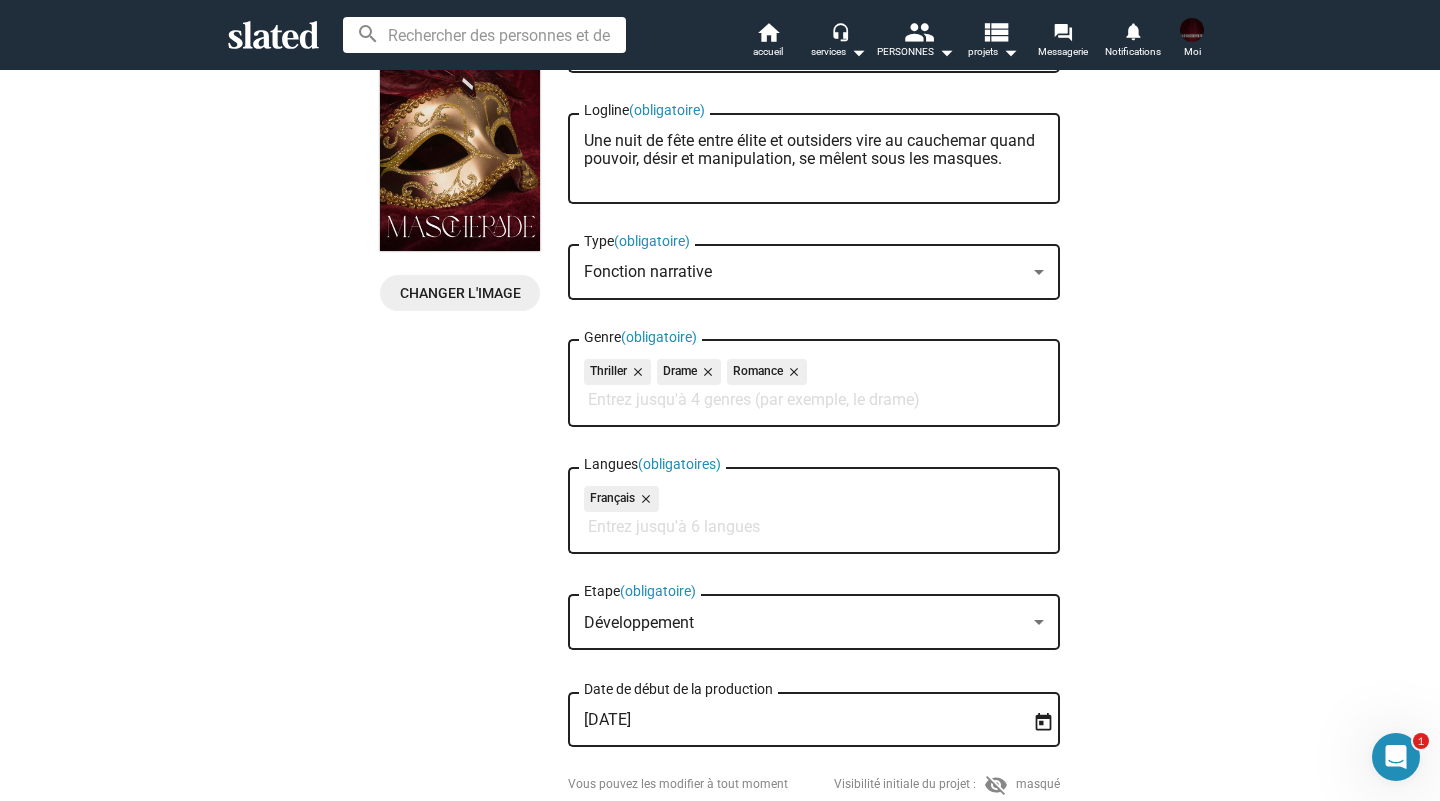click on "CHANGE IMAGE  Change Image  mascherade Titre  (obligatoire) Une nuit de fête entre élite et outsiders vire au cauchemar quand pouvoir, désir et manipulation, se mêlent sous les masques. Logline  (obligatoire) Fonction narrative Type  (obligatoire) Thriller close Drame close Romance close Genre  (obligatoire) Français close Langues  (obligatoires) Développement Étape  (obligatoire) 5/6/2026 Date de début de la production Vous pouvez les modifier à tout moment Visibilité initiale du projet : visibility_off masqué Foire aux questions FAQ ANNULER ET SUPPRIMER sauvegarder" 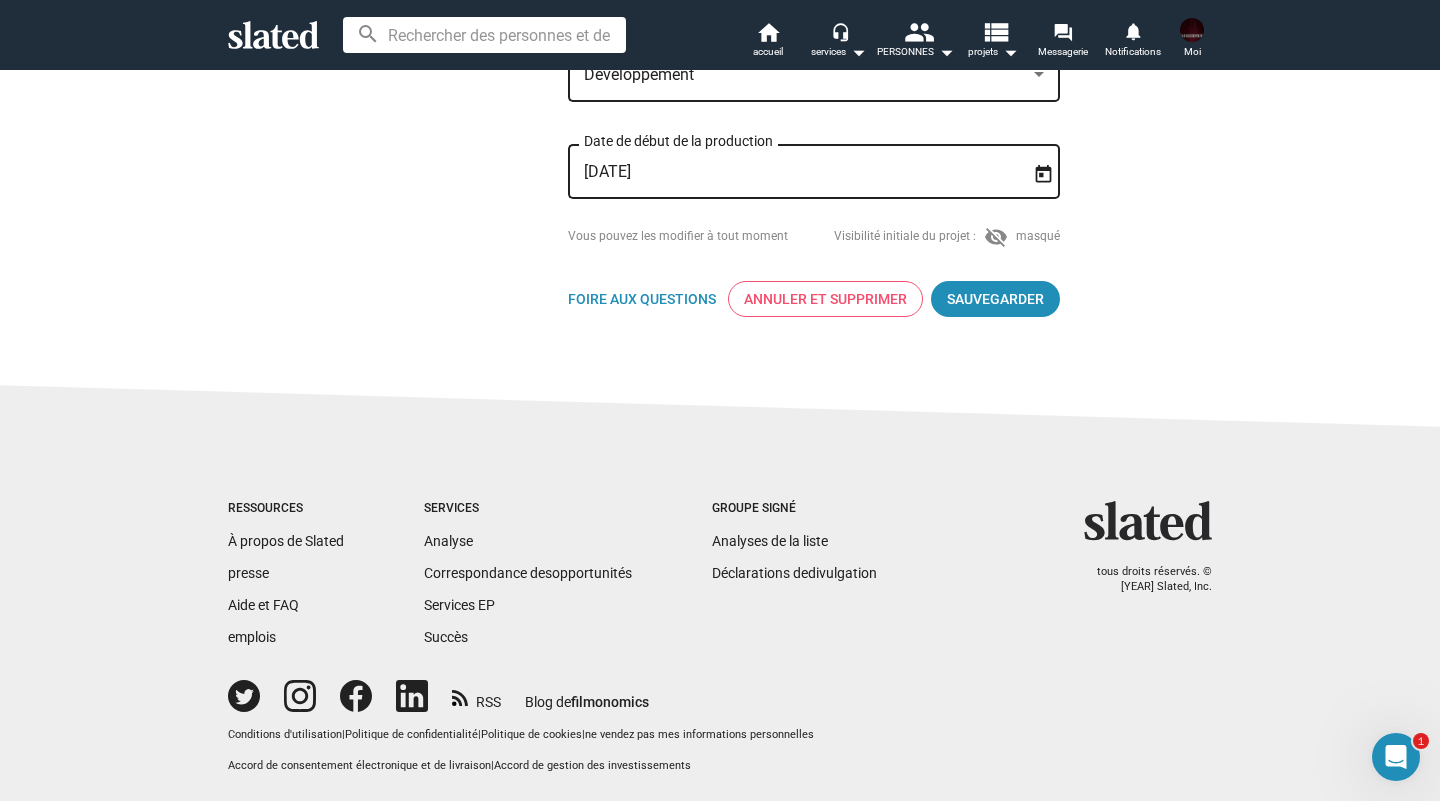 scroll, scrollTop: 782, scrollLeft: 0, axis: vertical 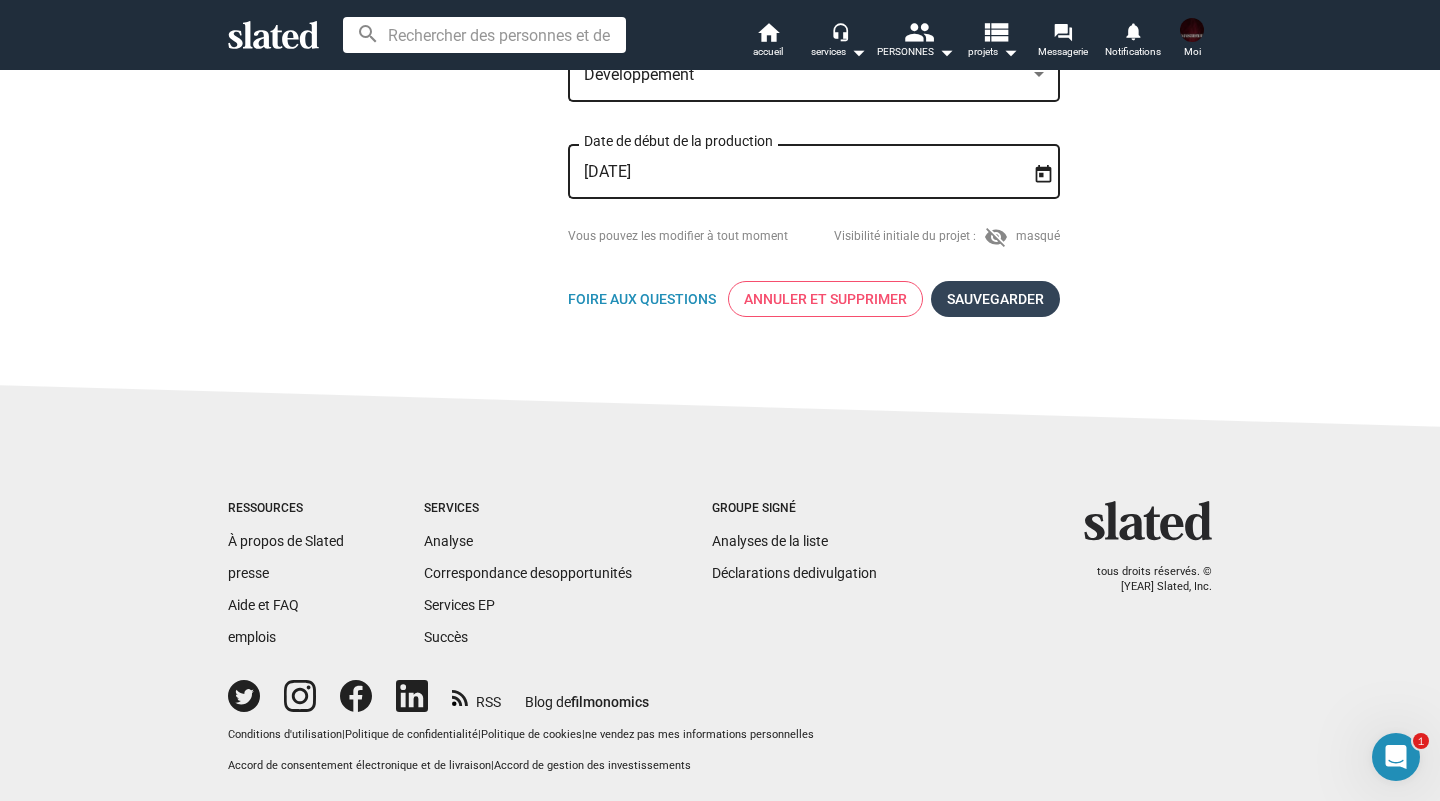 click on "sauvegarder" 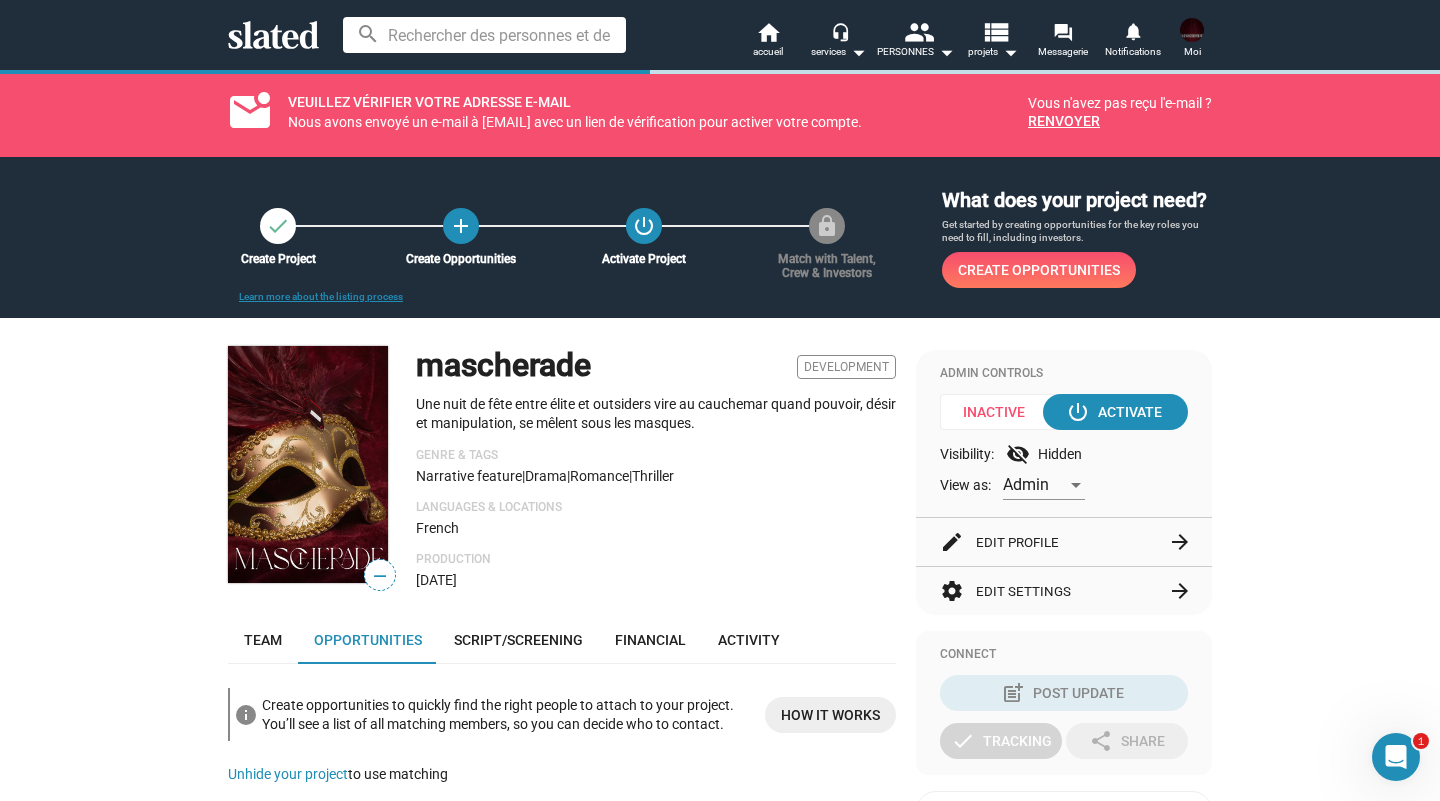 scroll, scrollTop: 0, scrollLeft: 0, axis: both 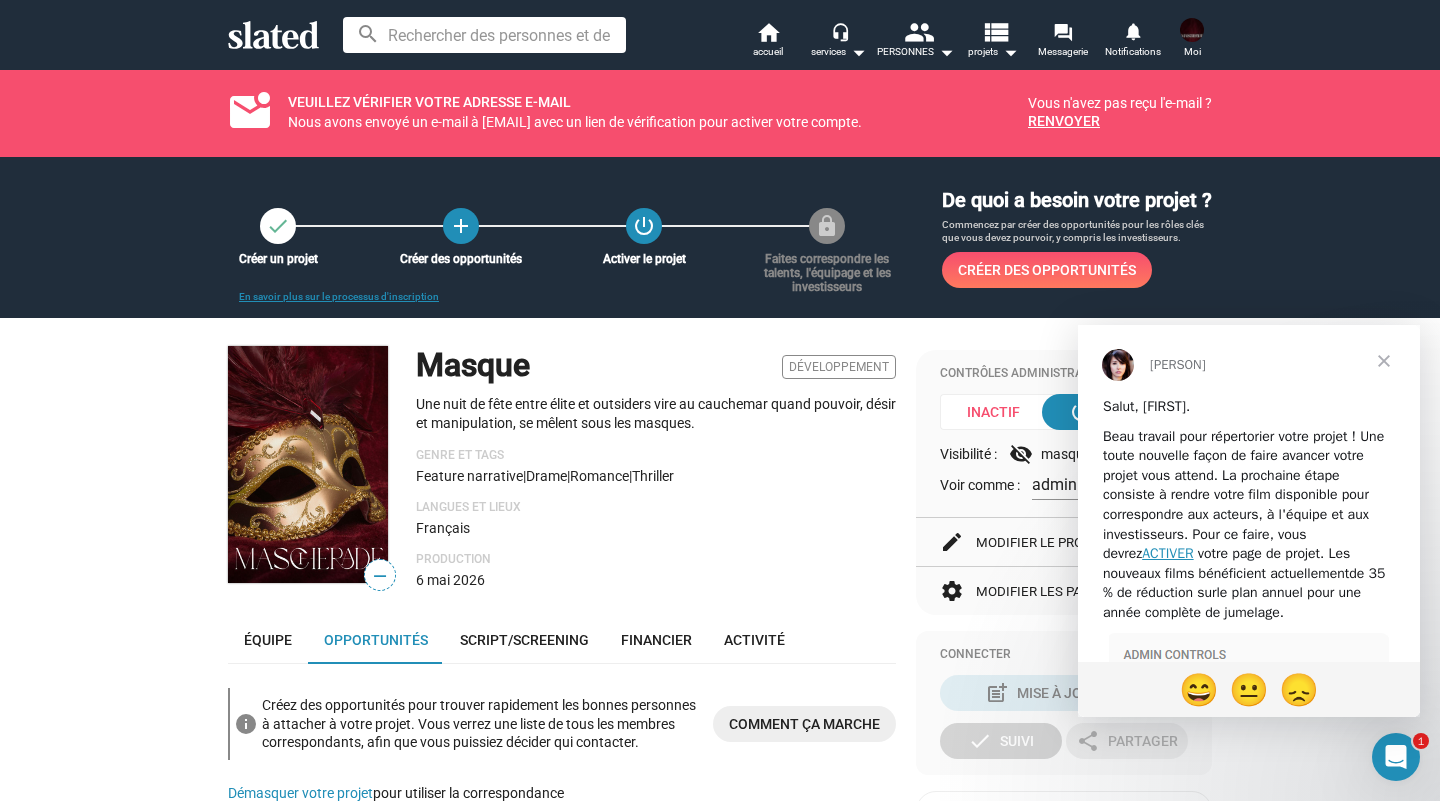 click at bounding box center (1384, 361) 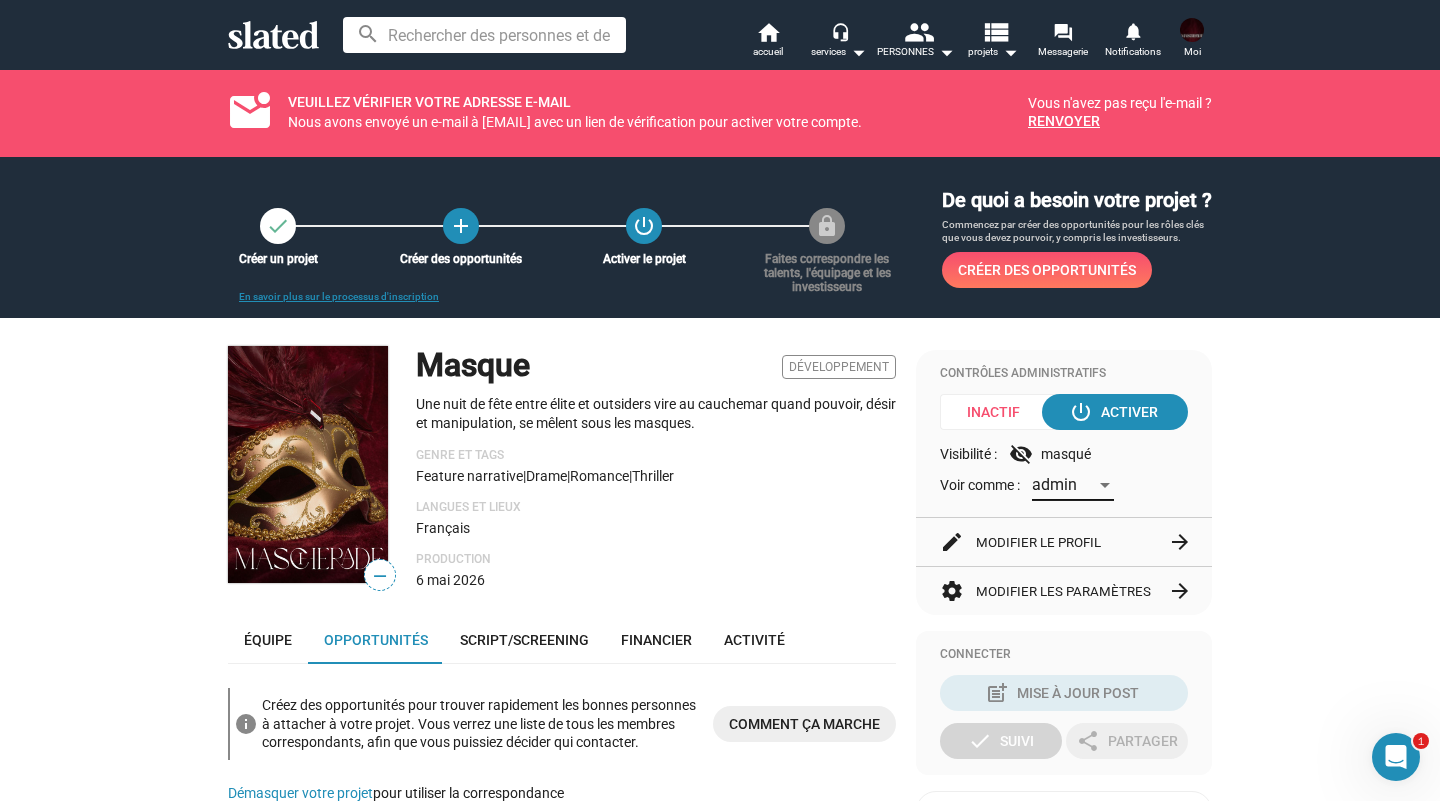 click on "admin" at bounding box center [1054, 484] 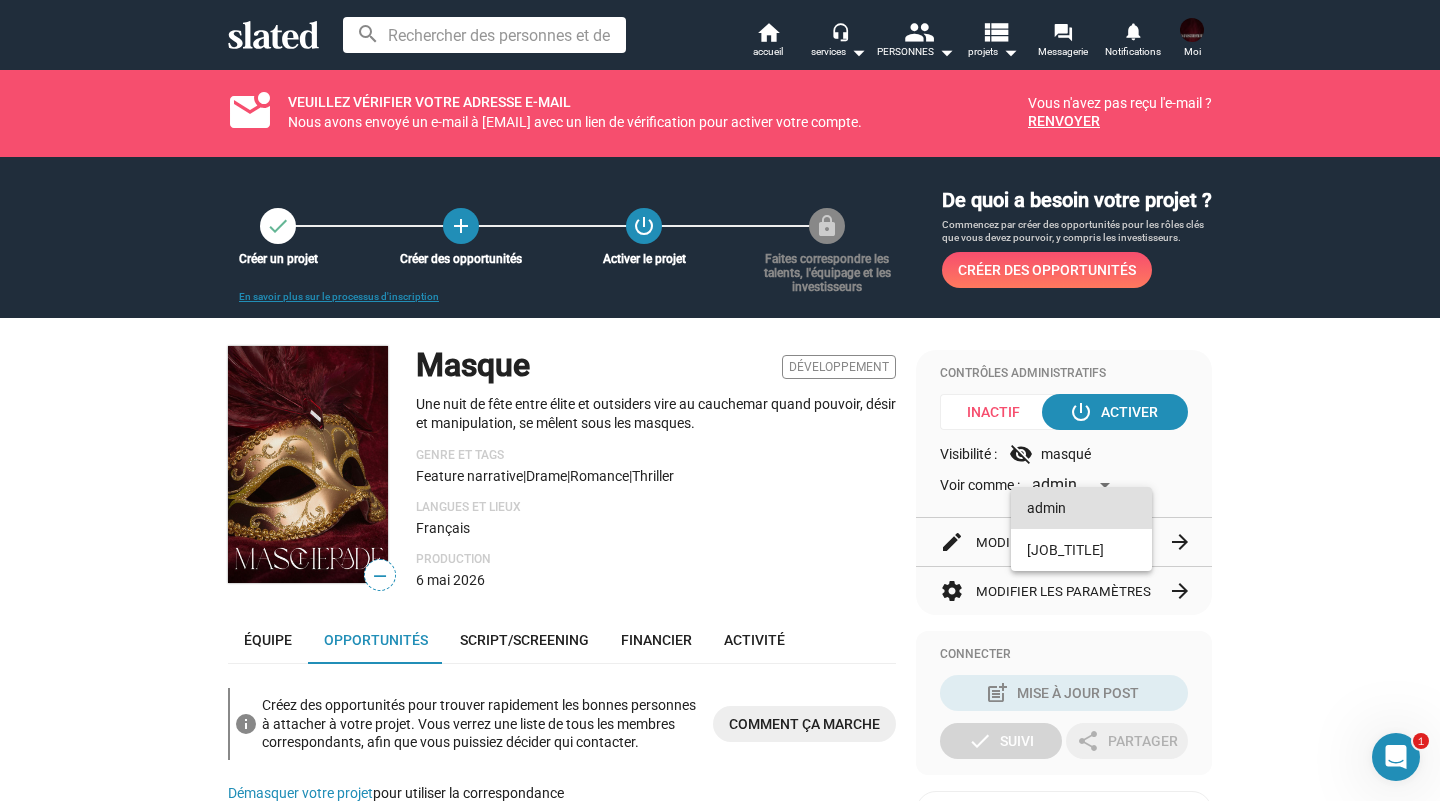 click at bounding box center (720, 400) 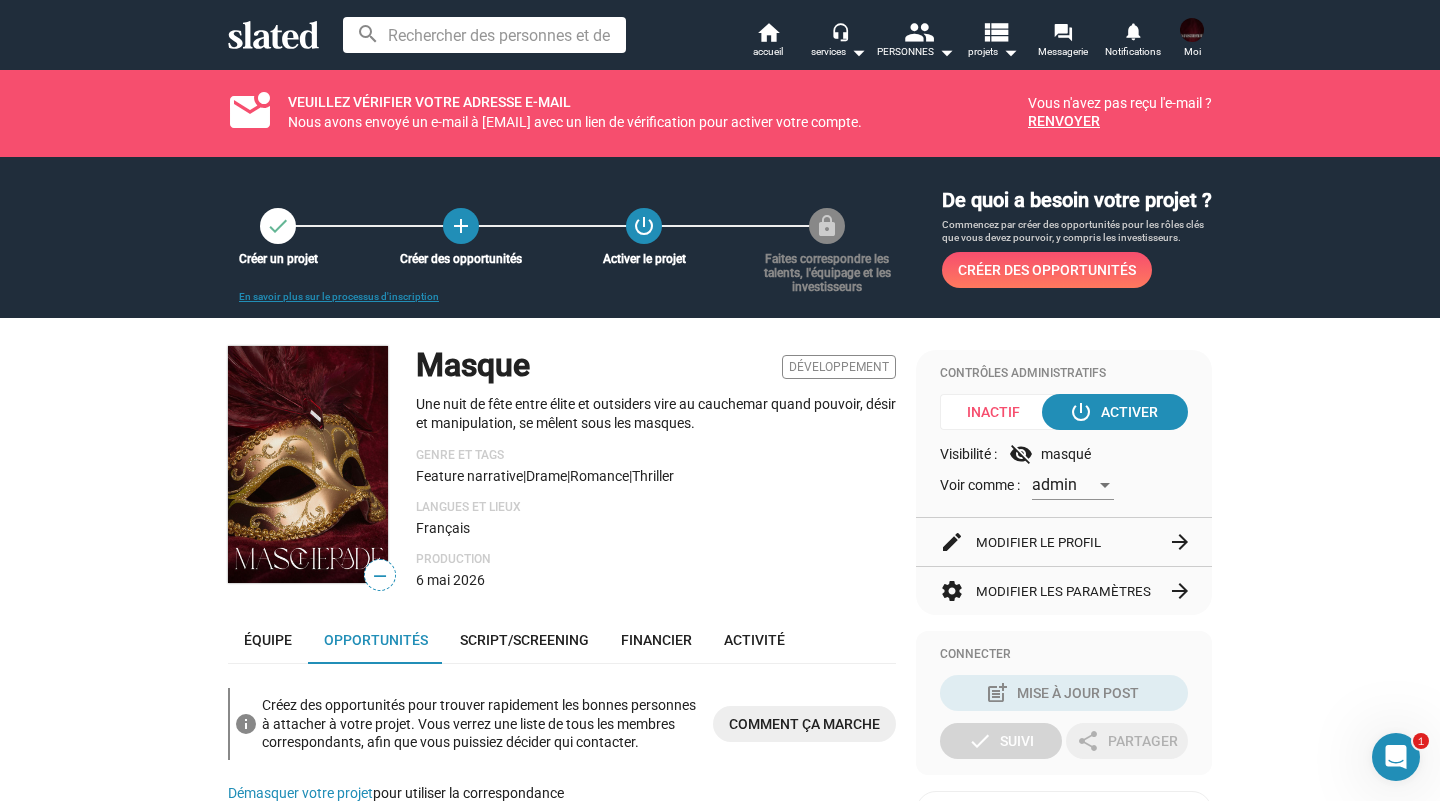 click on "CONTRÔLES ADMINISTRATIFS INACTIF power_settings_new ACTIVER Visibilité : visibility_off masqué Voir comme : [JOB_TITLE]" 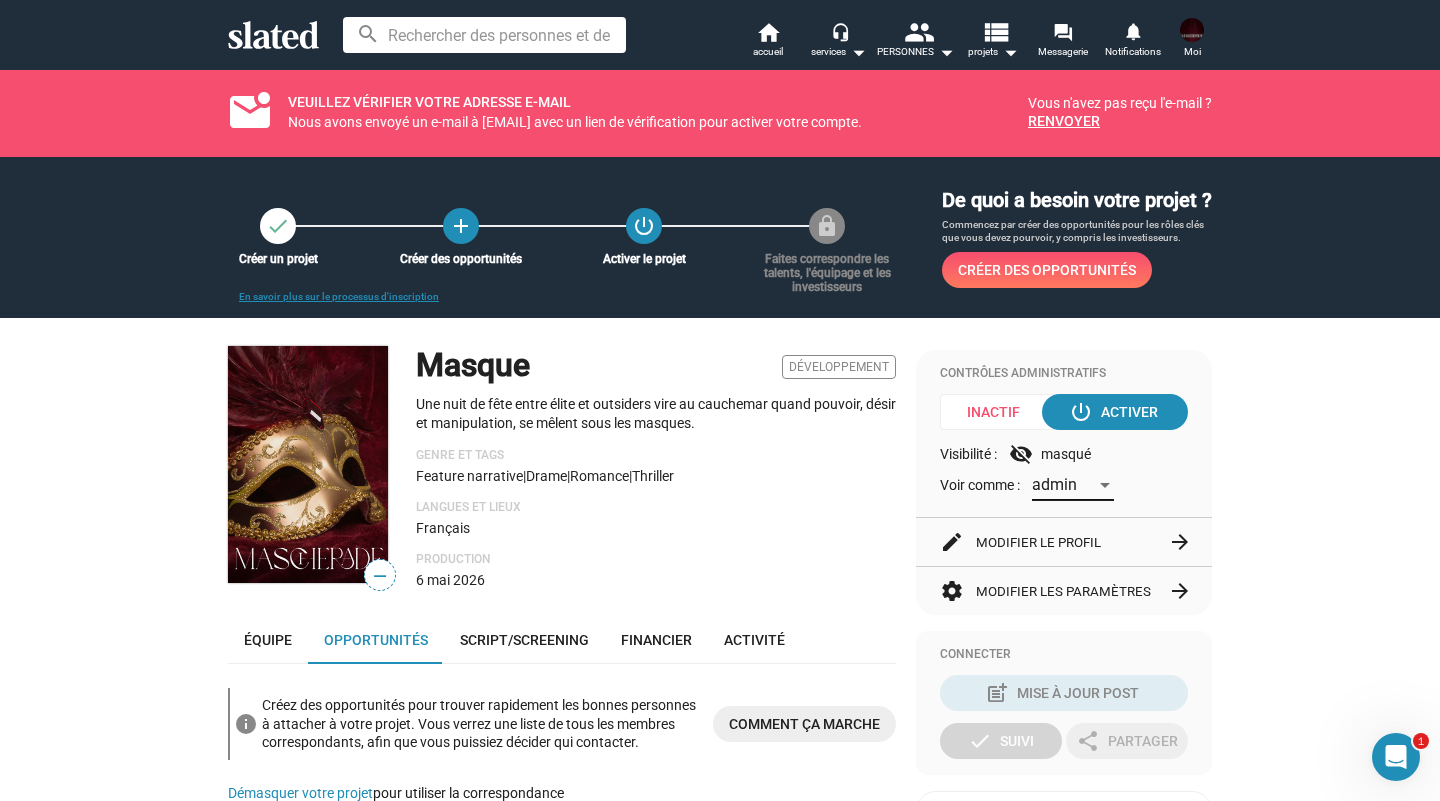 click on "admin" at bounding box center [1054, 484] 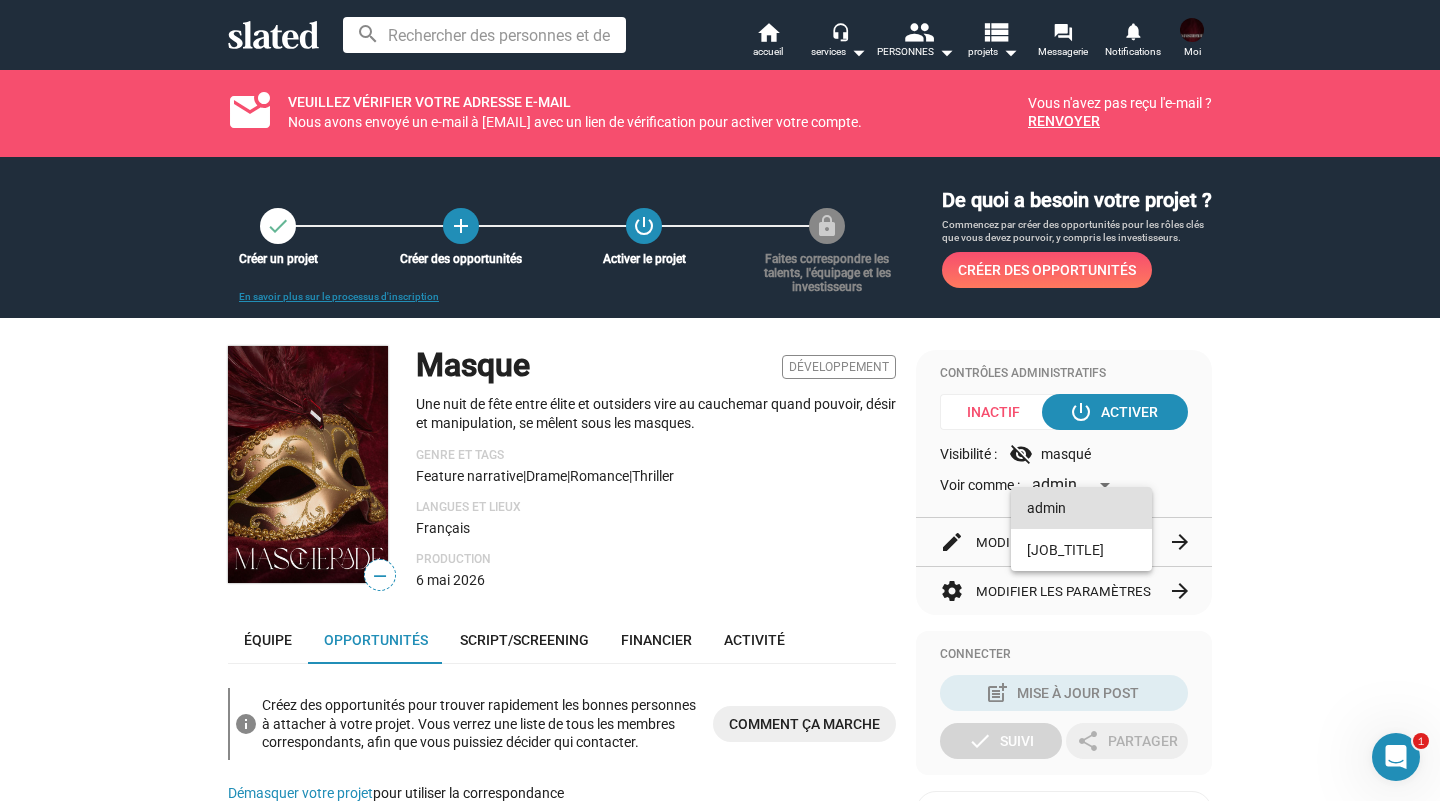 click at bounding box center [720, 400] 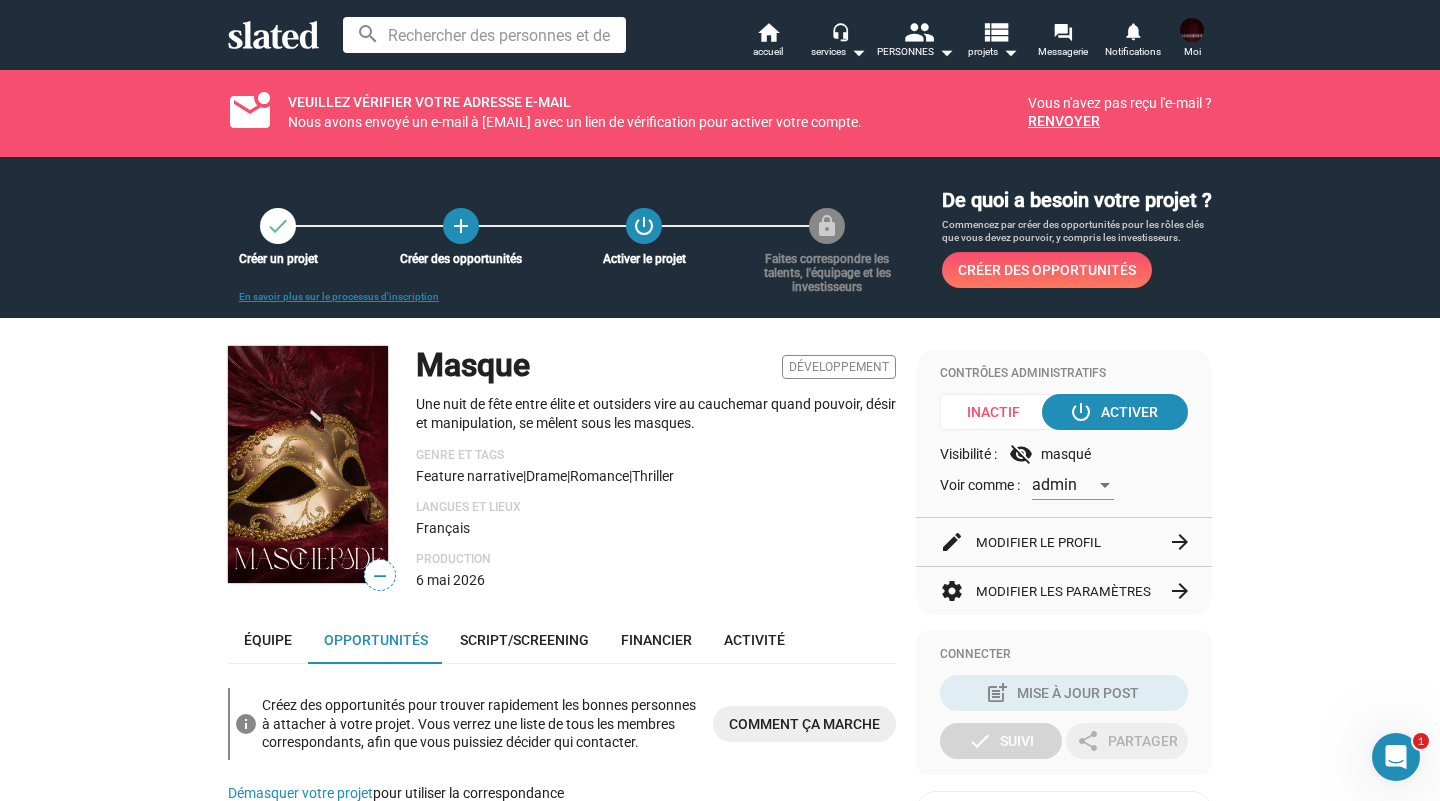 scroll, scrollTop: 227, scrollLeft: 0, axis: vertical 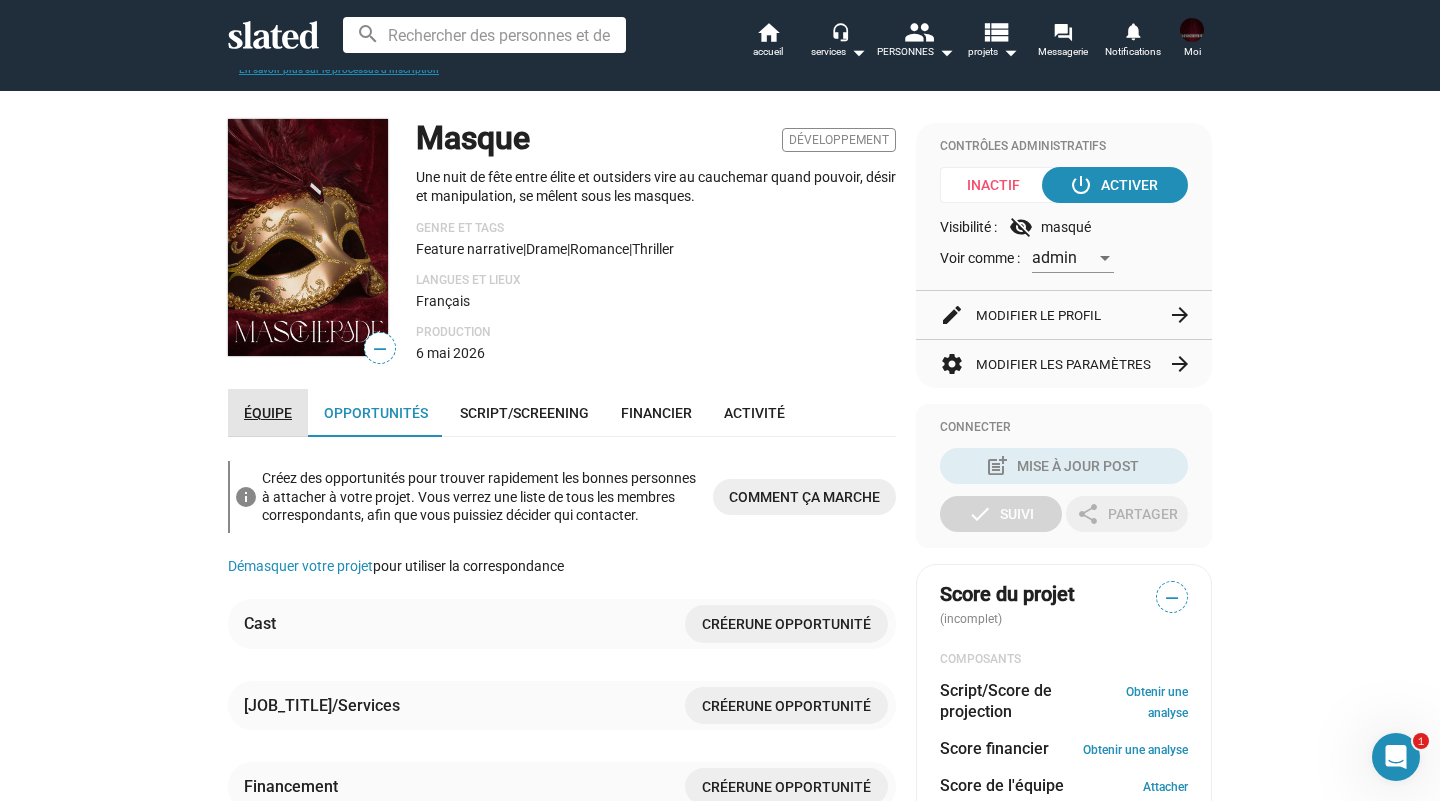 click on "ÉQUIPE" at bounding box center [268, 413] 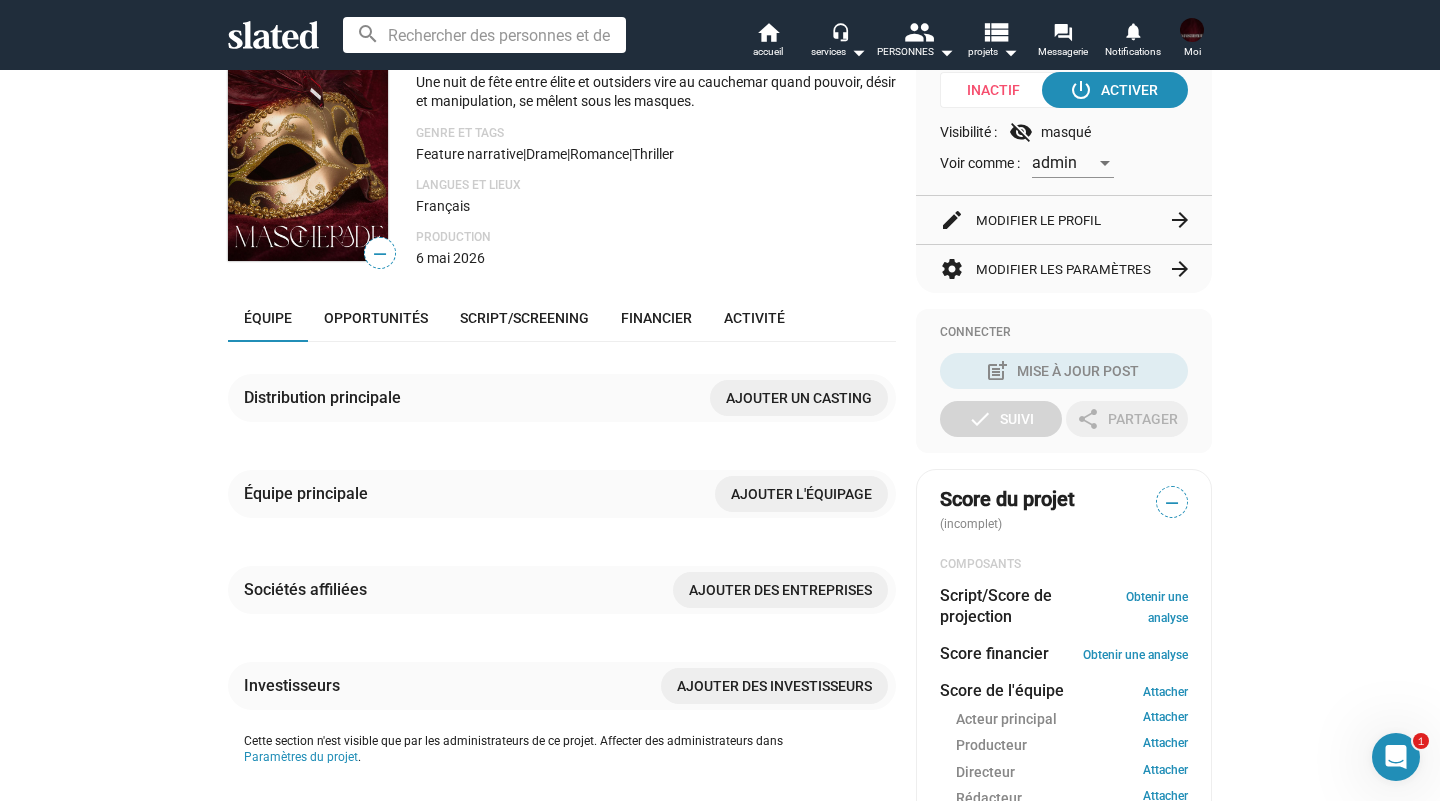 scroll, scrollTop: 332, scrollLeft: 0, axis: vertical 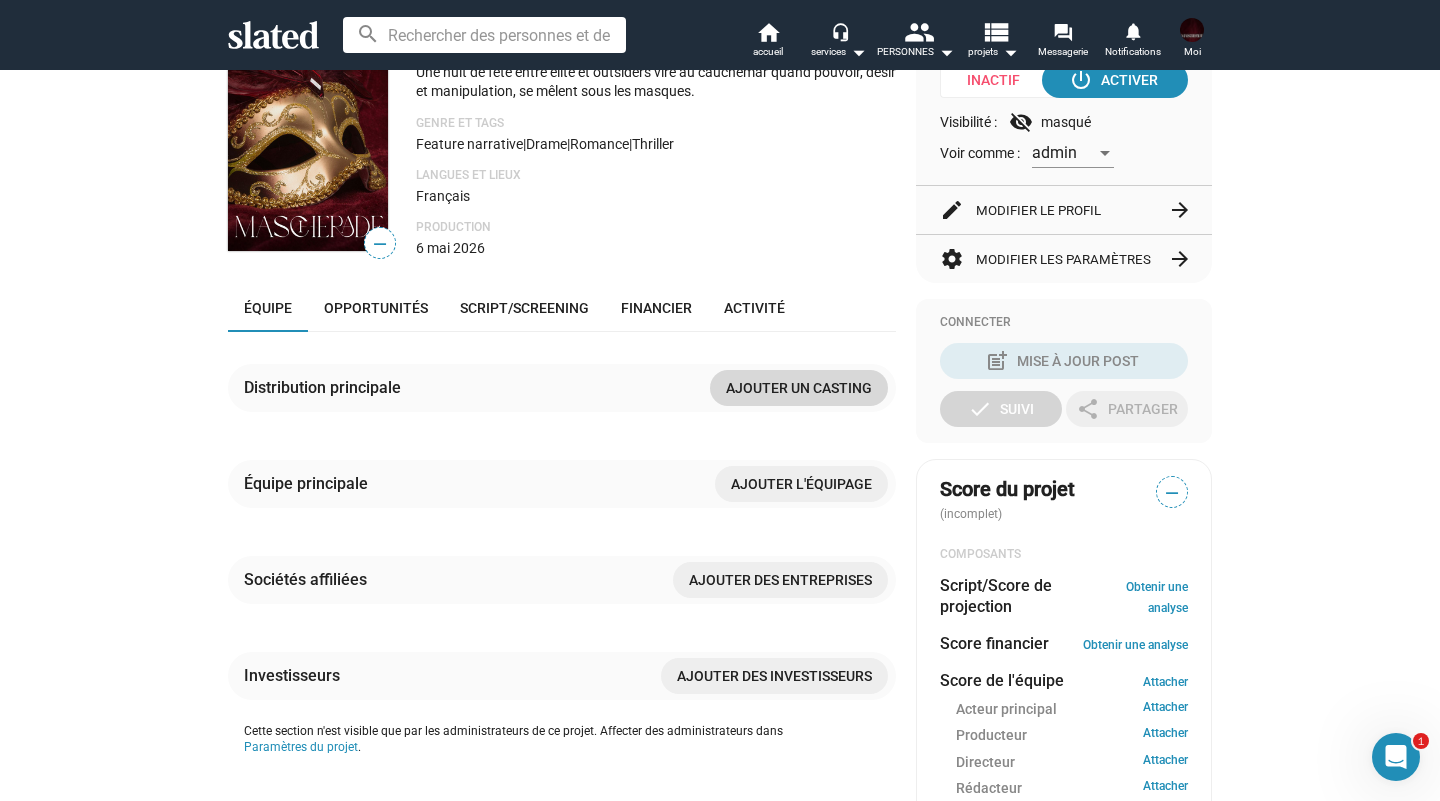 click on "AJOUTER UN CASTING" 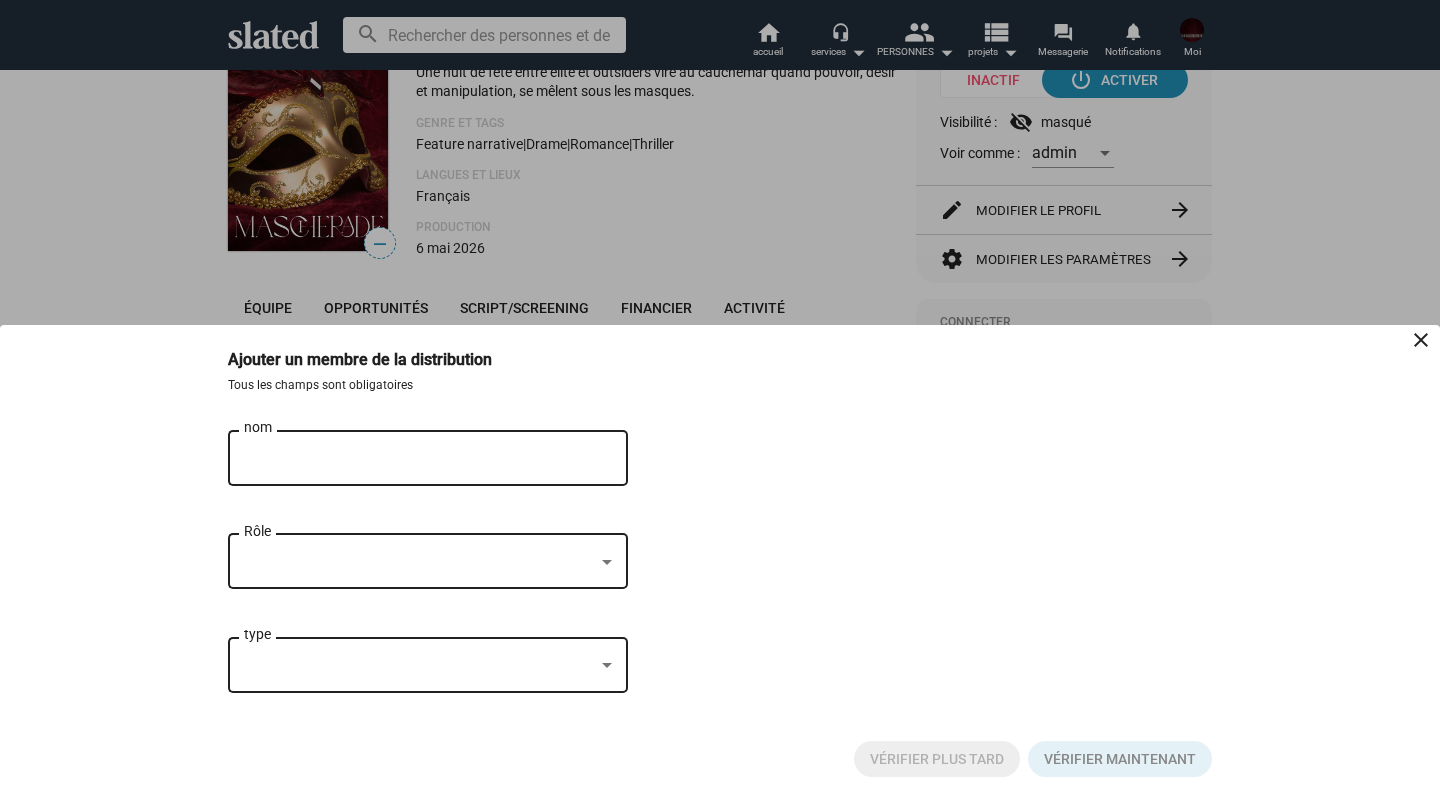 click on "nom" at bounding box center (414, 455) 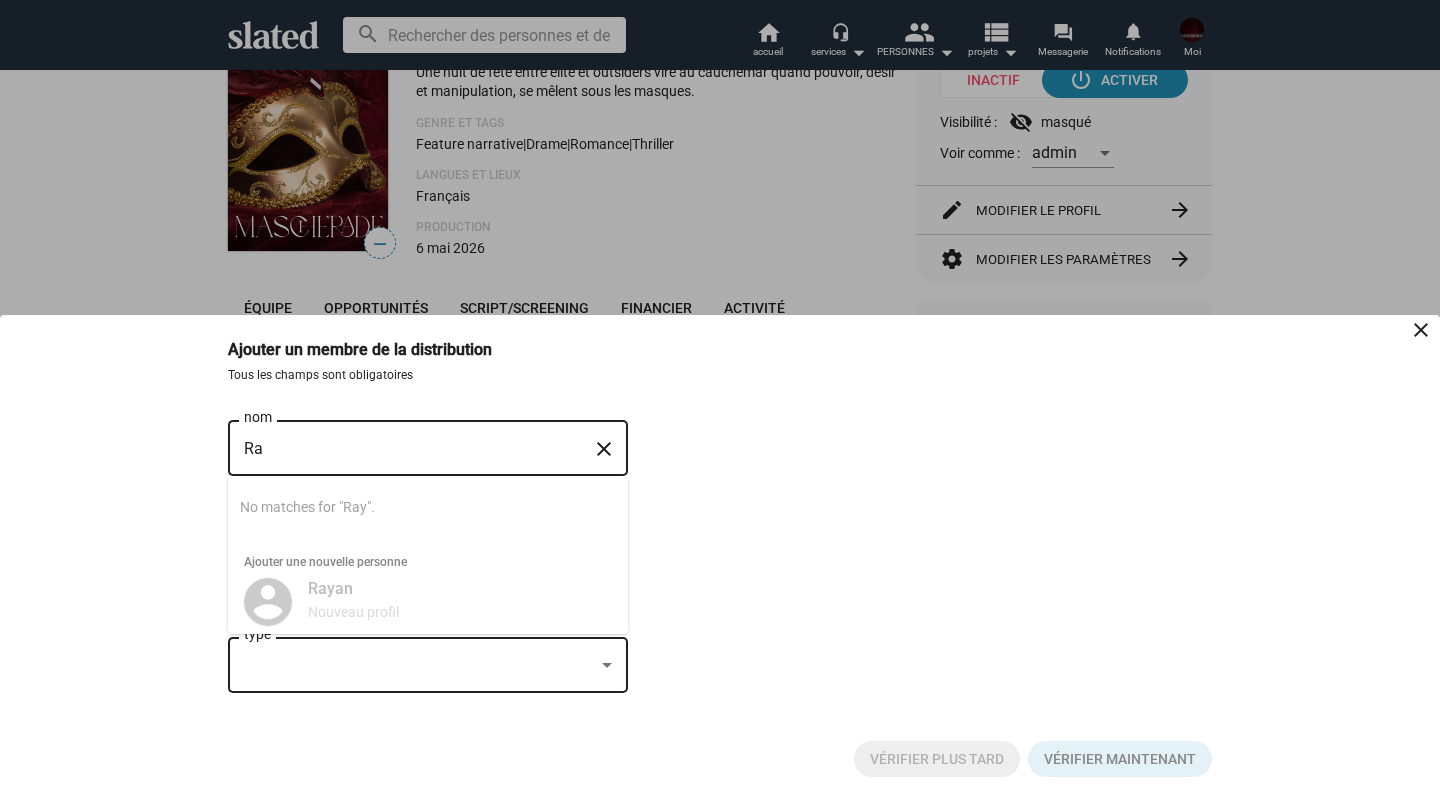 type on "R" 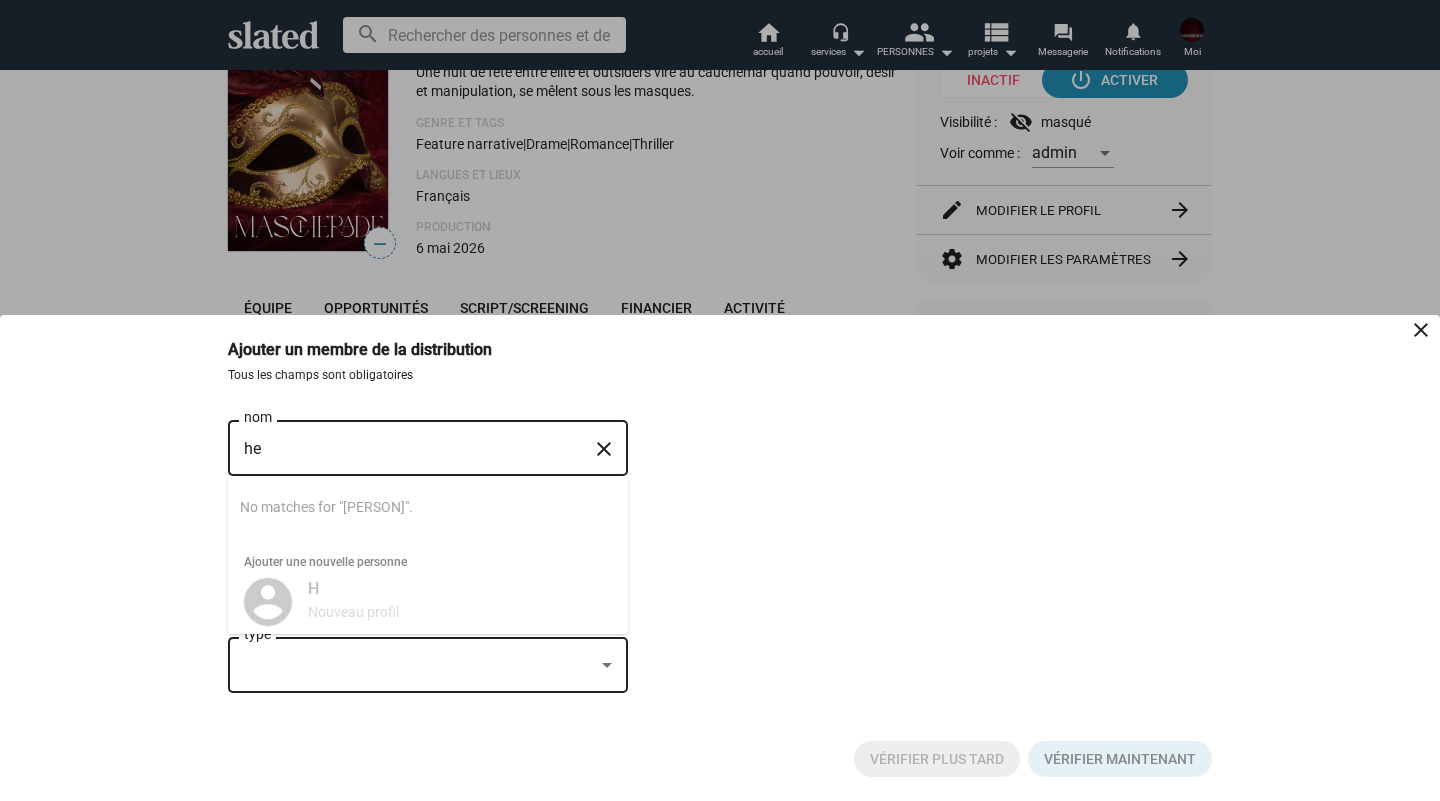 type on "h" 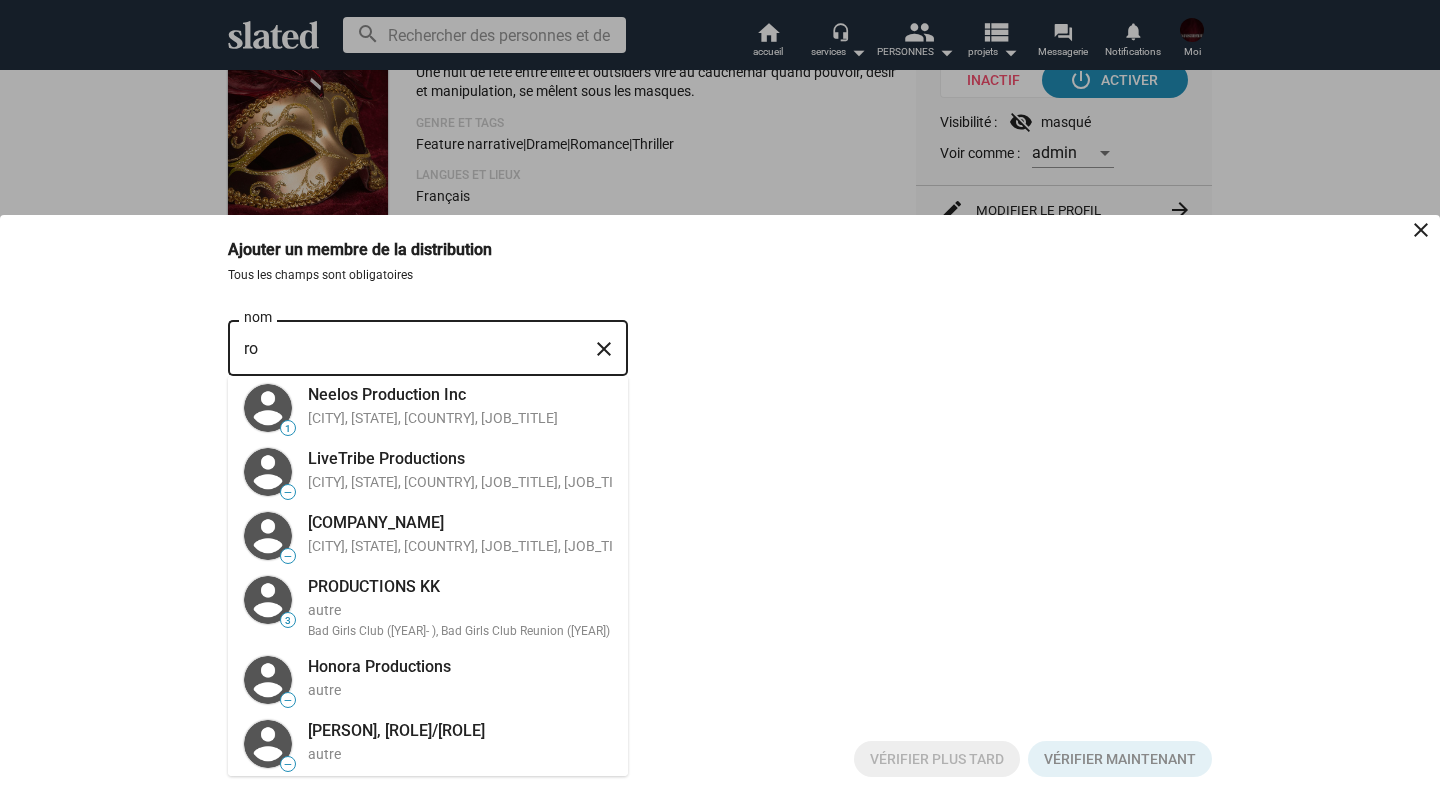 type on "r" 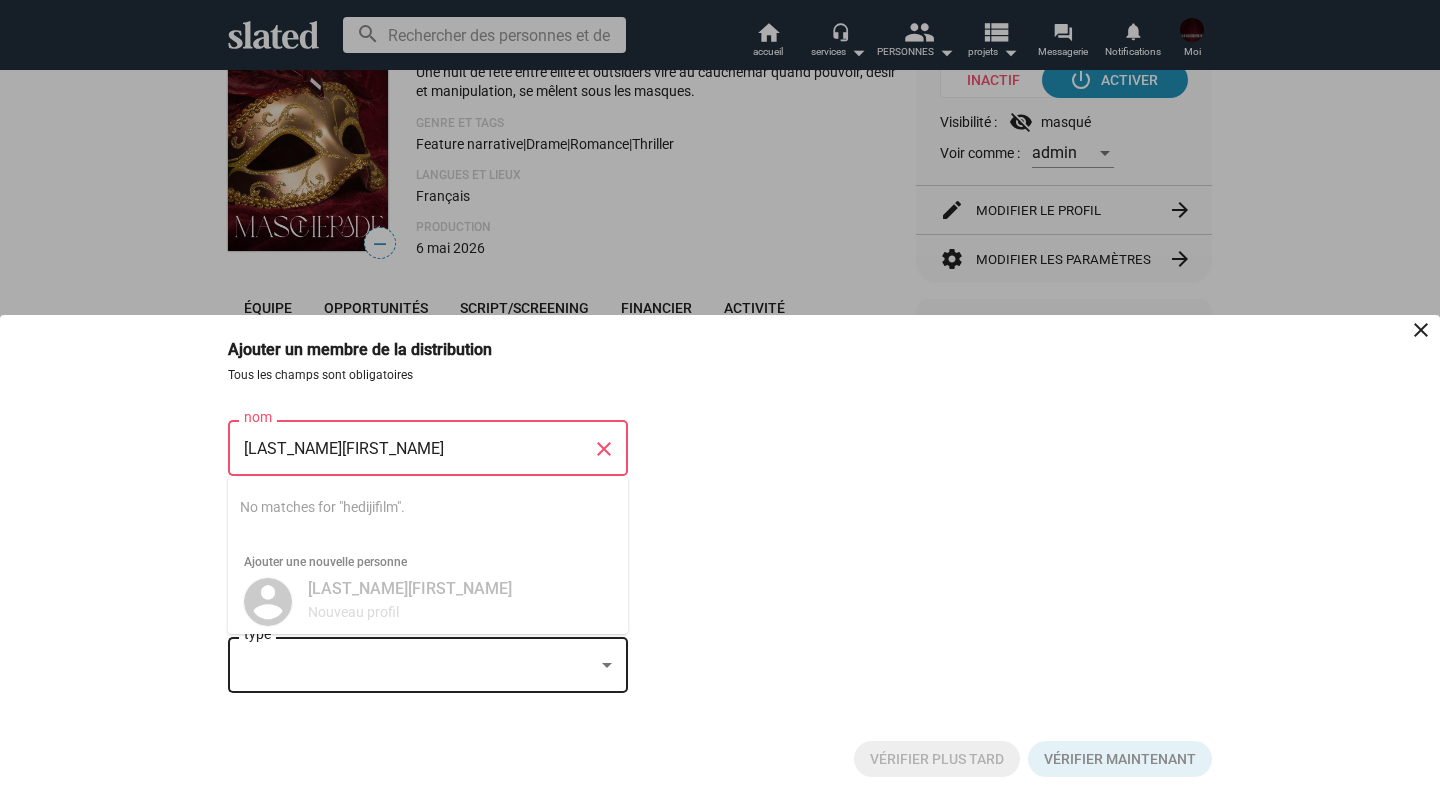 click on "[LAST_NAME][FIRST_NAME] Nouveau profil" at bounding box center (454, 600) 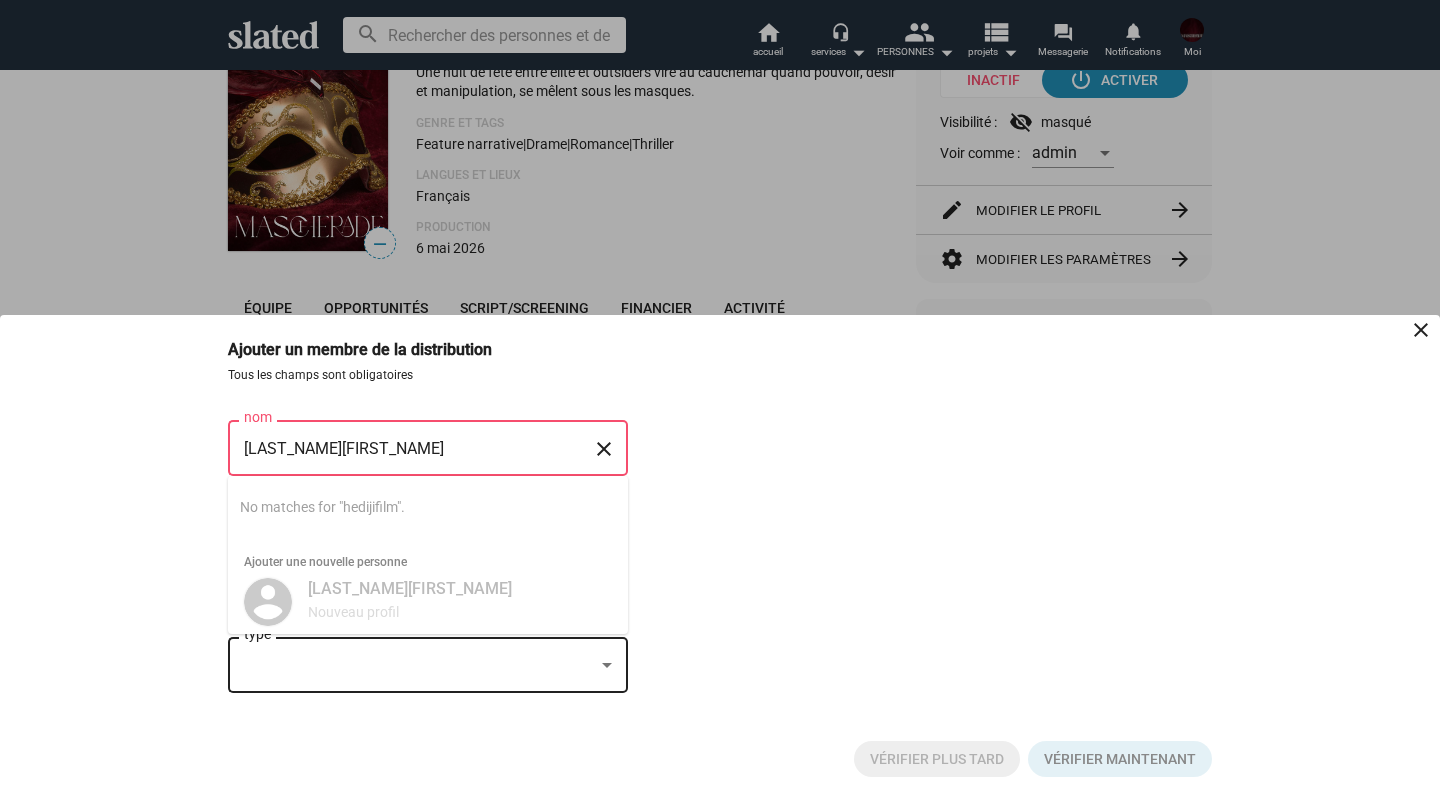 click on "[LAST_NAME][FIRST_NAME]" at bounding box center (414, 449) 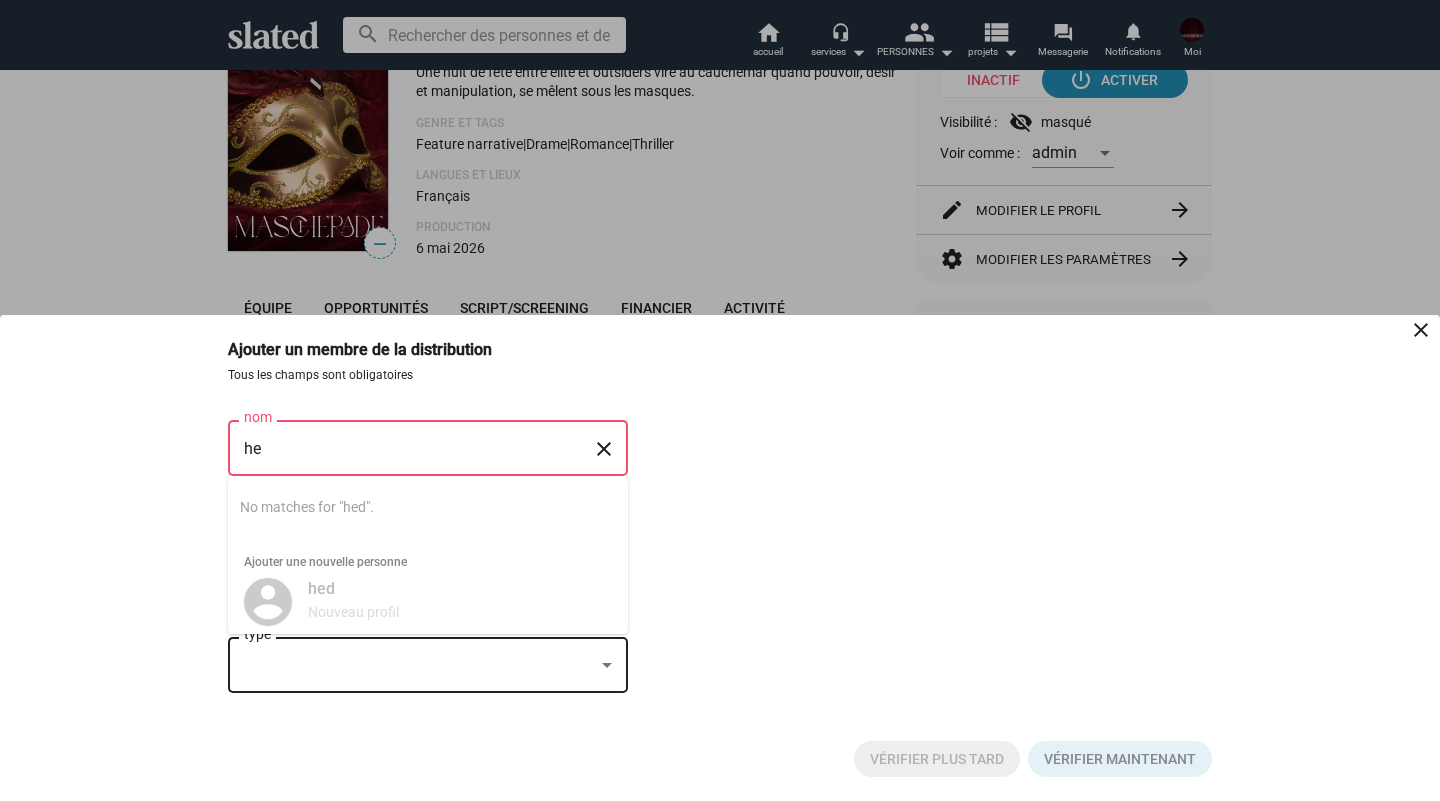 type on "h" 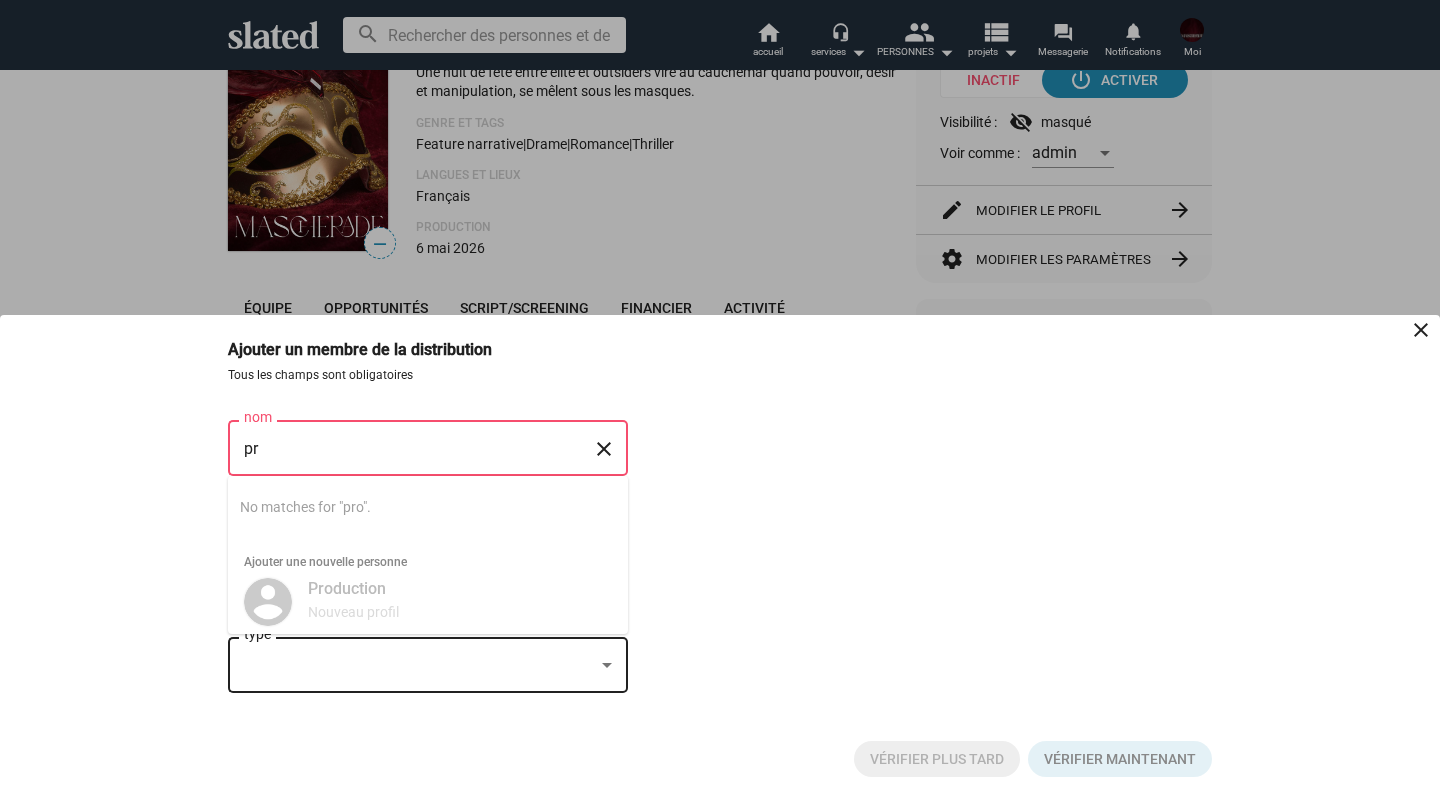 type on "p" 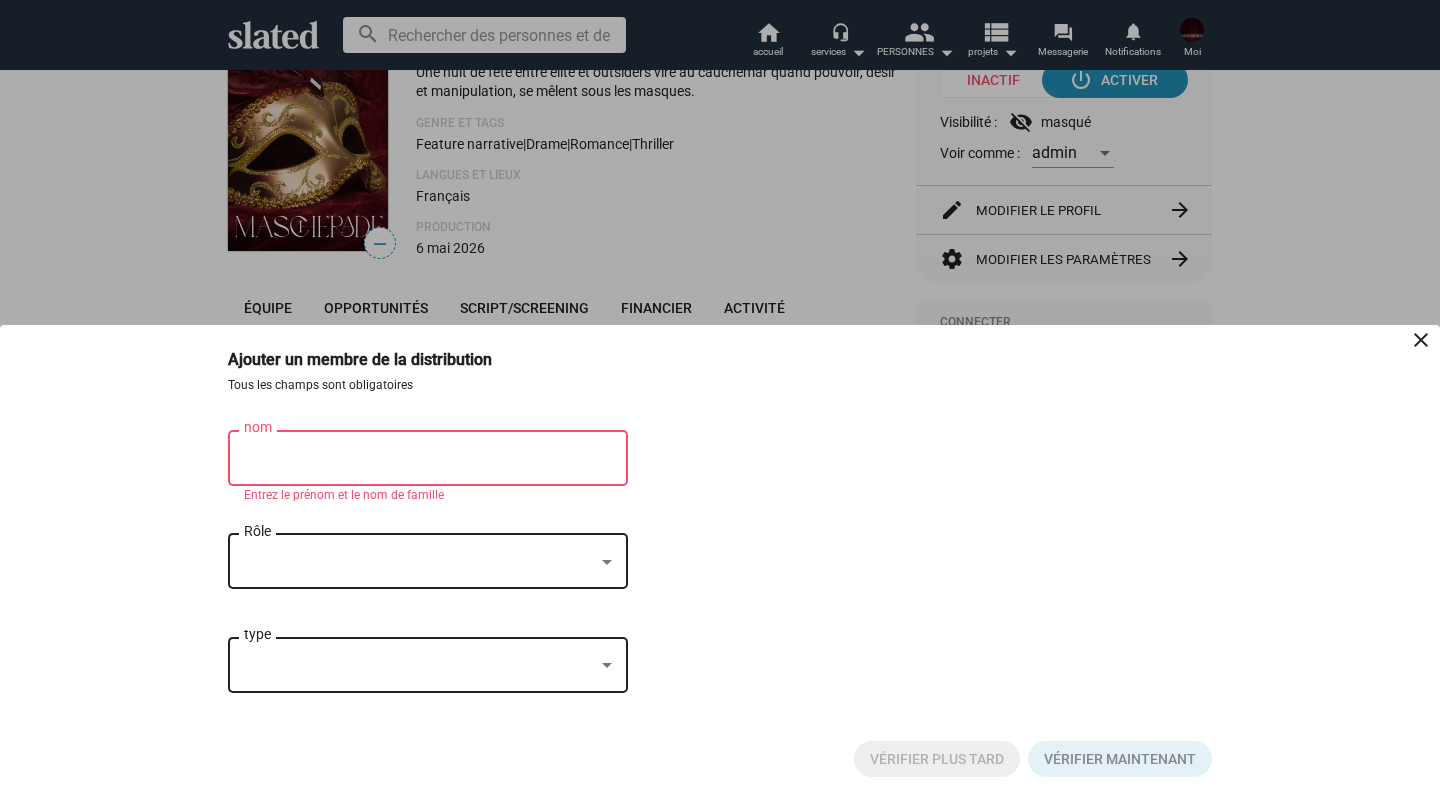 click on "nom close Entrez le prénom et le nom de famille Rôle type" at bounding box center (720, 571) 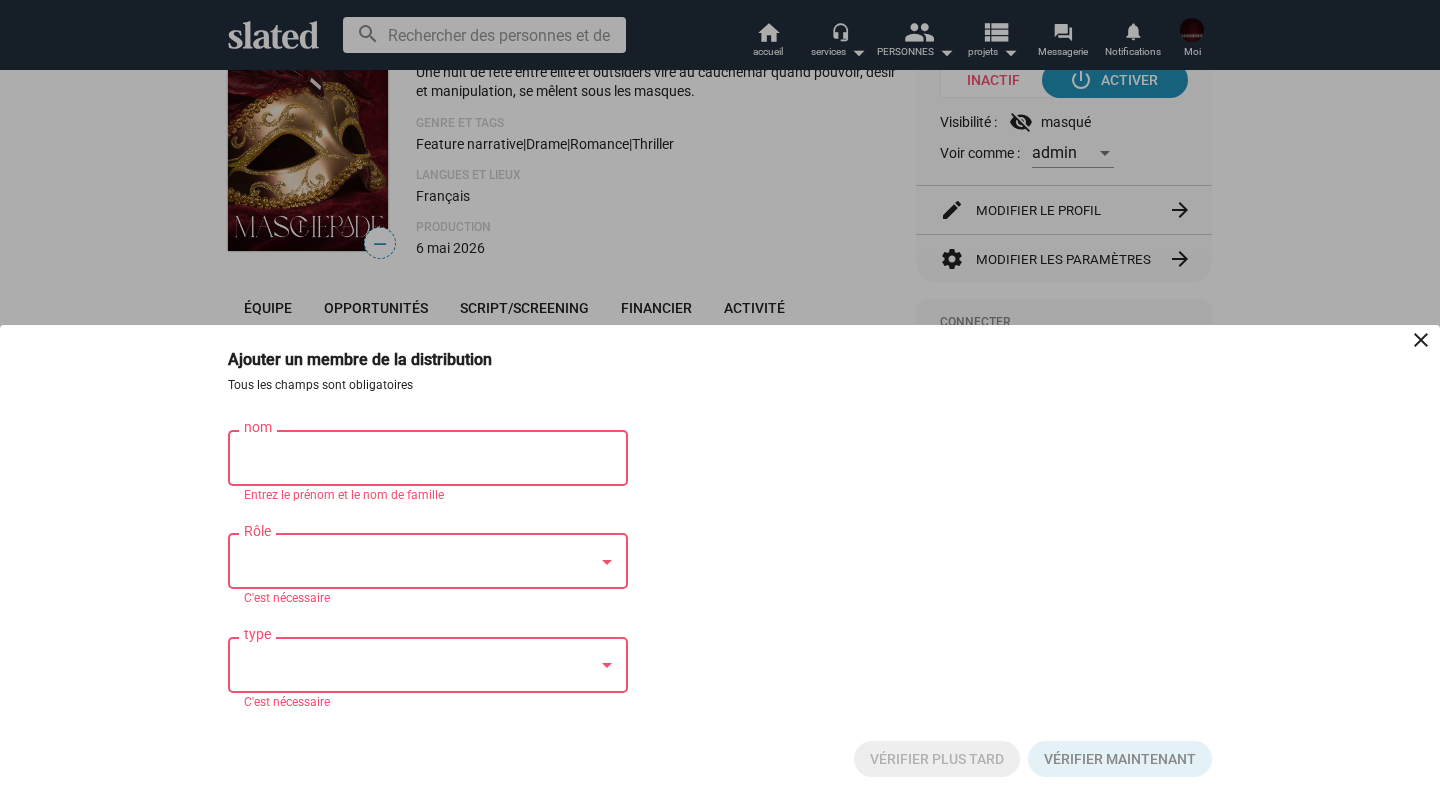 click on "nom" at bounding box center [414, 455] 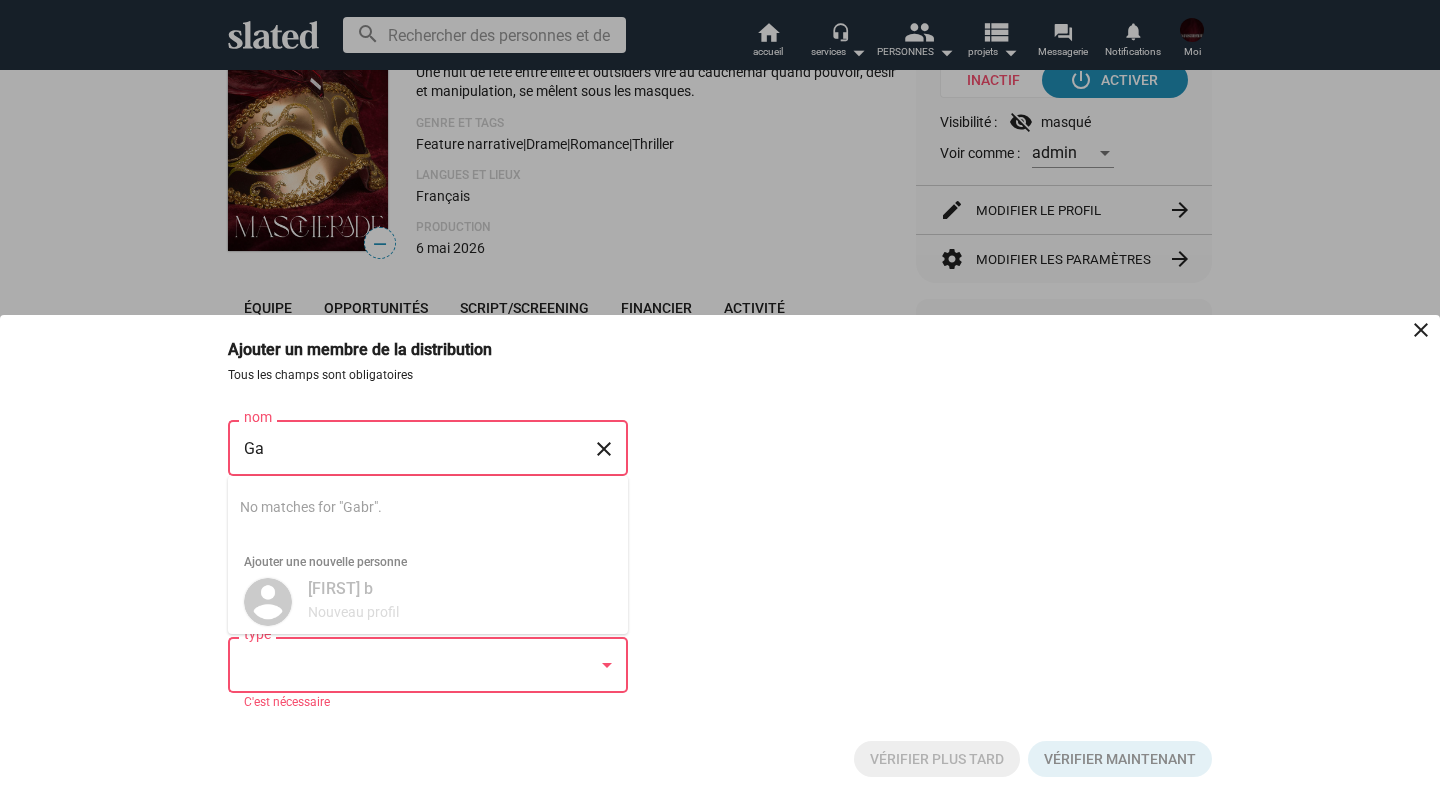 type on "G" 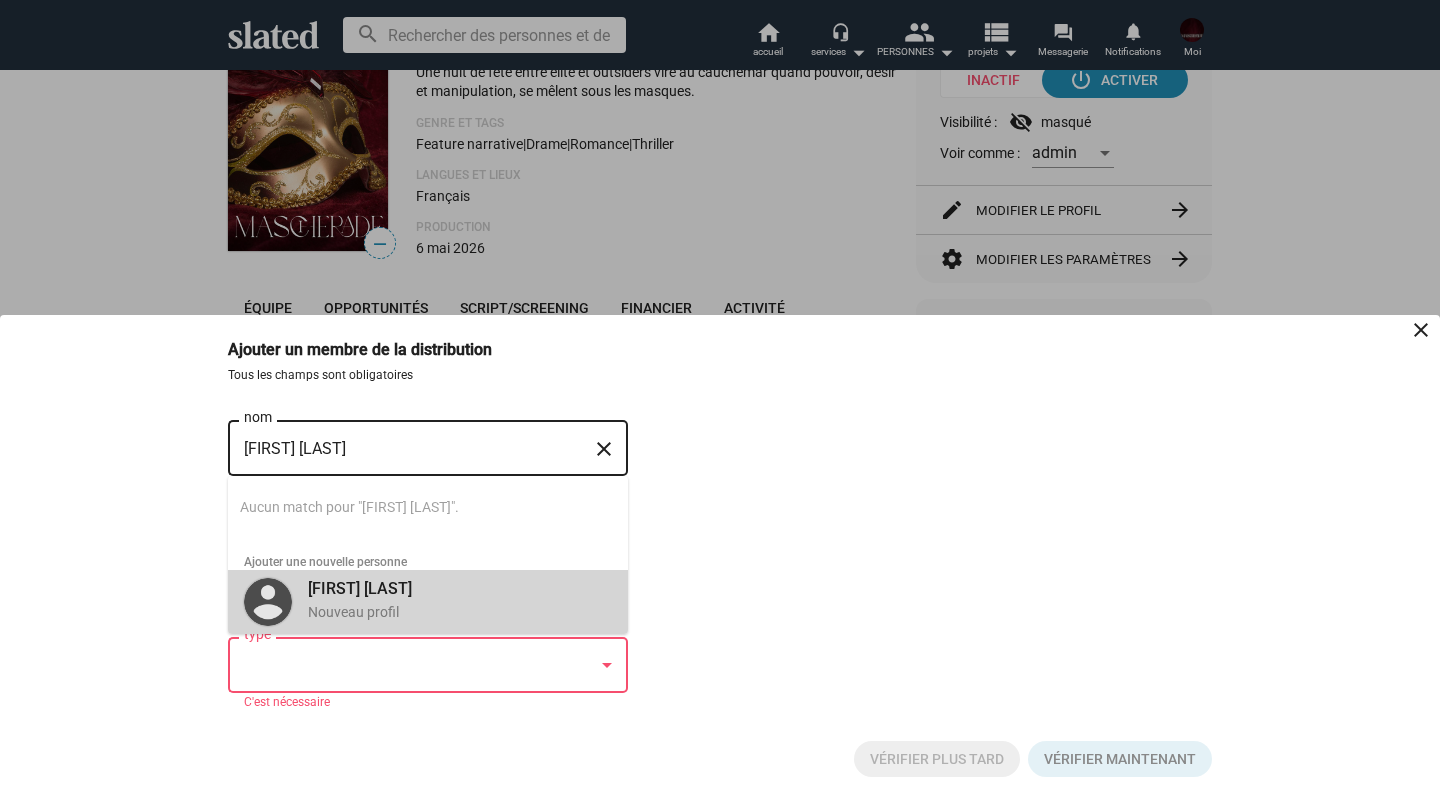 drag, startPoint x: 363, startPoint y: 468, endPoint x: 385, endPoint y: 597, distance: 130.86252 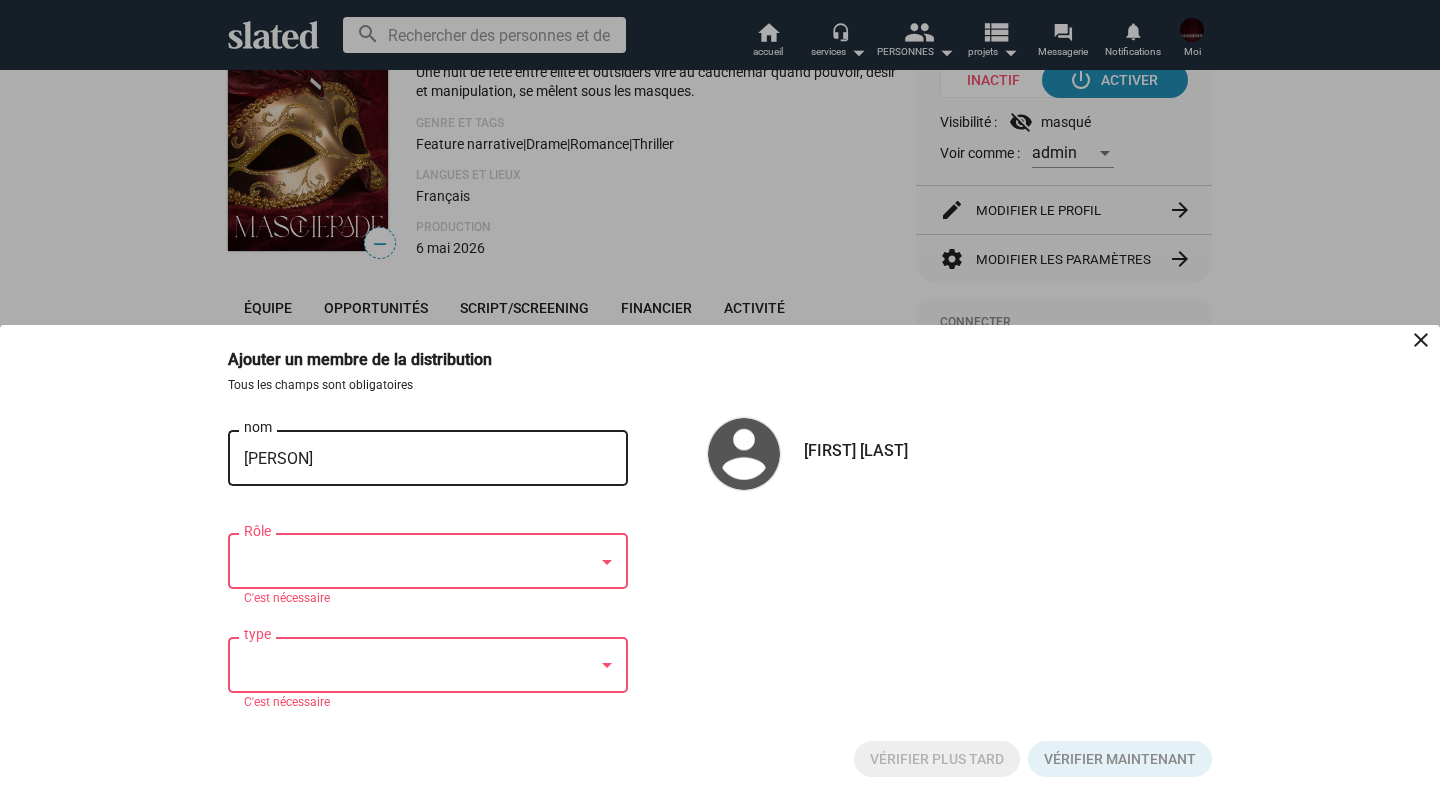 click on "[FIRST] [LAST]" at bounding box center [856, 450] 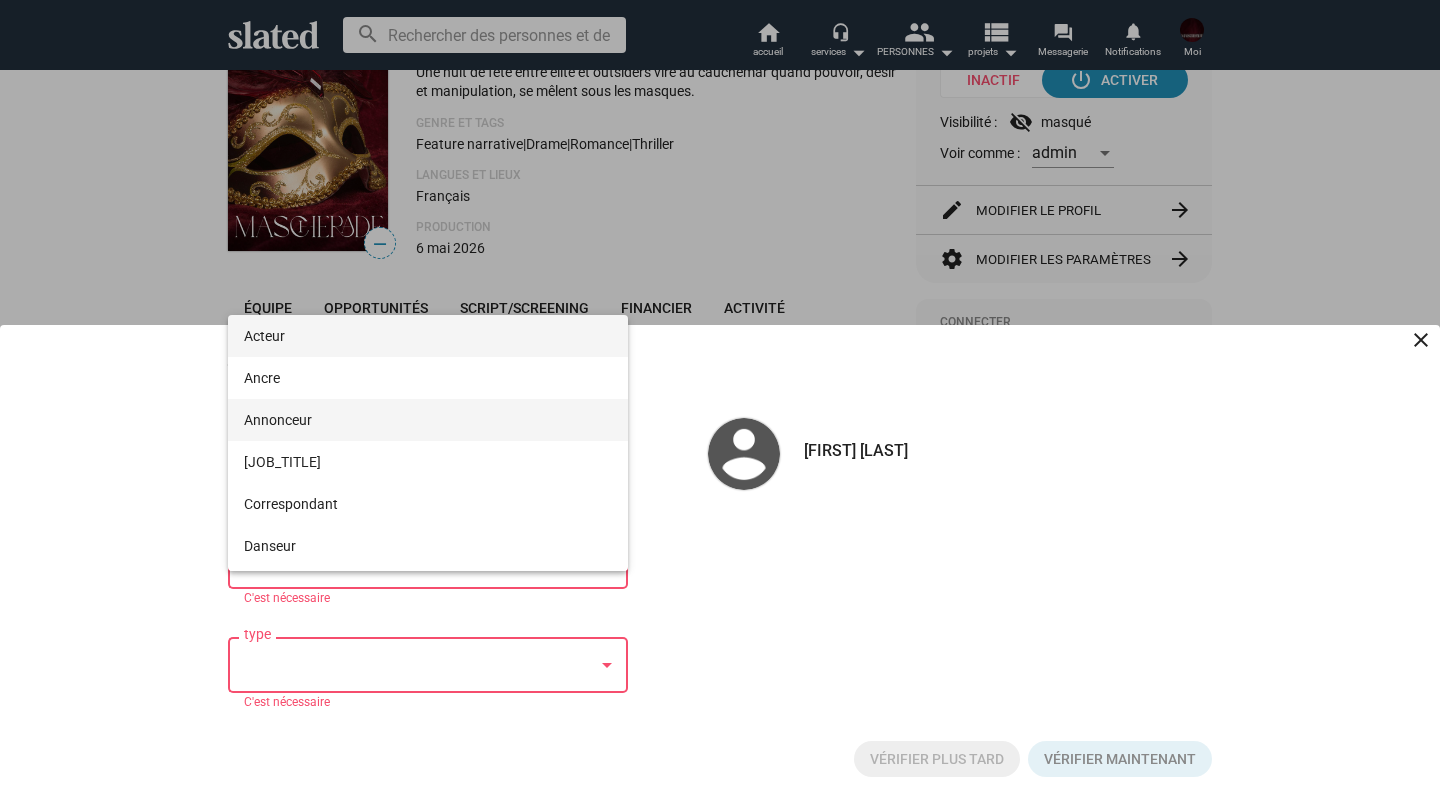 scroll, scrollTop: 0, scrollLeft: 0, axis: both 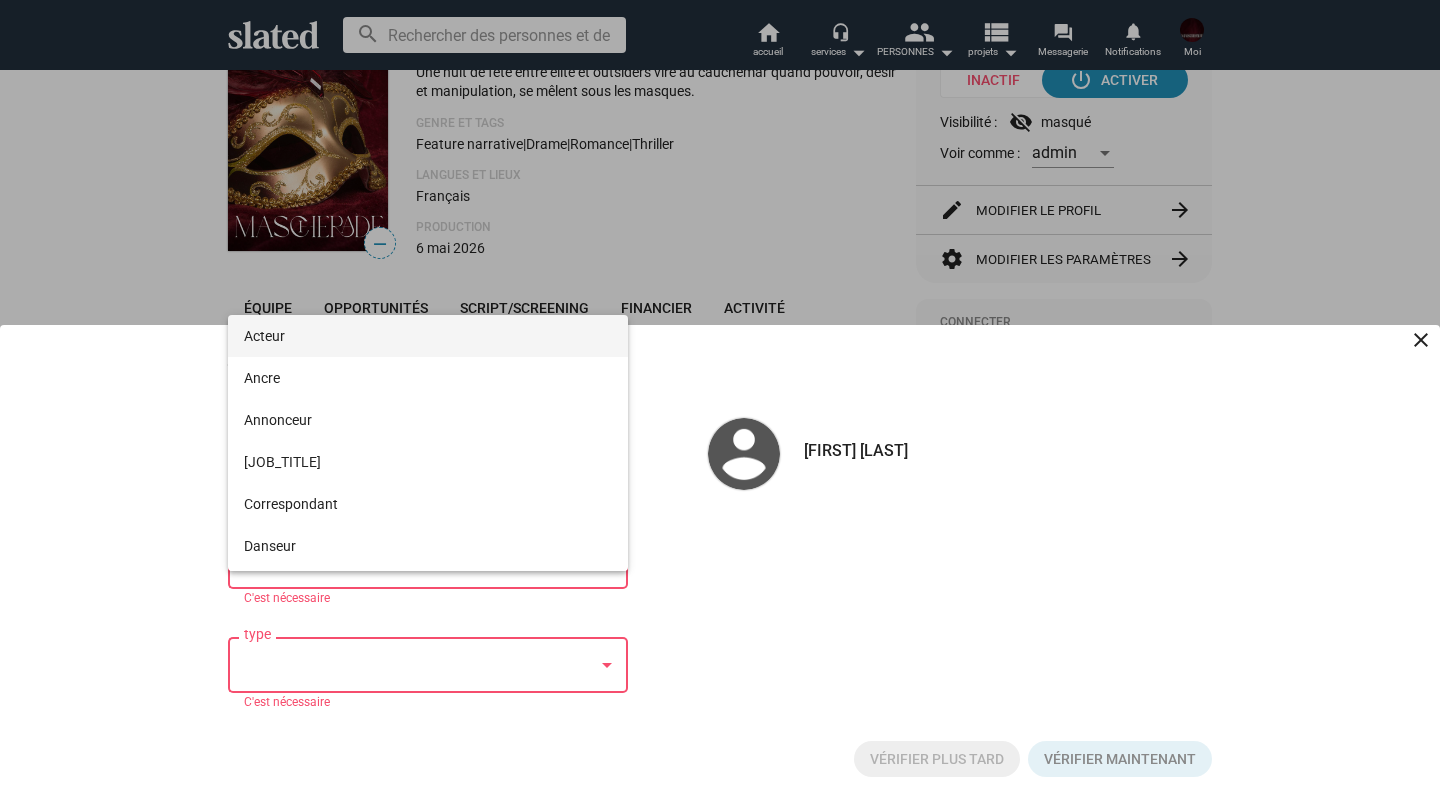 click on "Acteur" at bounding box center [428, 336] 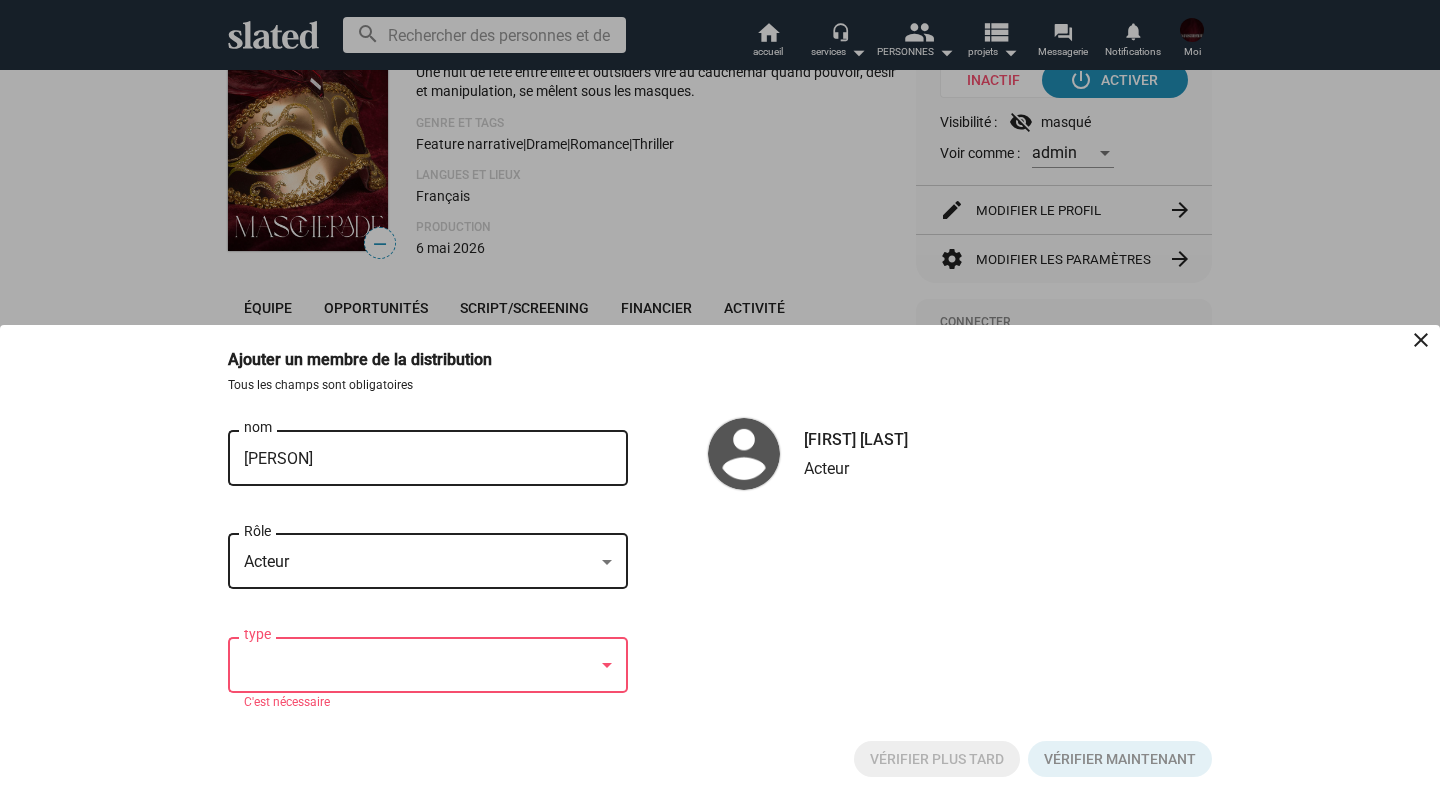 click at bounding box center (419, 665) 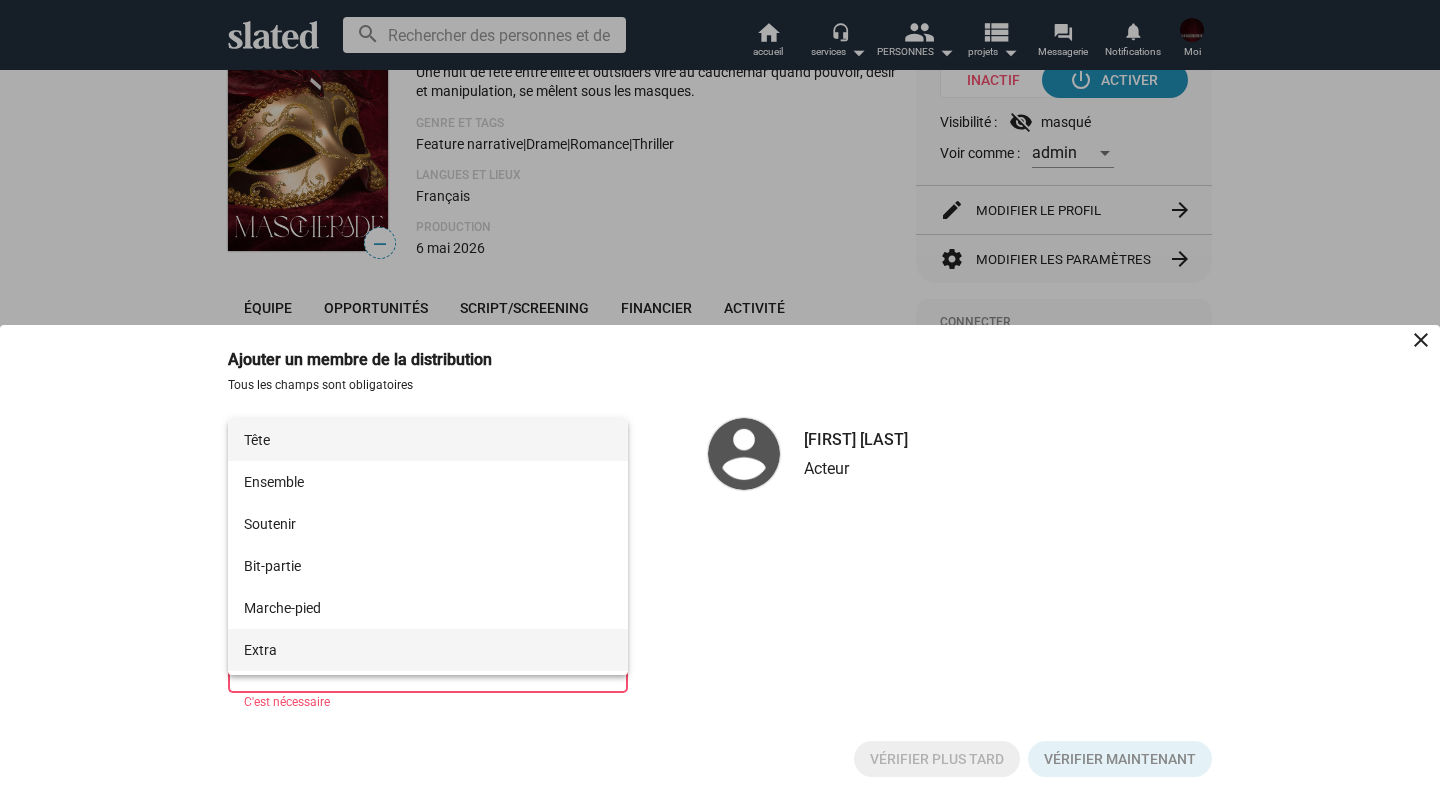 scroll, scrollTop: 0, scrollLeft: 0, axis: both 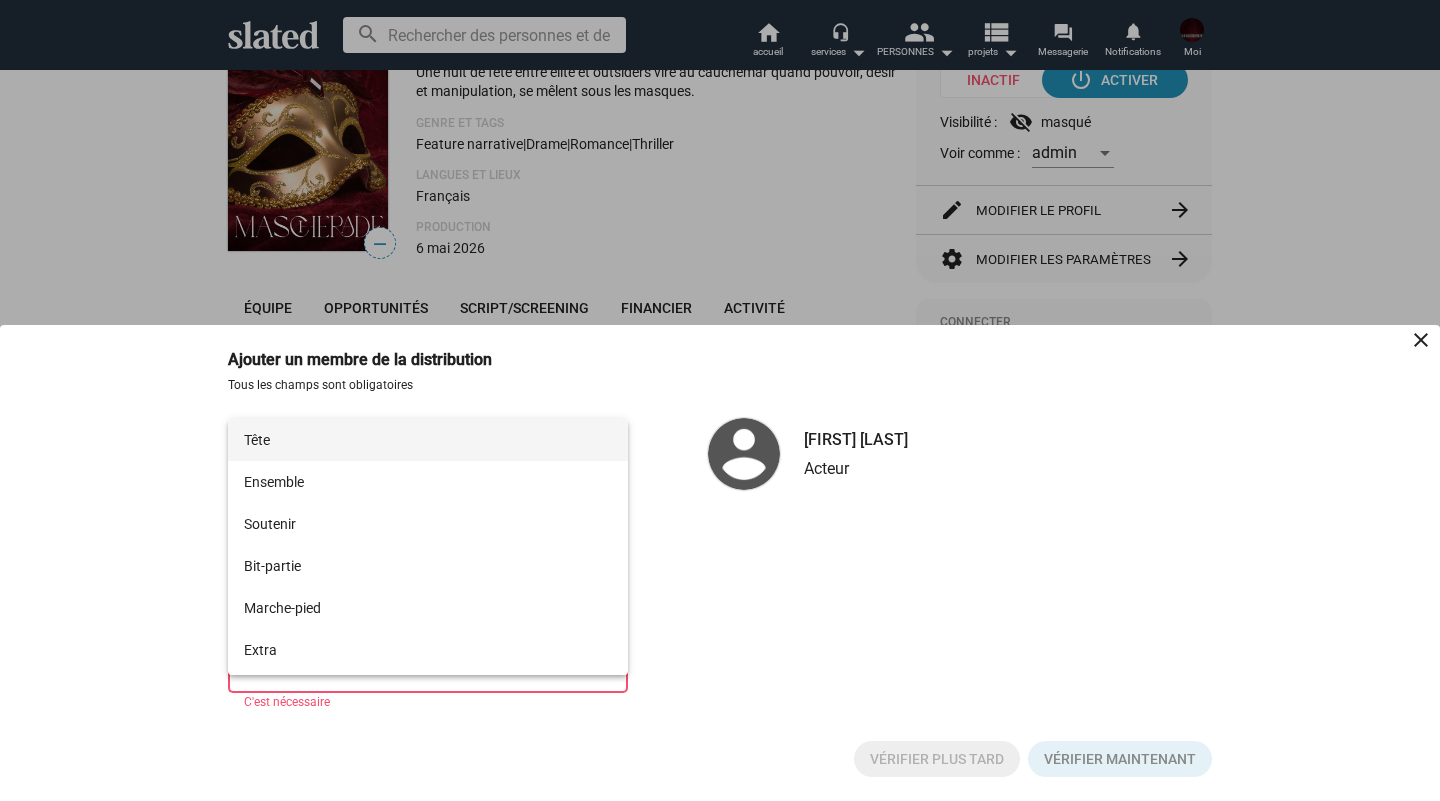 click on "Tête" at bounding box center (428, 440) 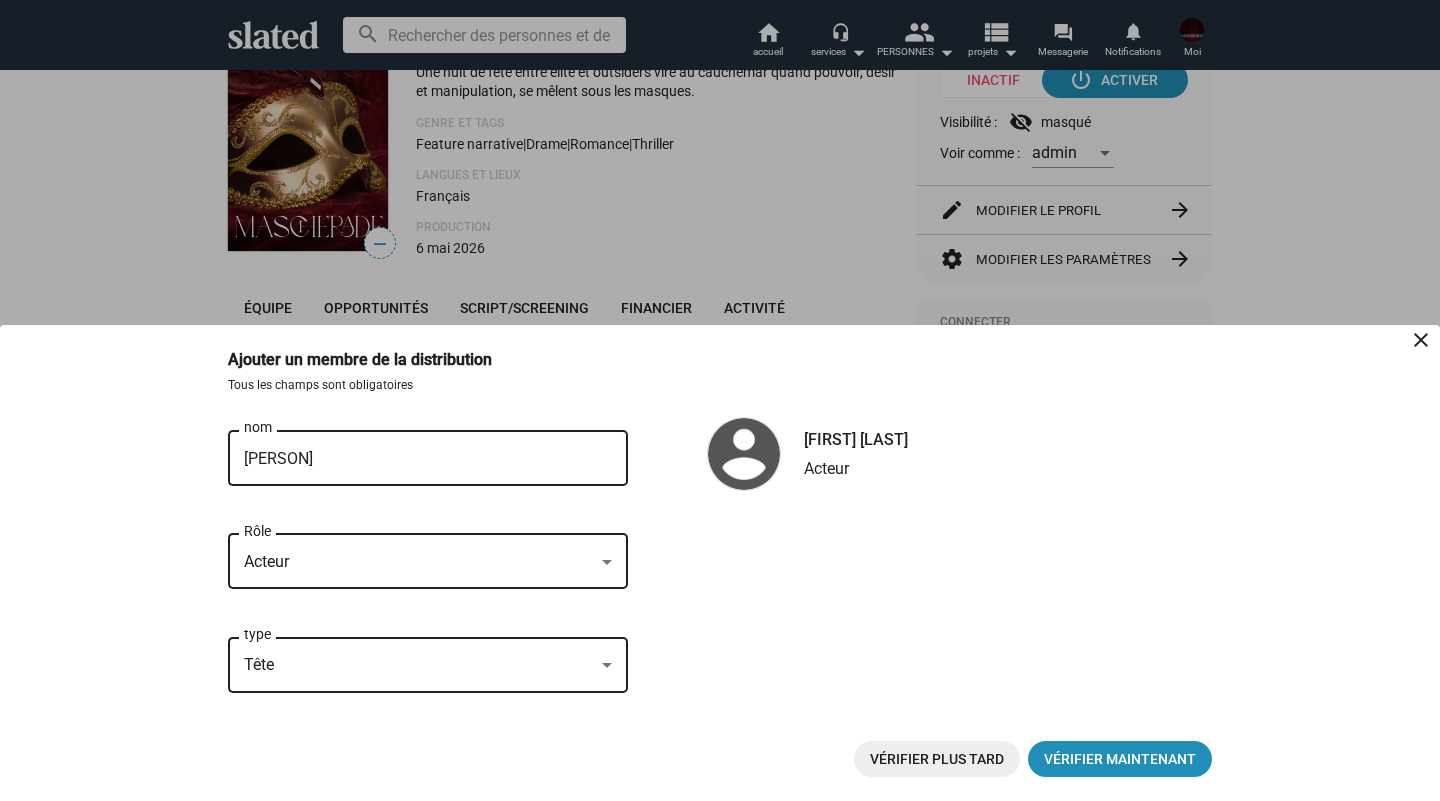 click at bounding box center (744, 454) 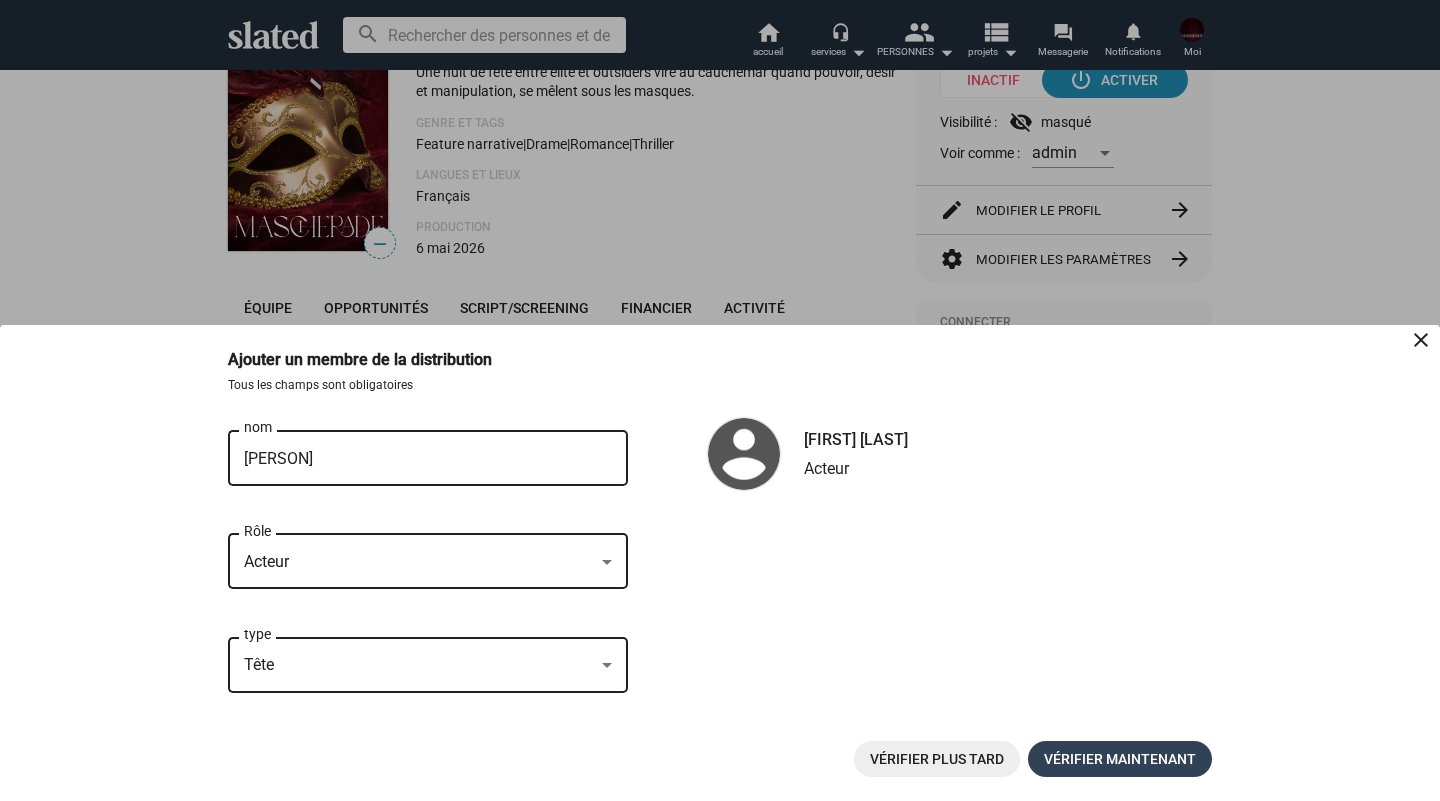 click on "VÉRIFIER MAINTENANT" at bounding box center (1120, 759) 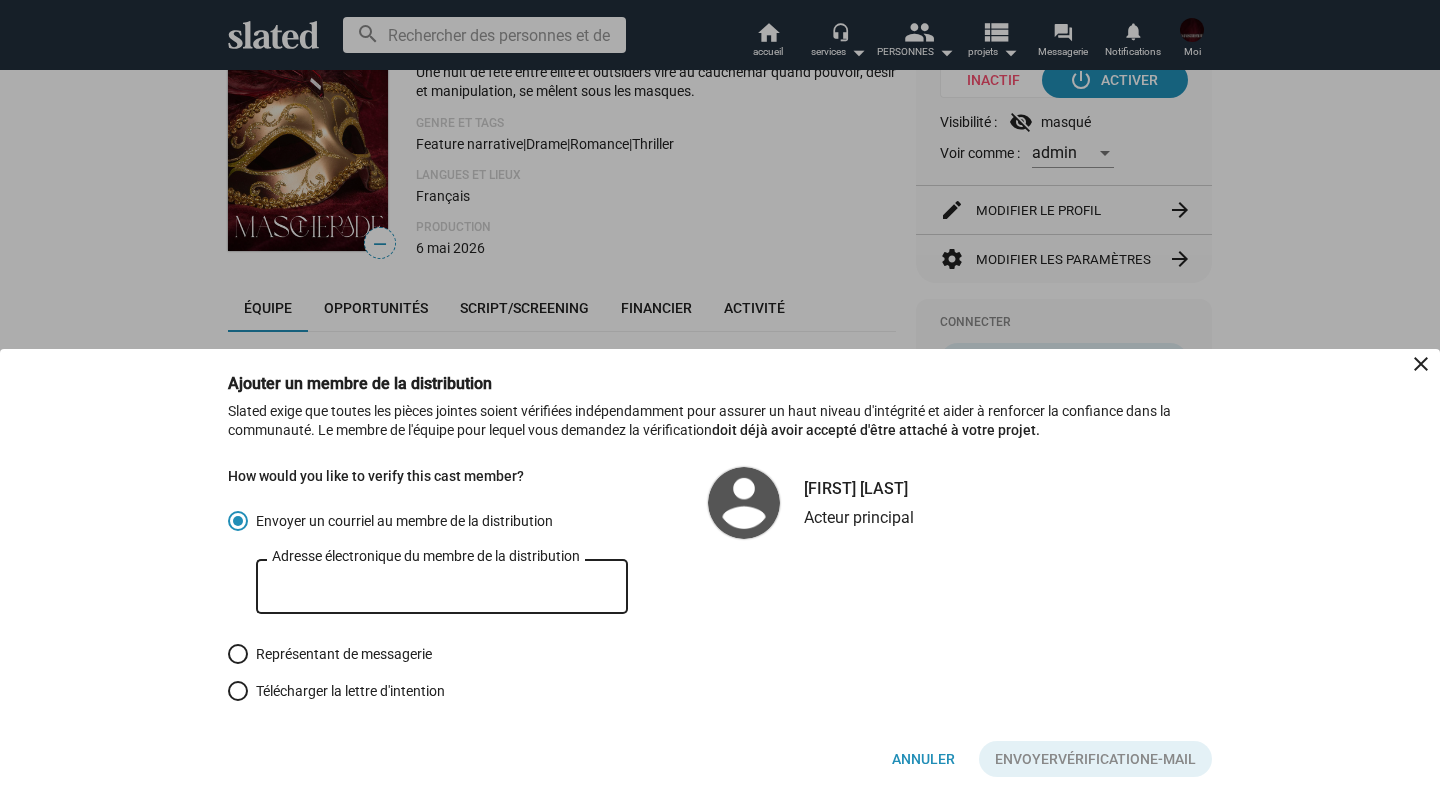 click on "close" at bounding box center [1421, 364] 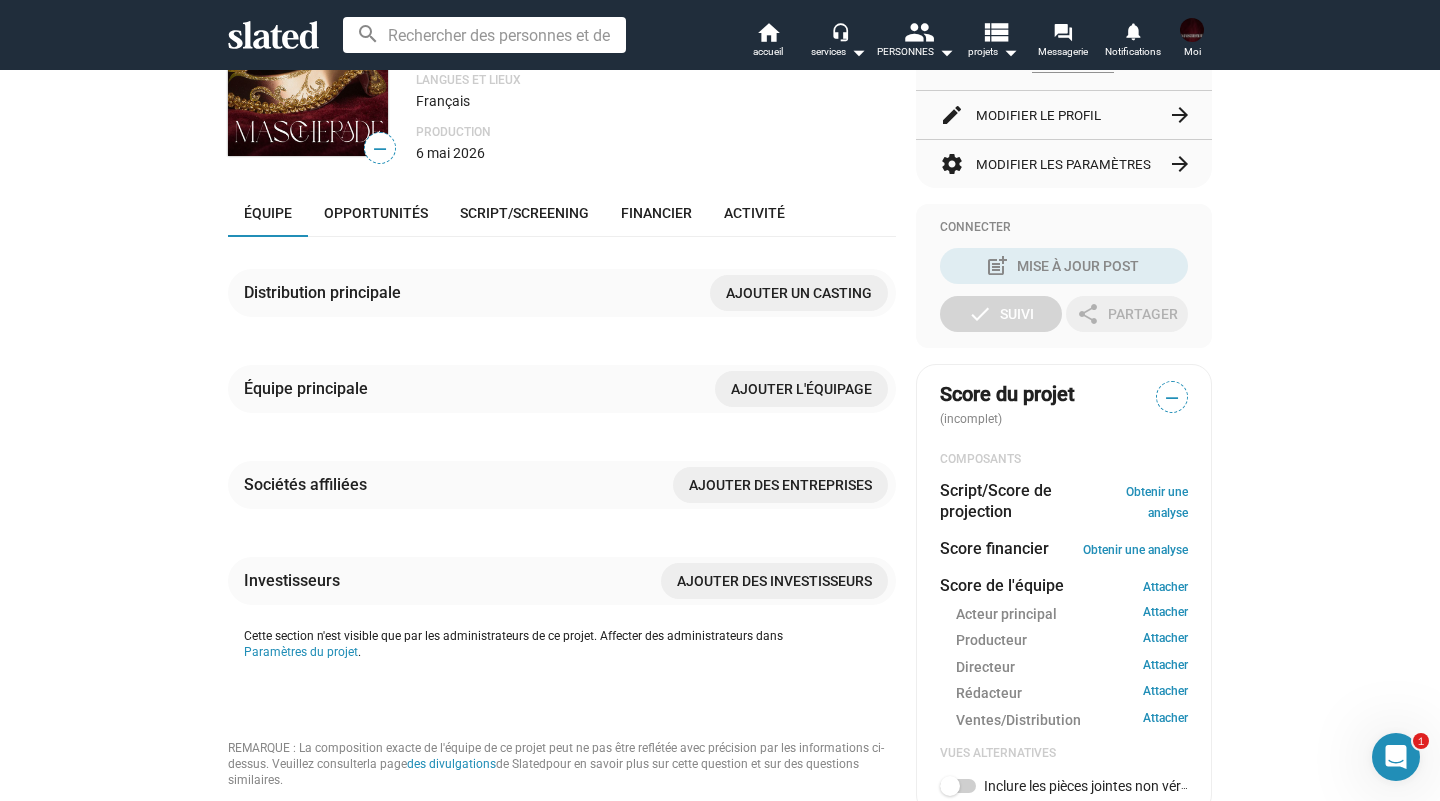 scroll, scrollTop: 419, scrollLeft: 0, axis: vertical 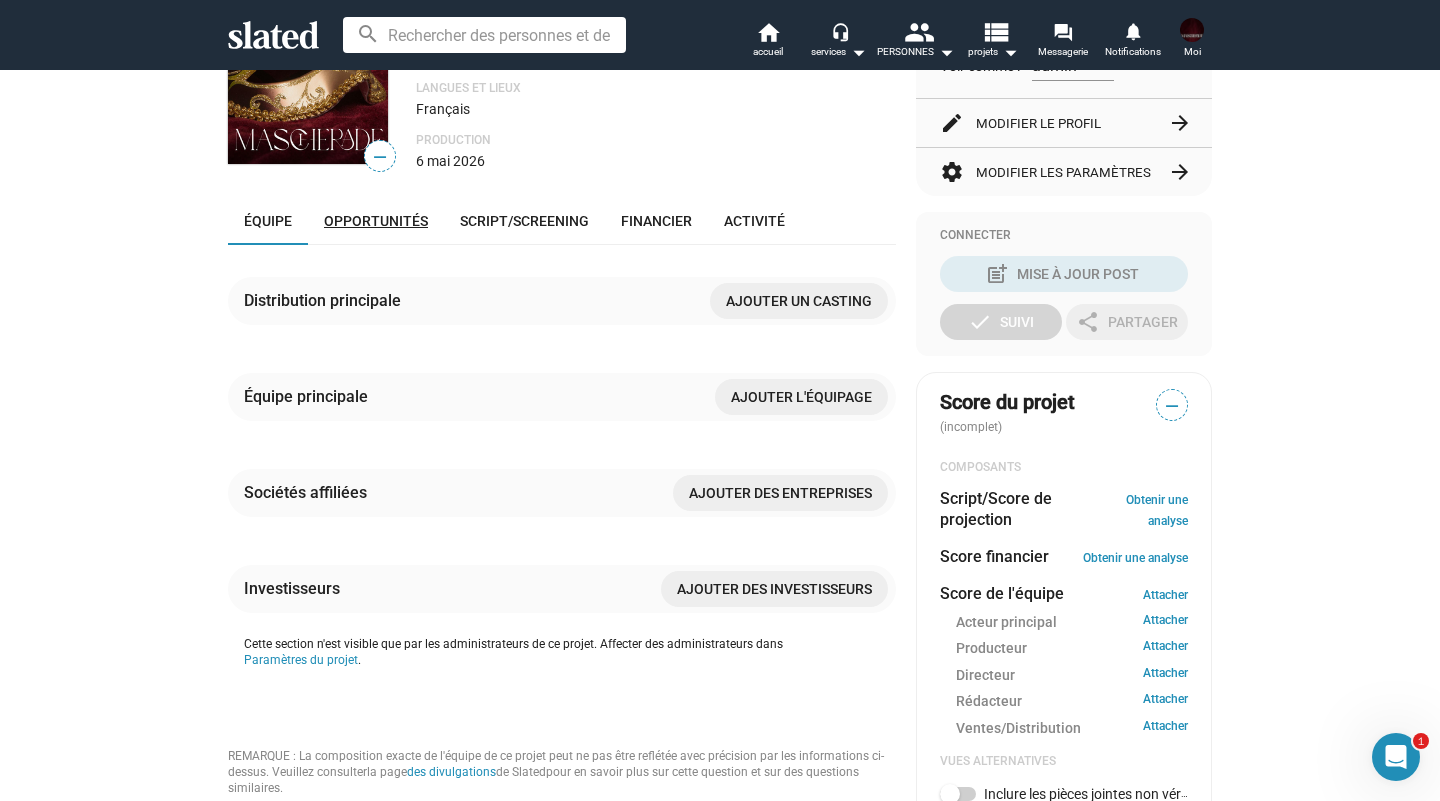 click on "Opportunités" at bounding box center (376, 221) 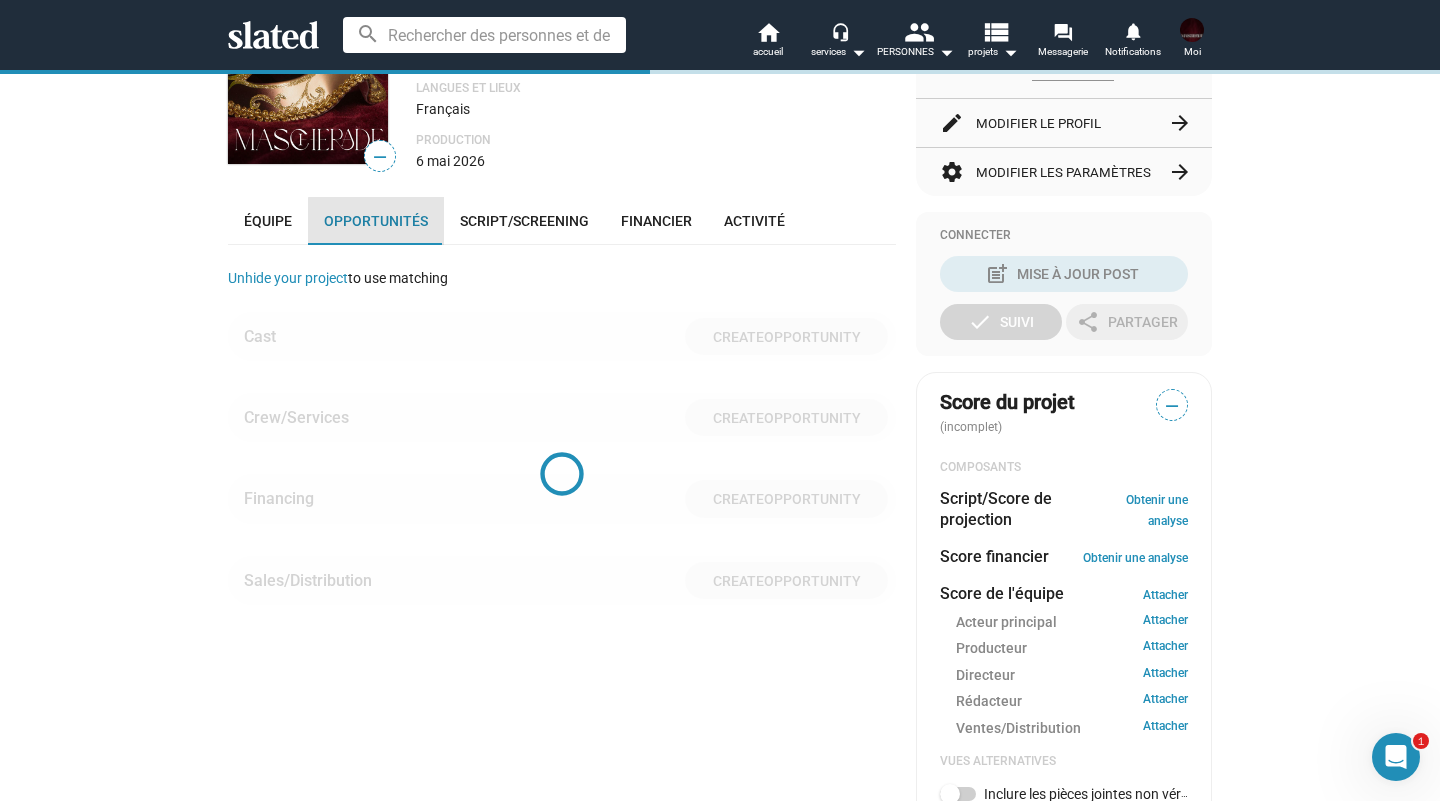 scroll, scrollTop: 570, scrollLeft: 0, axis: vertical 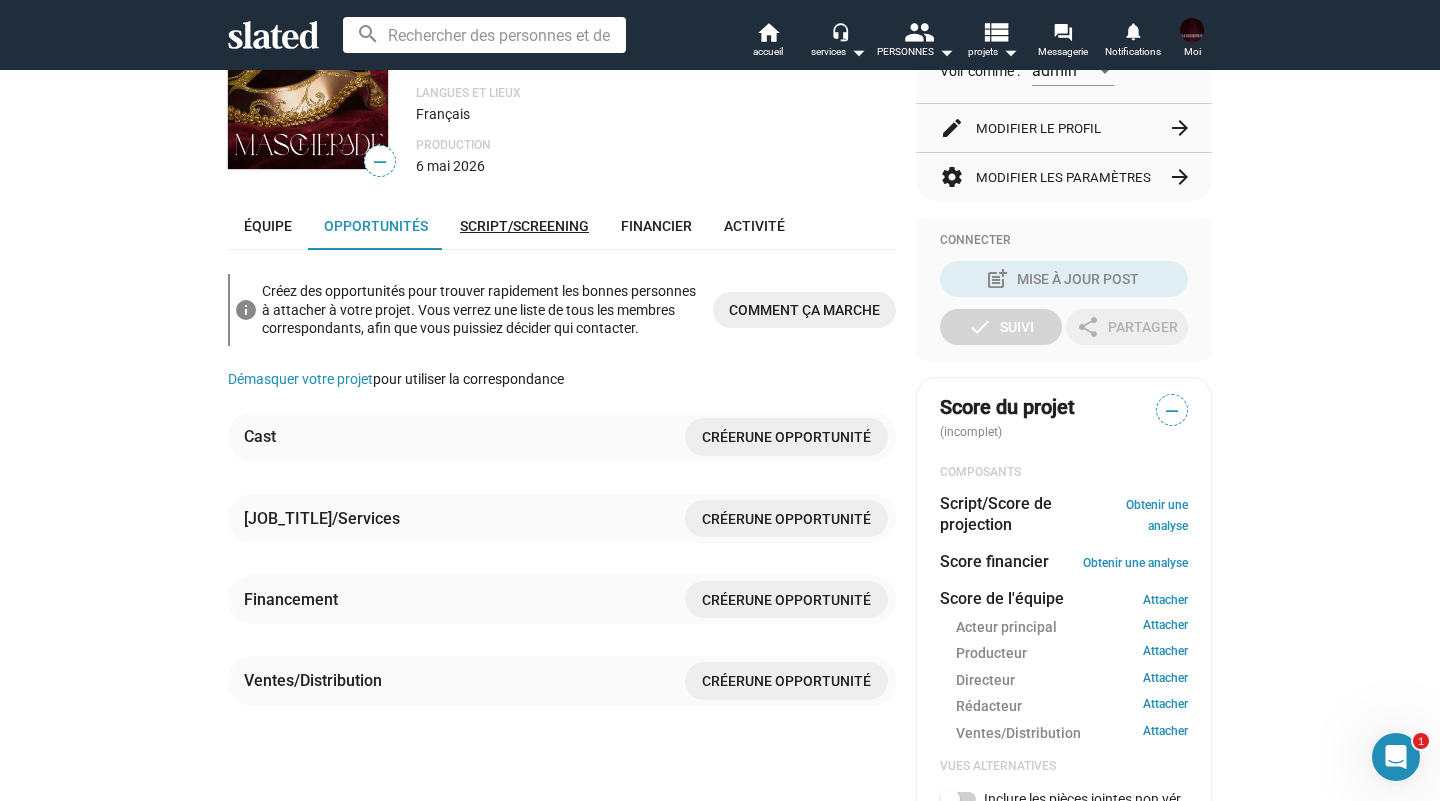 click on "SCRIPT/SCREENING" at bounding box center (524, 226) 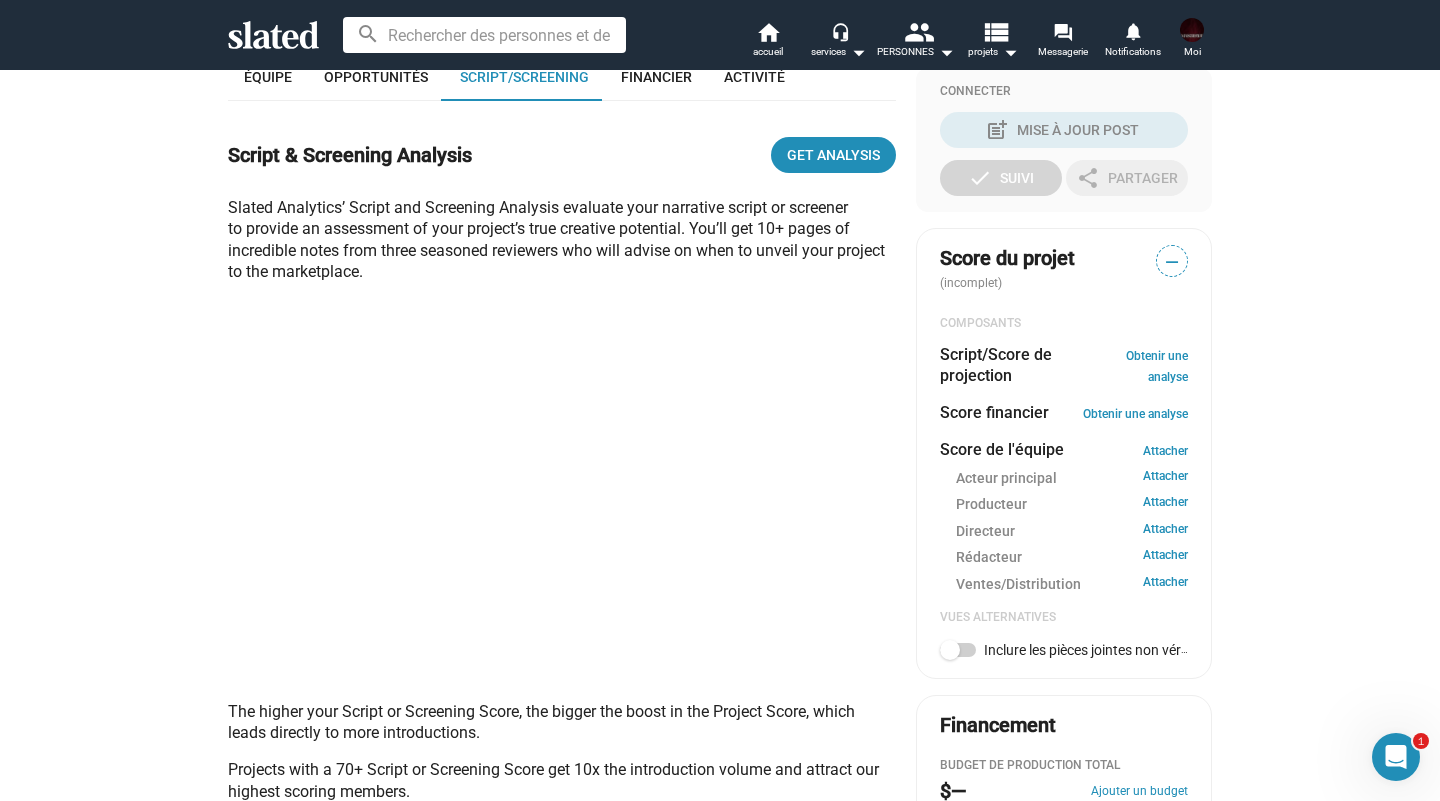 scroll, scrollTop: 570, scrollLeft: 0, axis: vertical 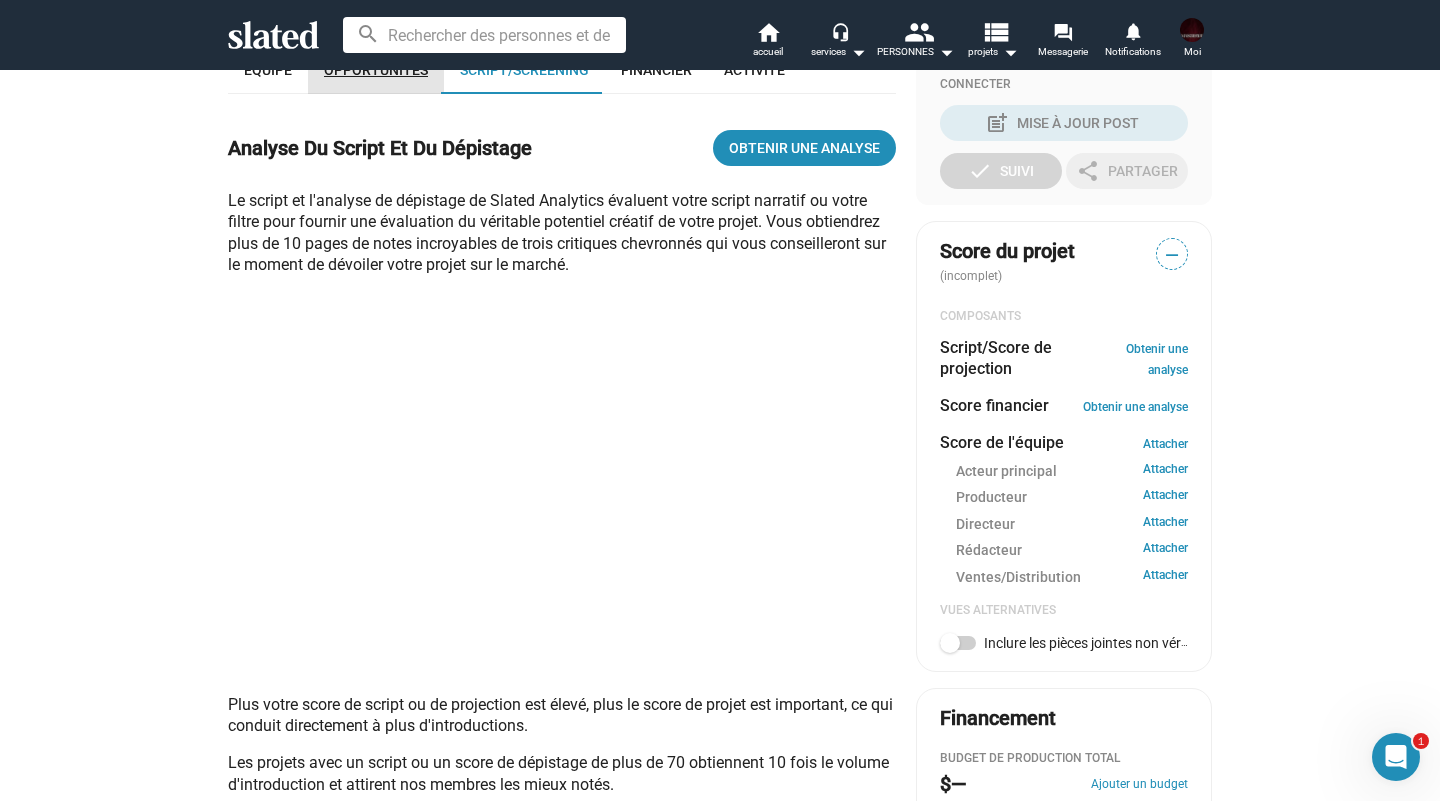 click on "Opportunités" at bounding box center [376, 70] 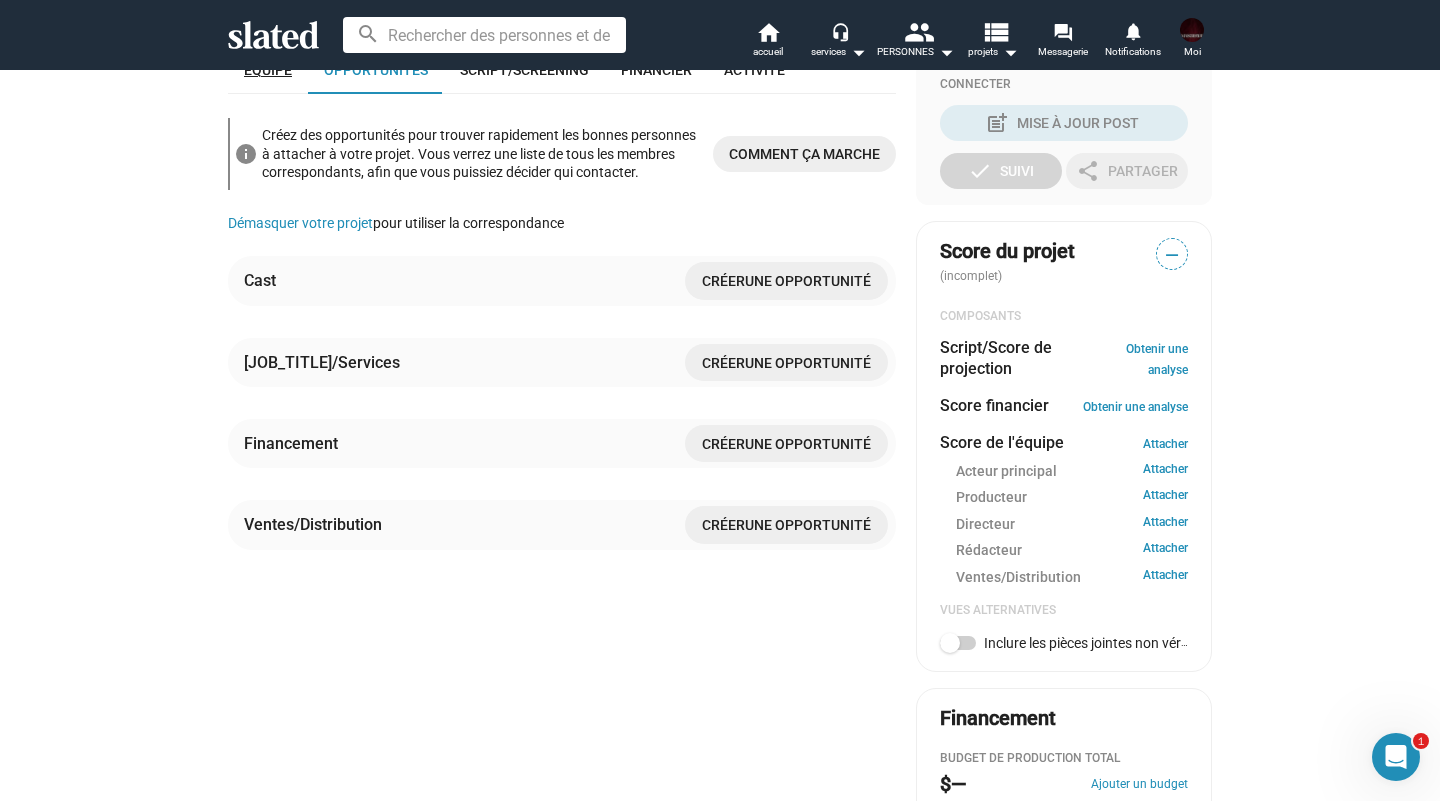 click on "ÉQUIPE" at bounding box center (268, 70) 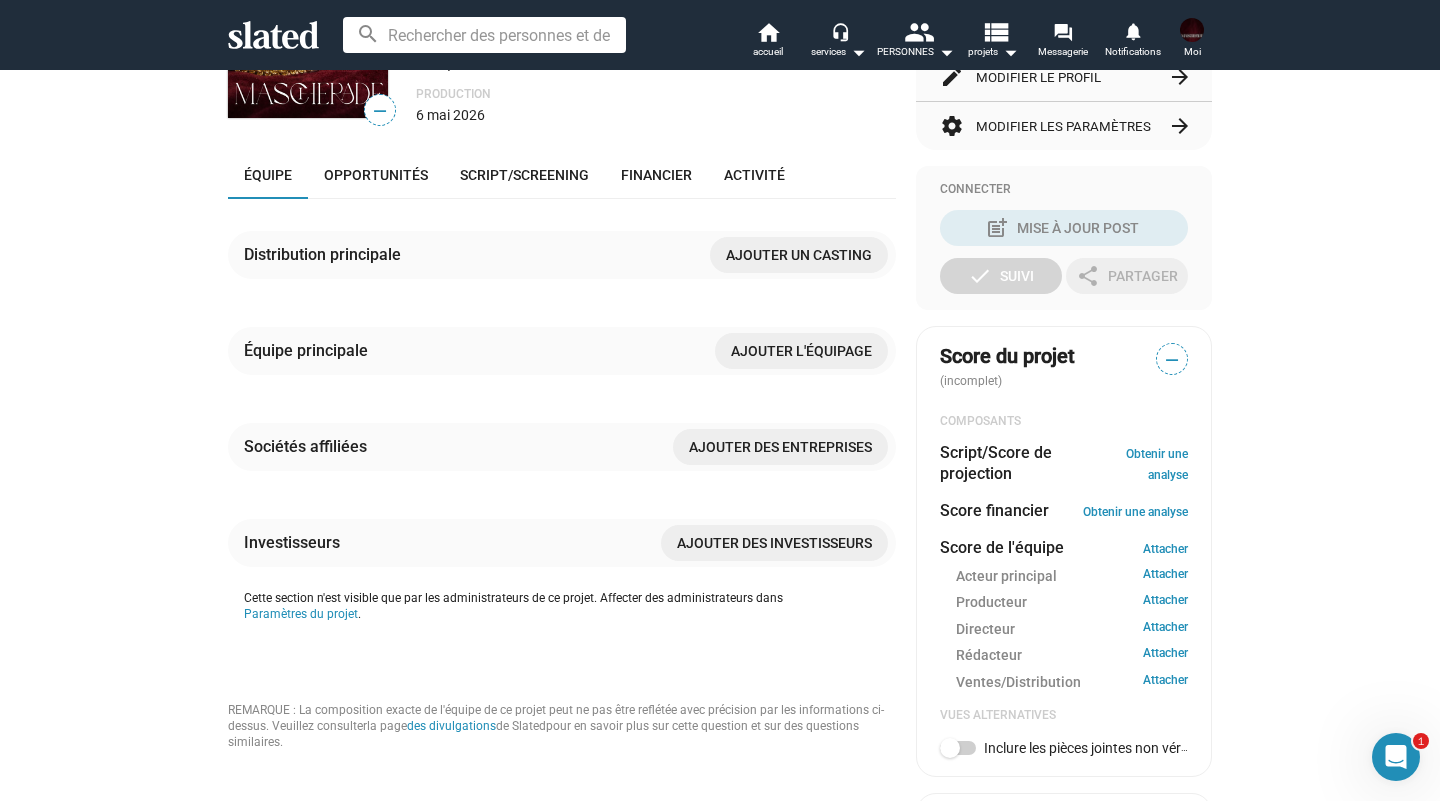 scroll, scrollTop: 454, scrollLeft: 0, axis: vertical 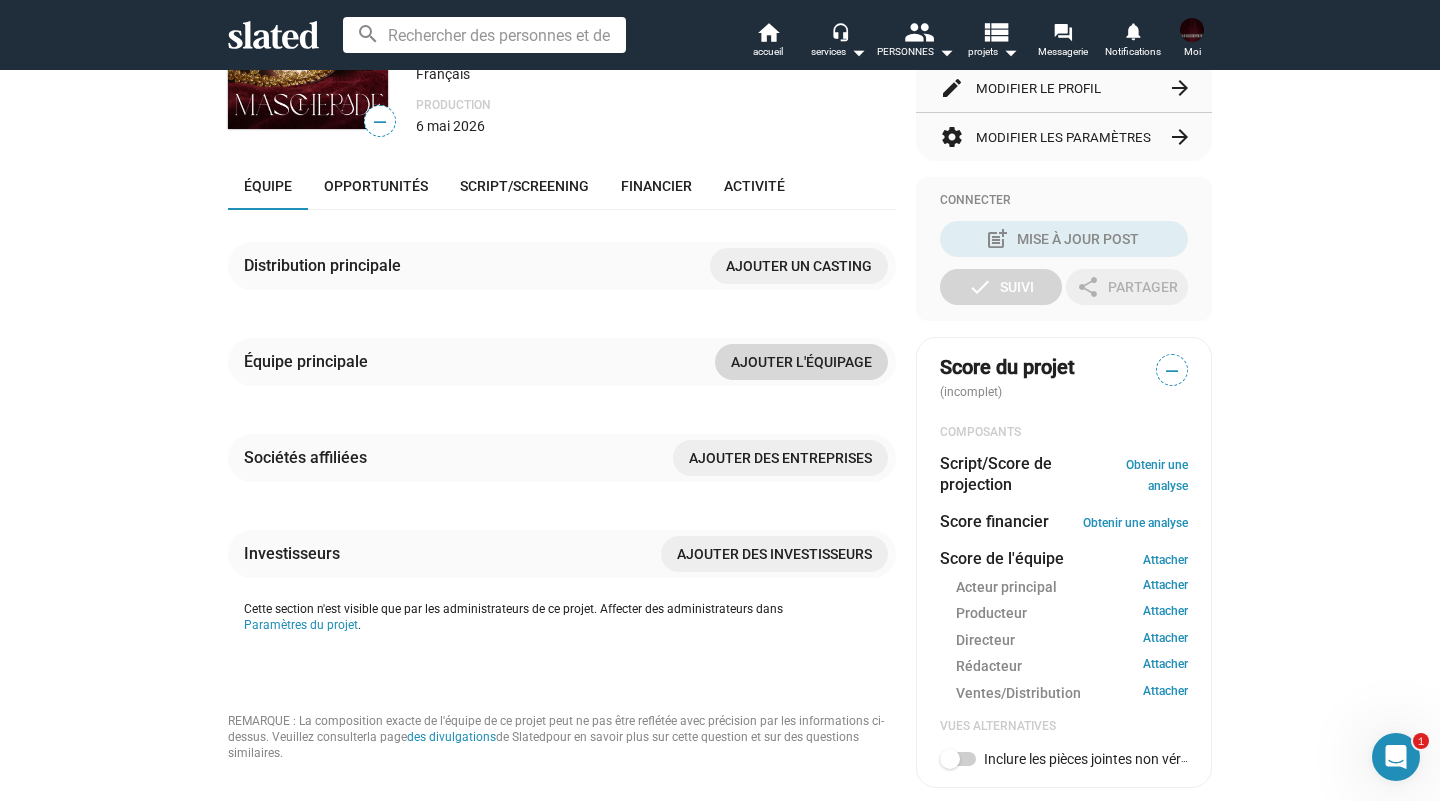 click on "AJOUTER L'ÉQUIPAGE" 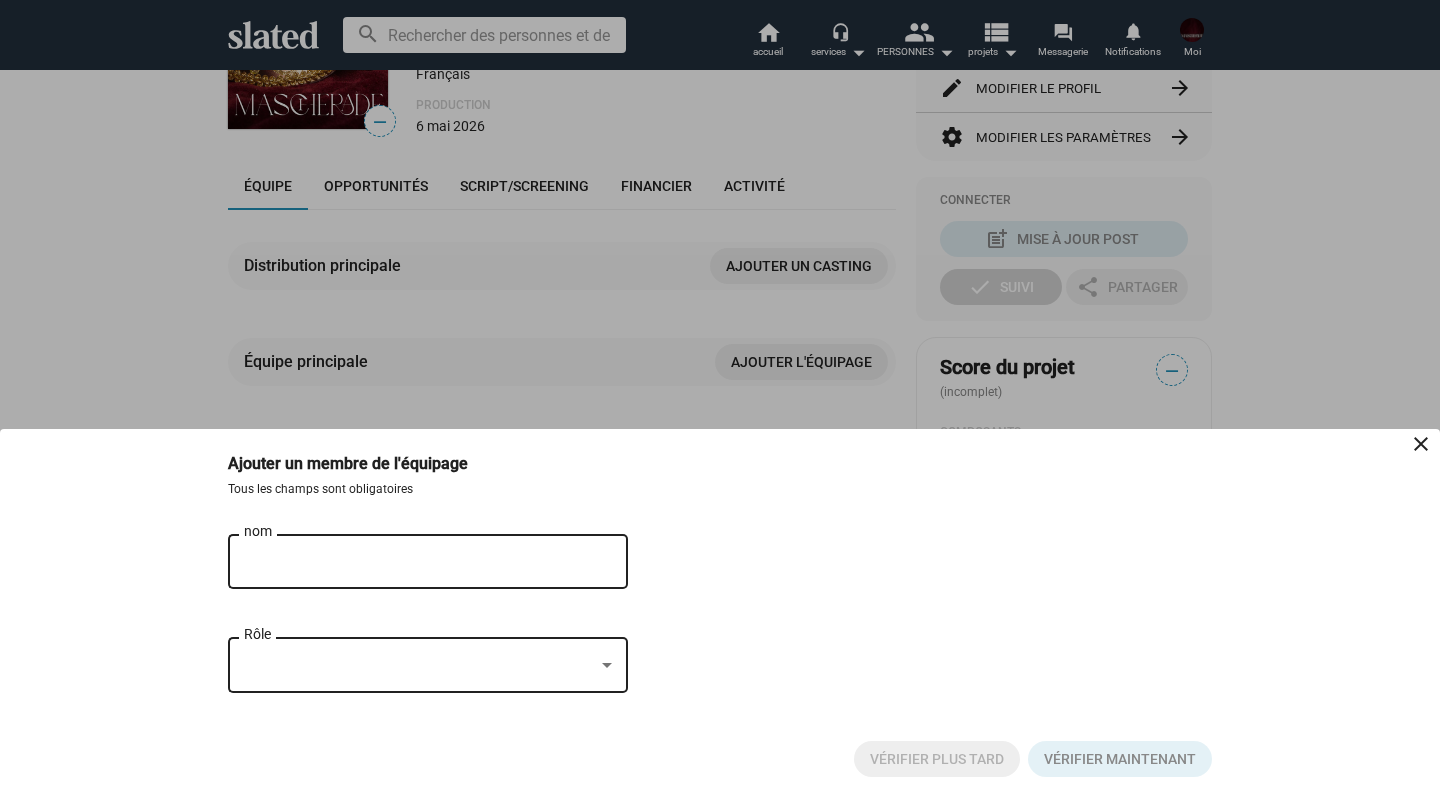 click on "nom" at bounding box center [414, 562] 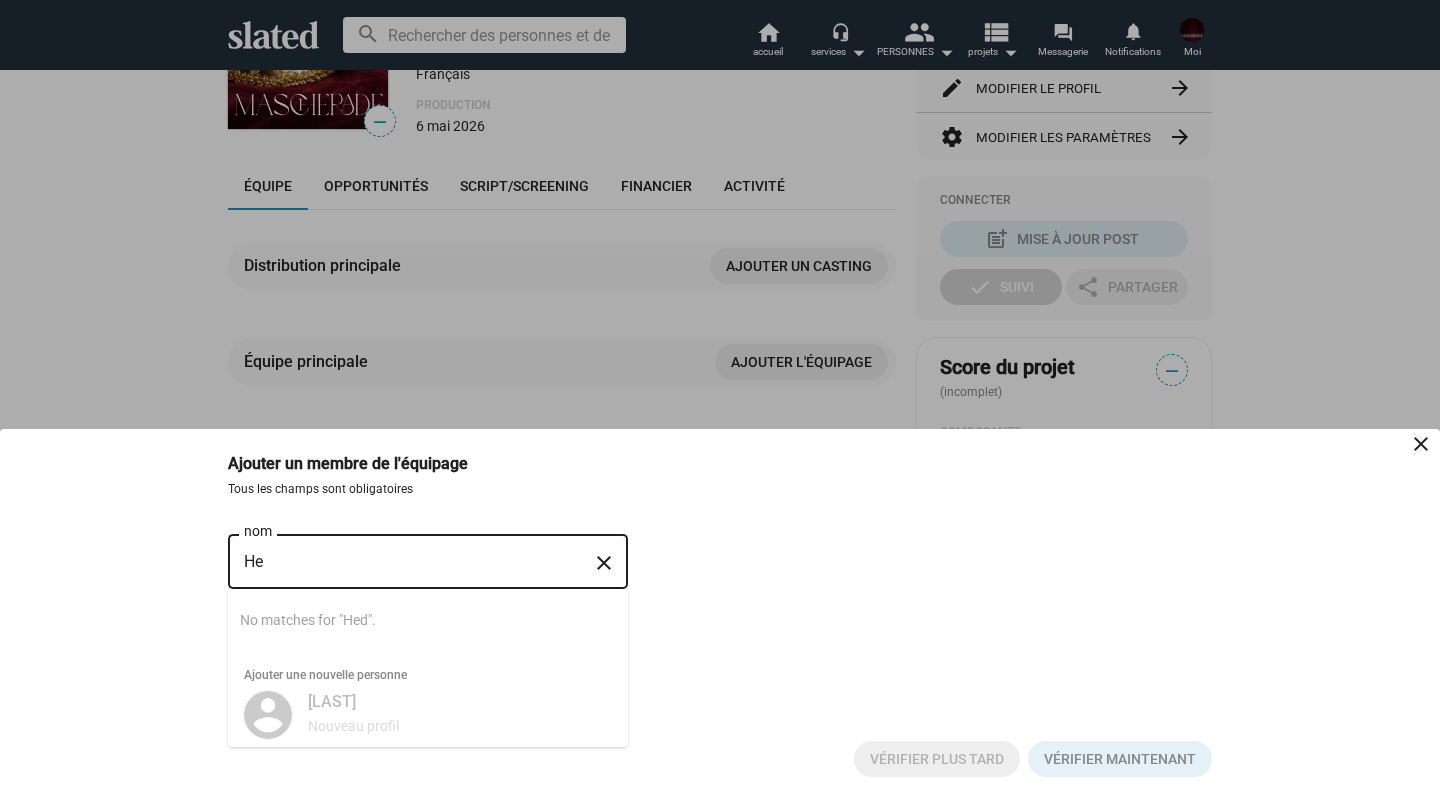 type on "H" 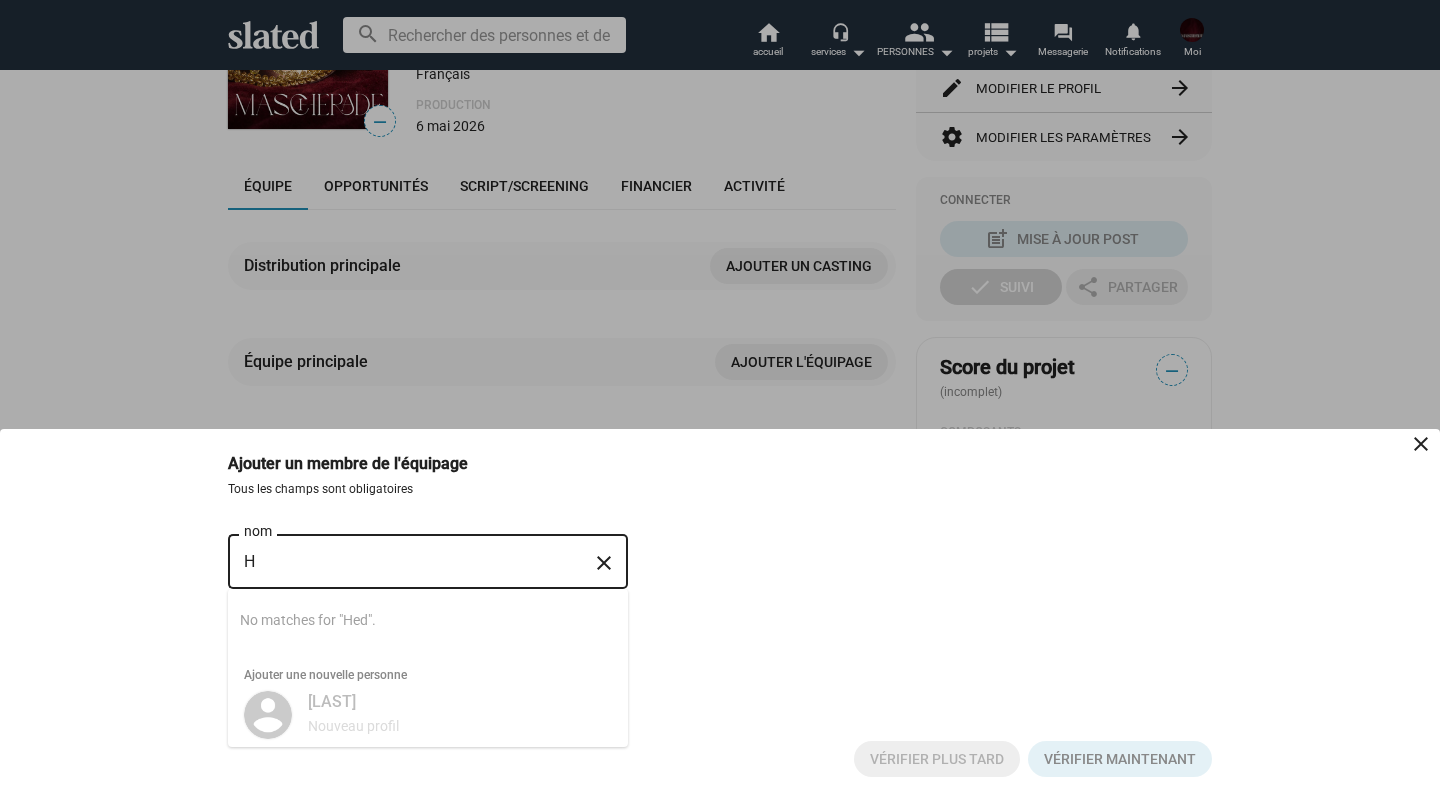 type 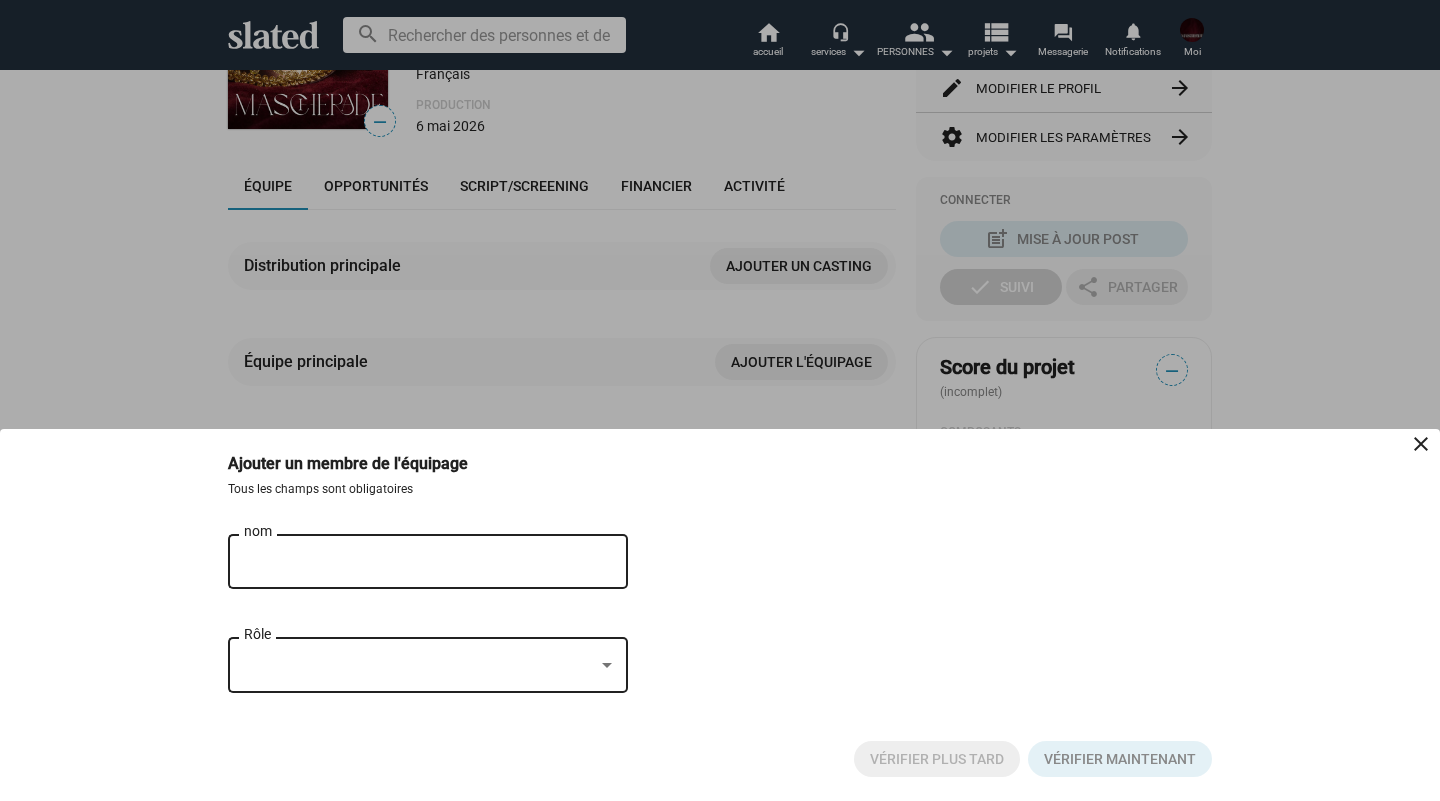 click on "close" at bounding box center [1416, 449] 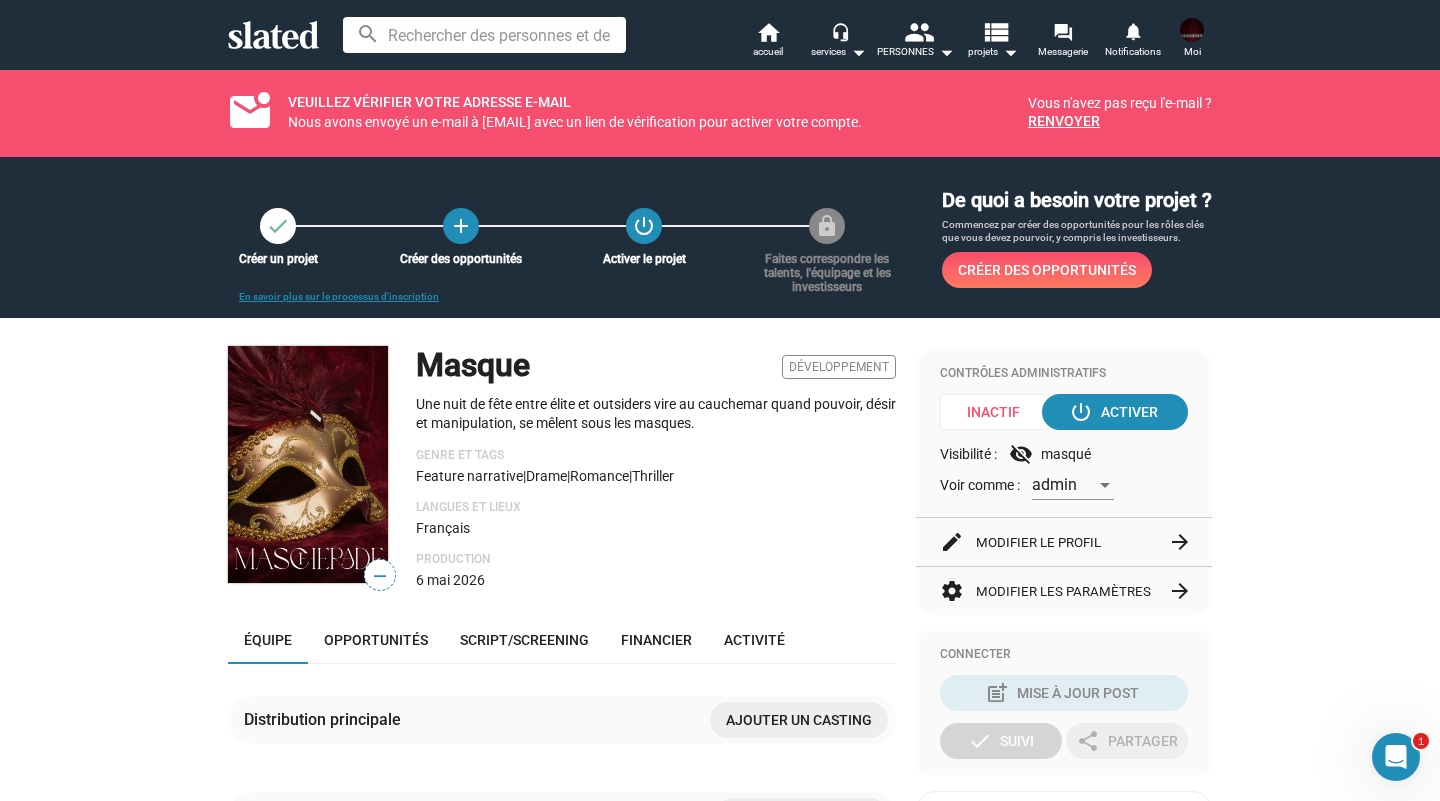 scroll, scrollTop: 0, scrollLeft: 0, axis: both 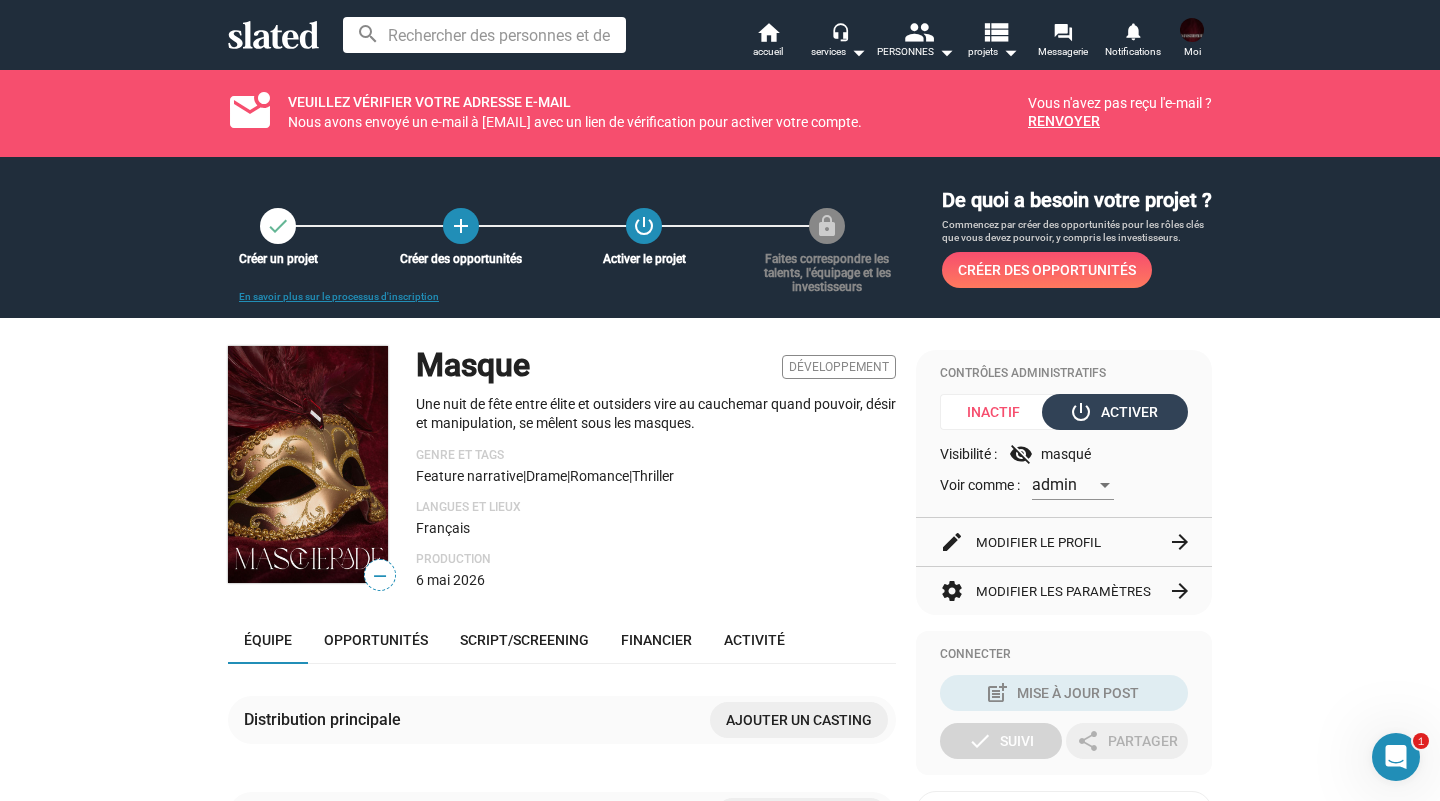 click on "power_settings_new ACTIVER" 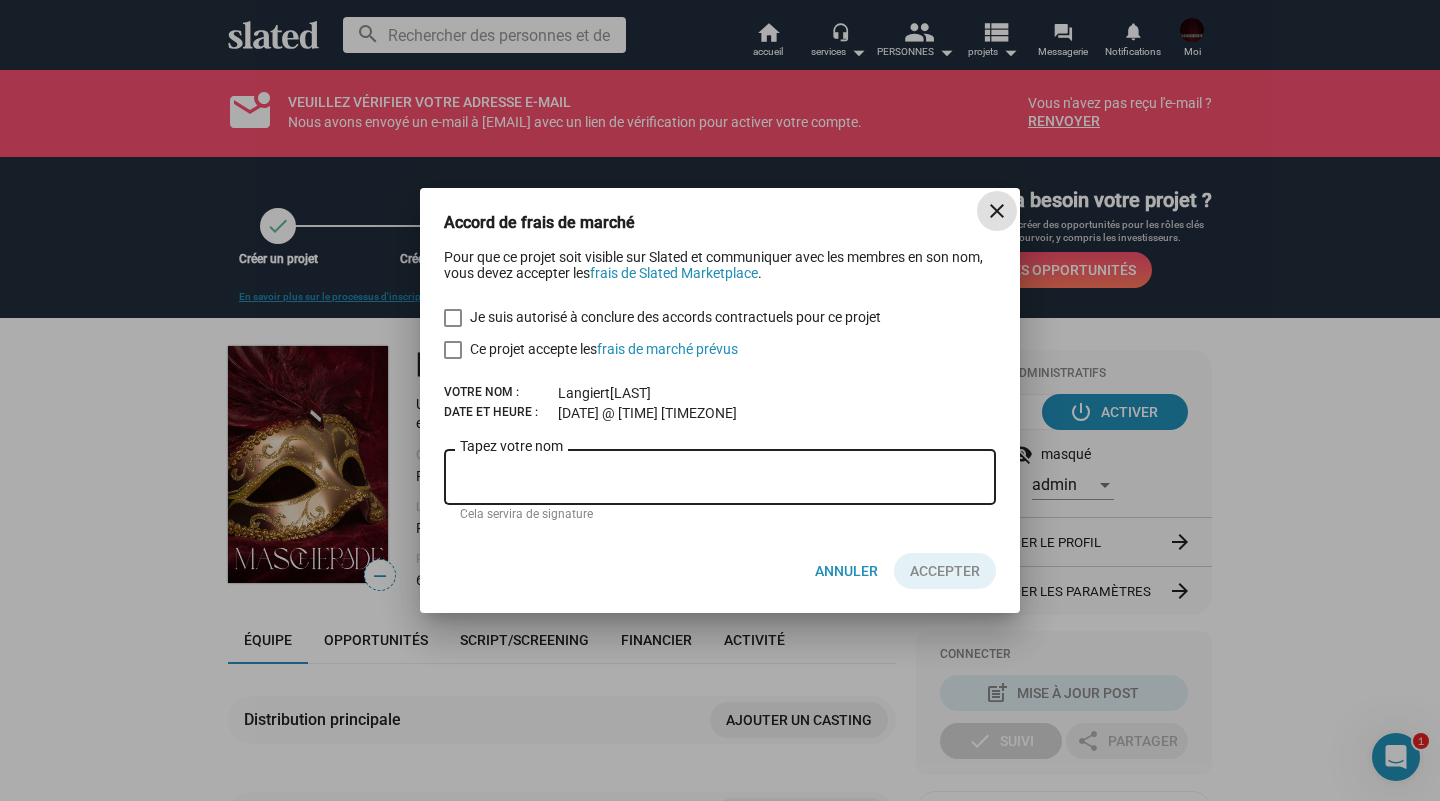 click on "Je suis autorisé à conclure des accords contractuels pour ce projet" at bounding box center [662, 317] 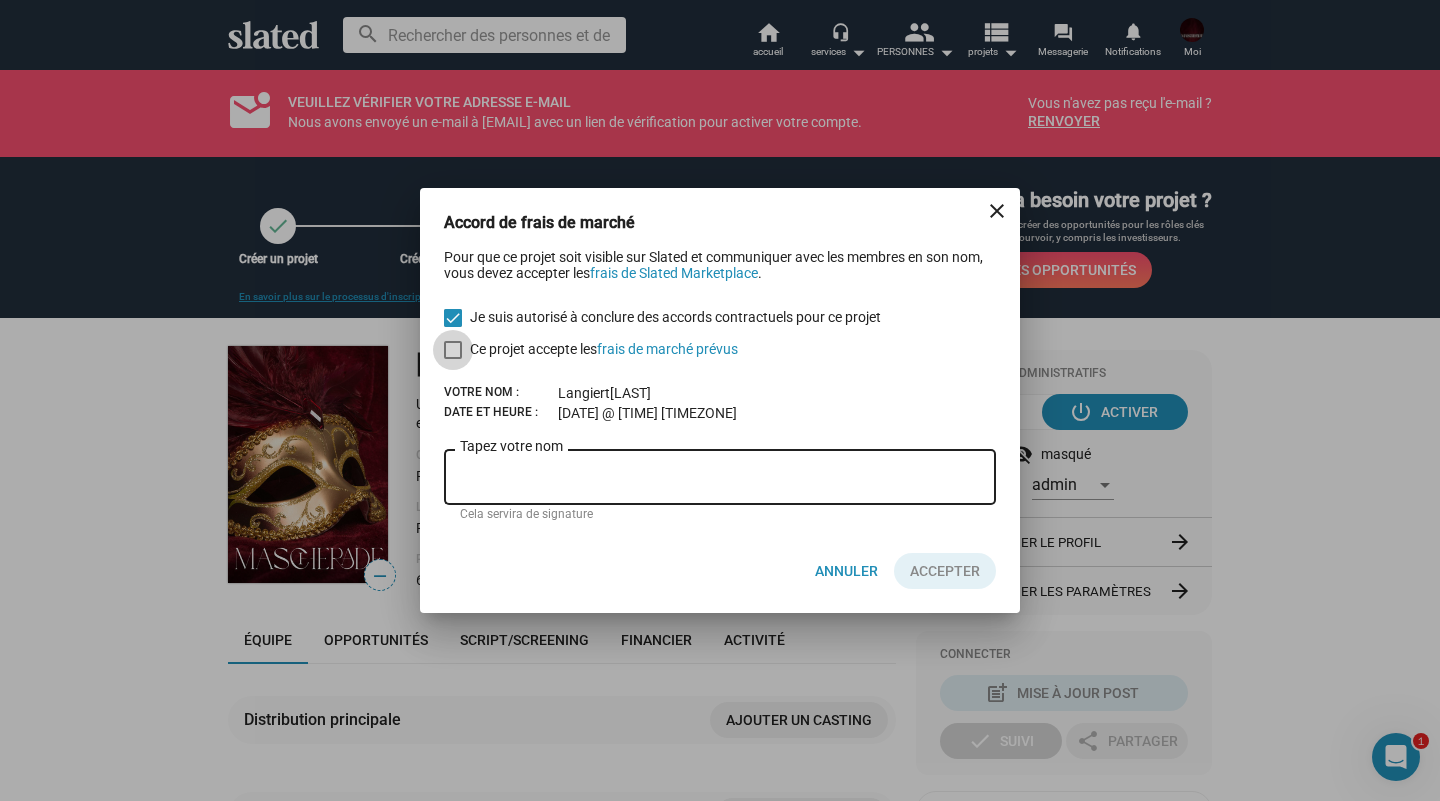 click on "Ce projet accepte les  frais de marché prévus" at bounding box center [591, 349] 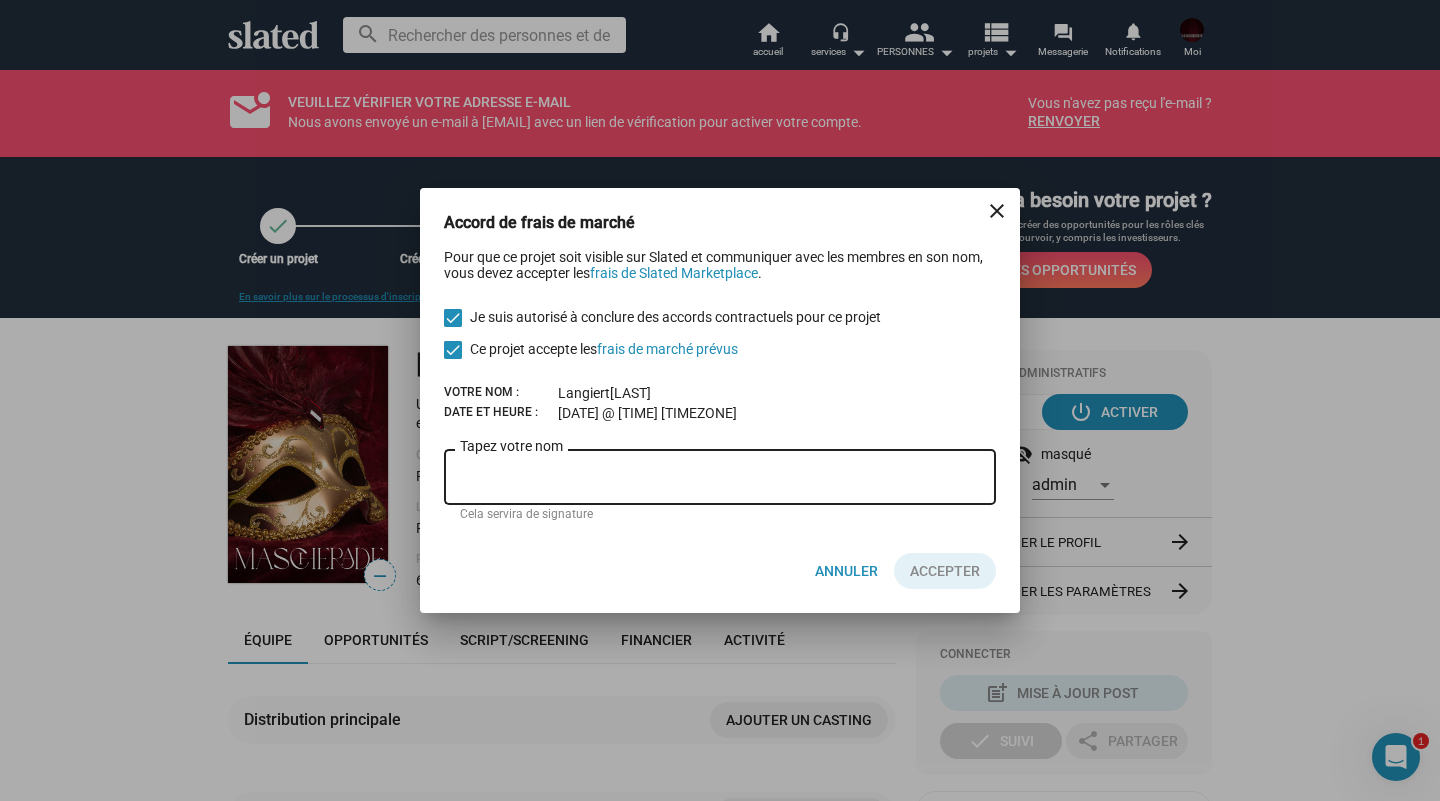 click on "Tapez votre nom" at bounding box center [720, 478] 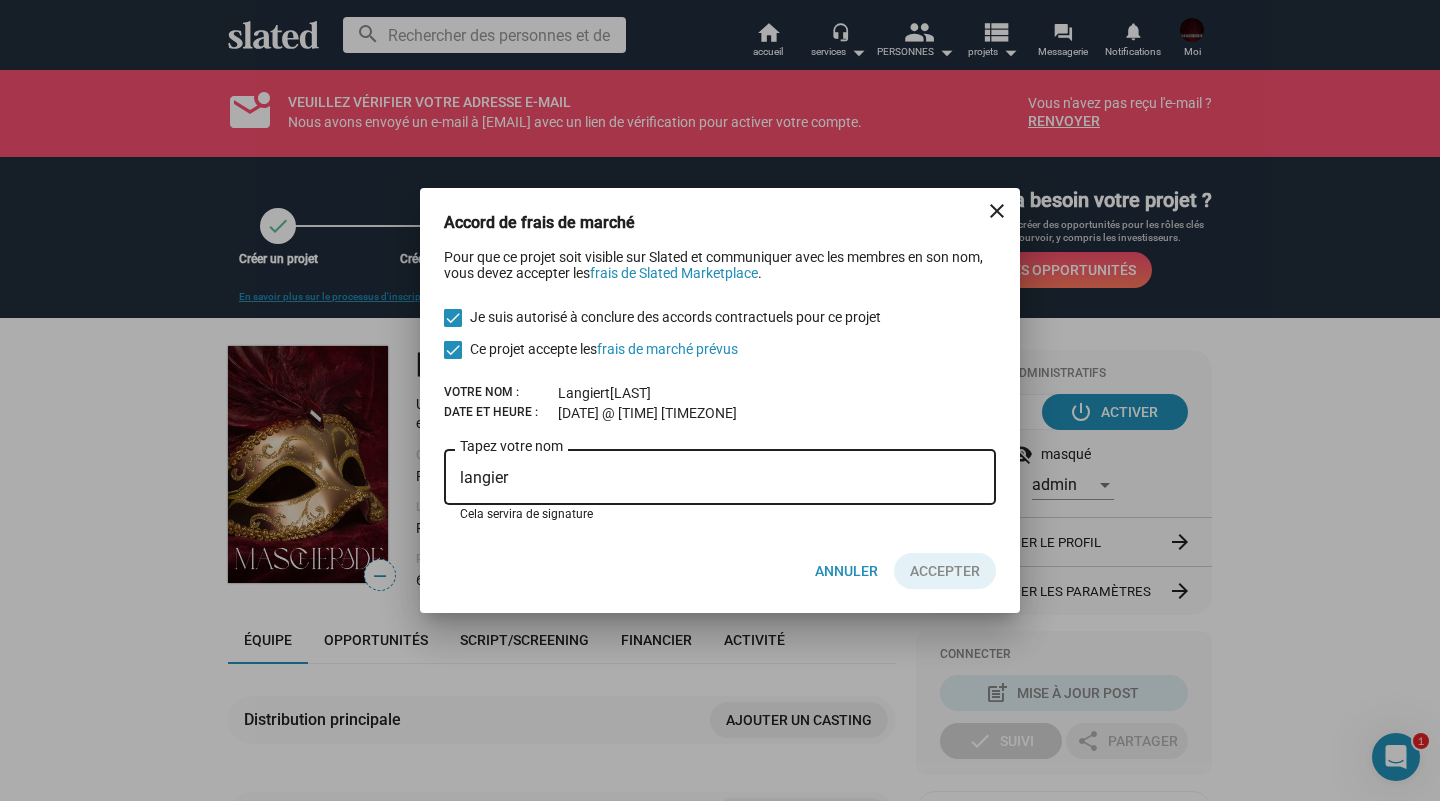type on "langiert" 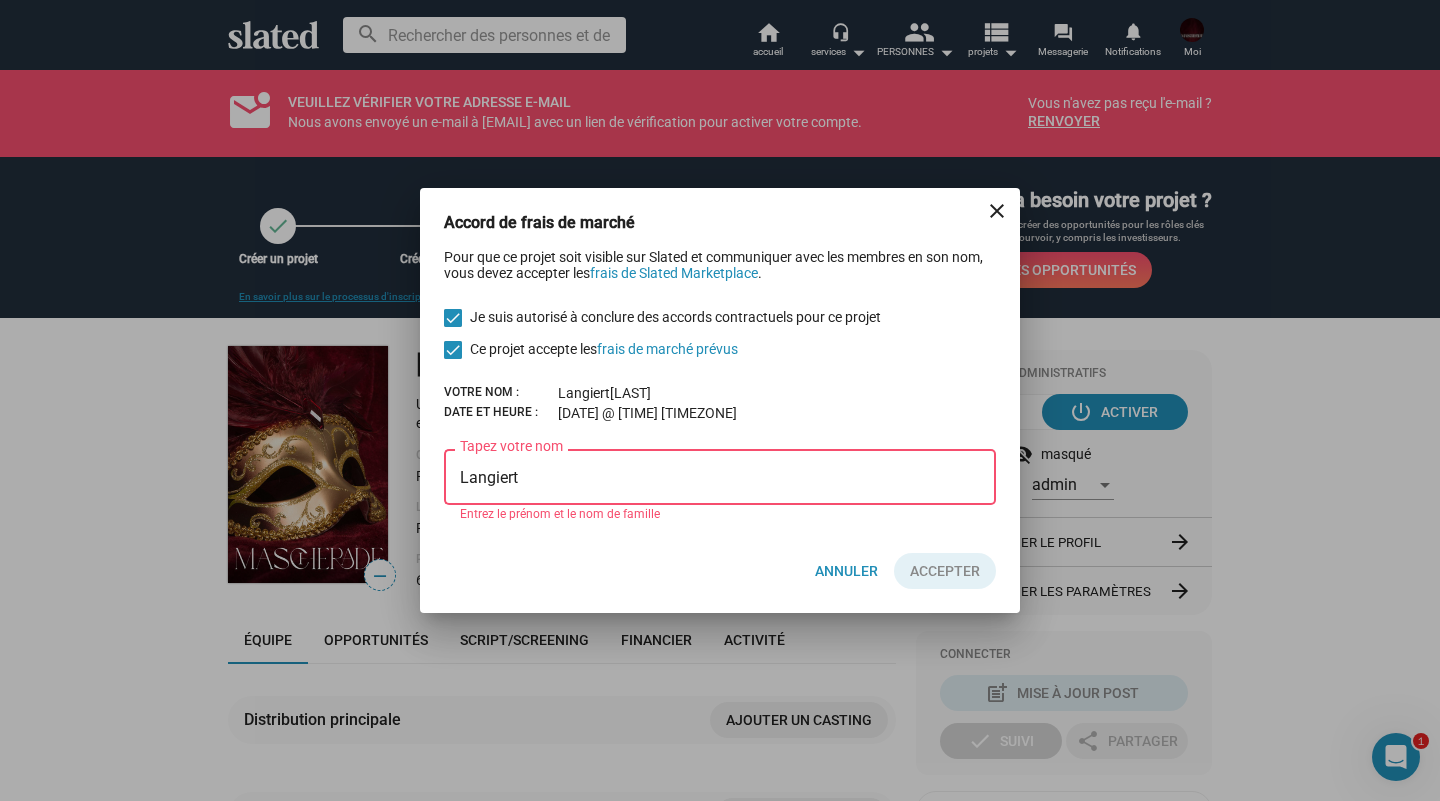 click on "Langiert" at bounding box center [720, 478] 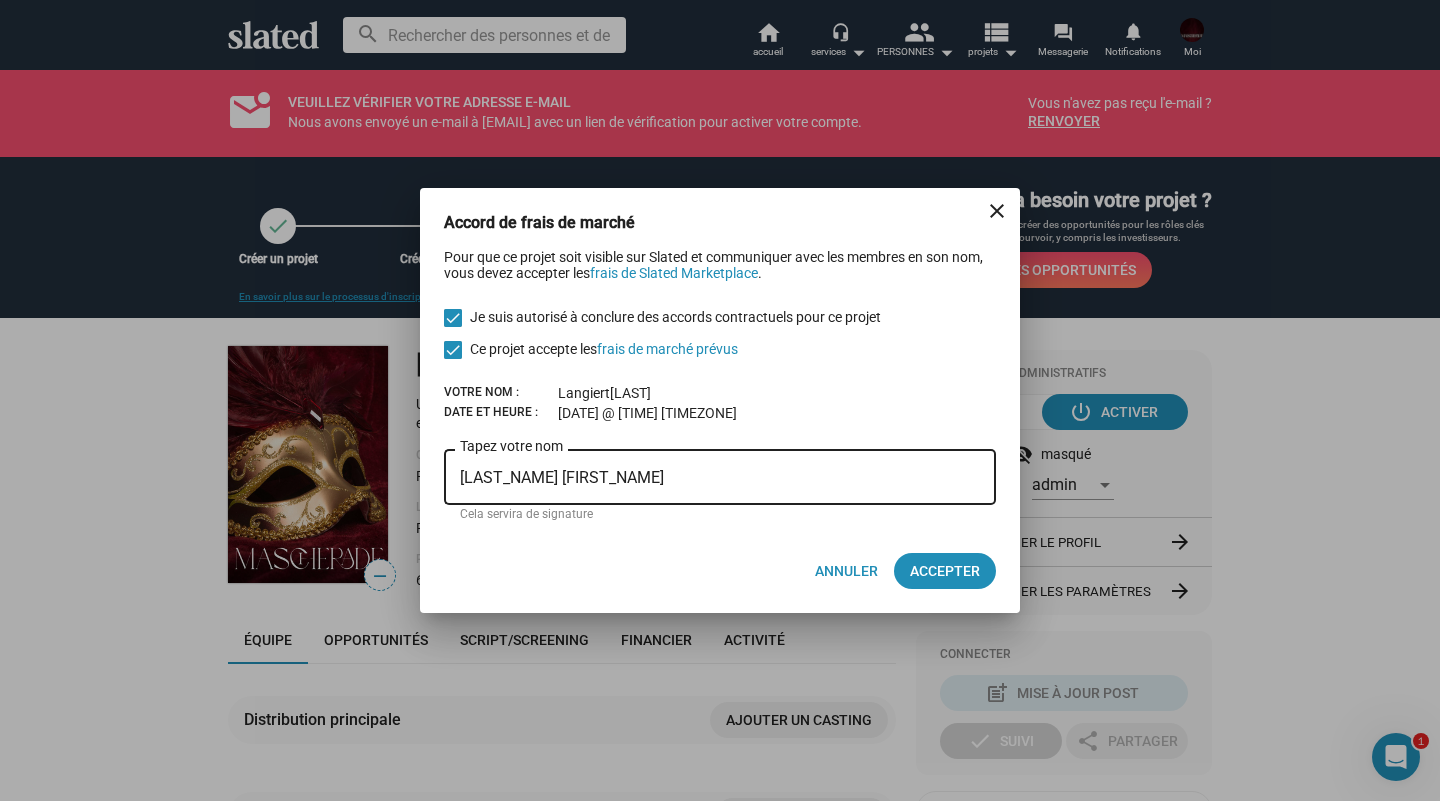 type on "[LAST_NAME] [FIRST_NAME]" 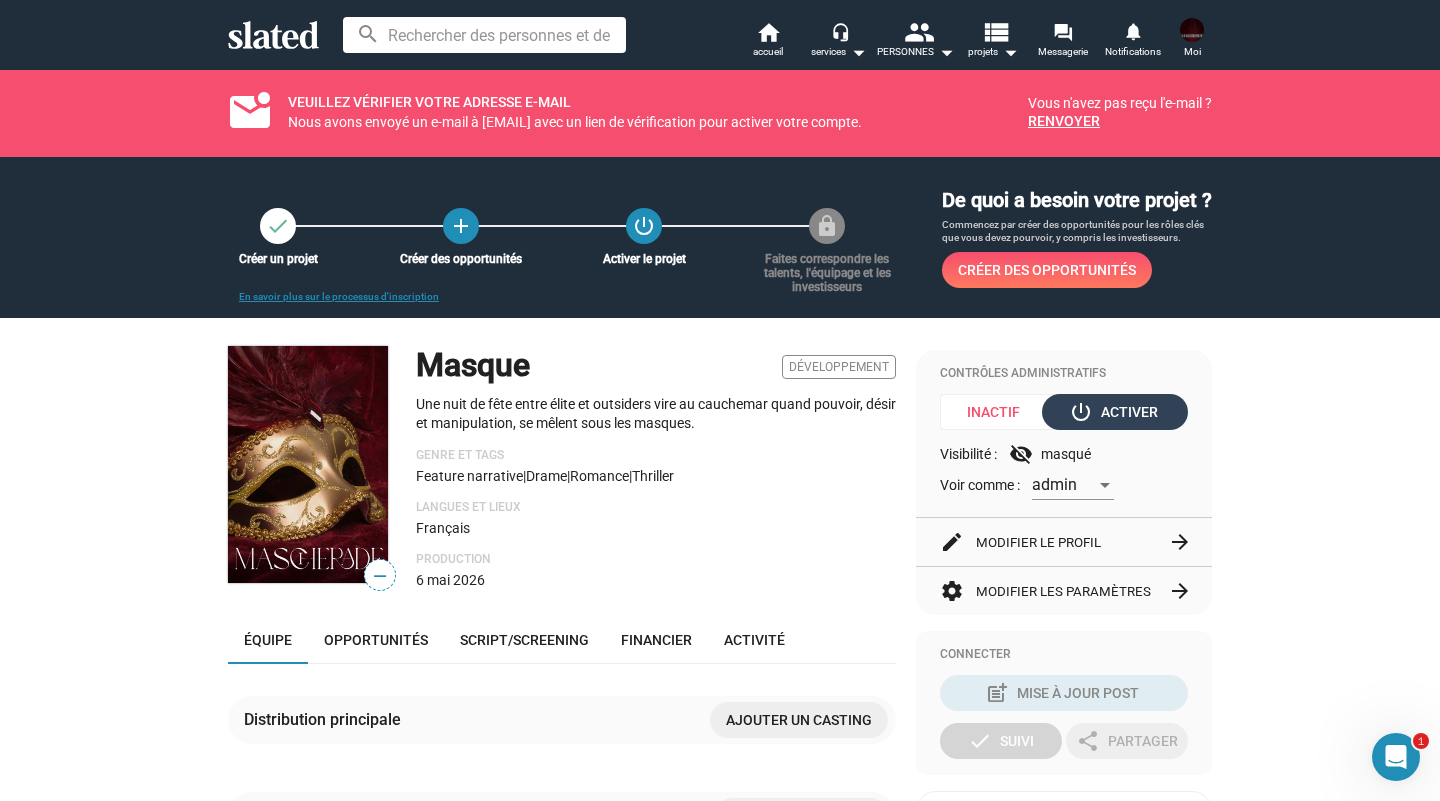 click on "power_settings_new ACTIVER" 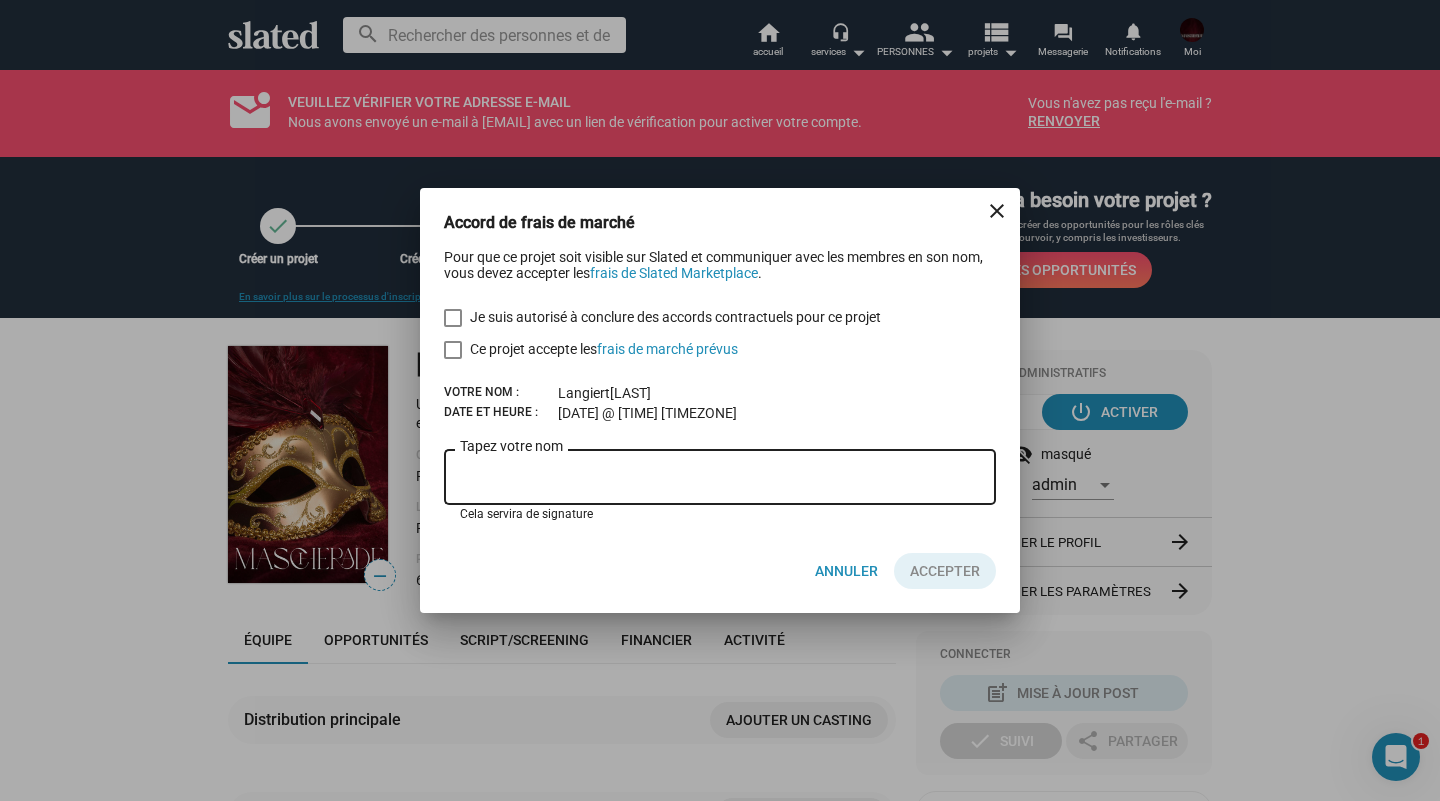 click on "Tapez votre nom" at bounding box center (720, 478) 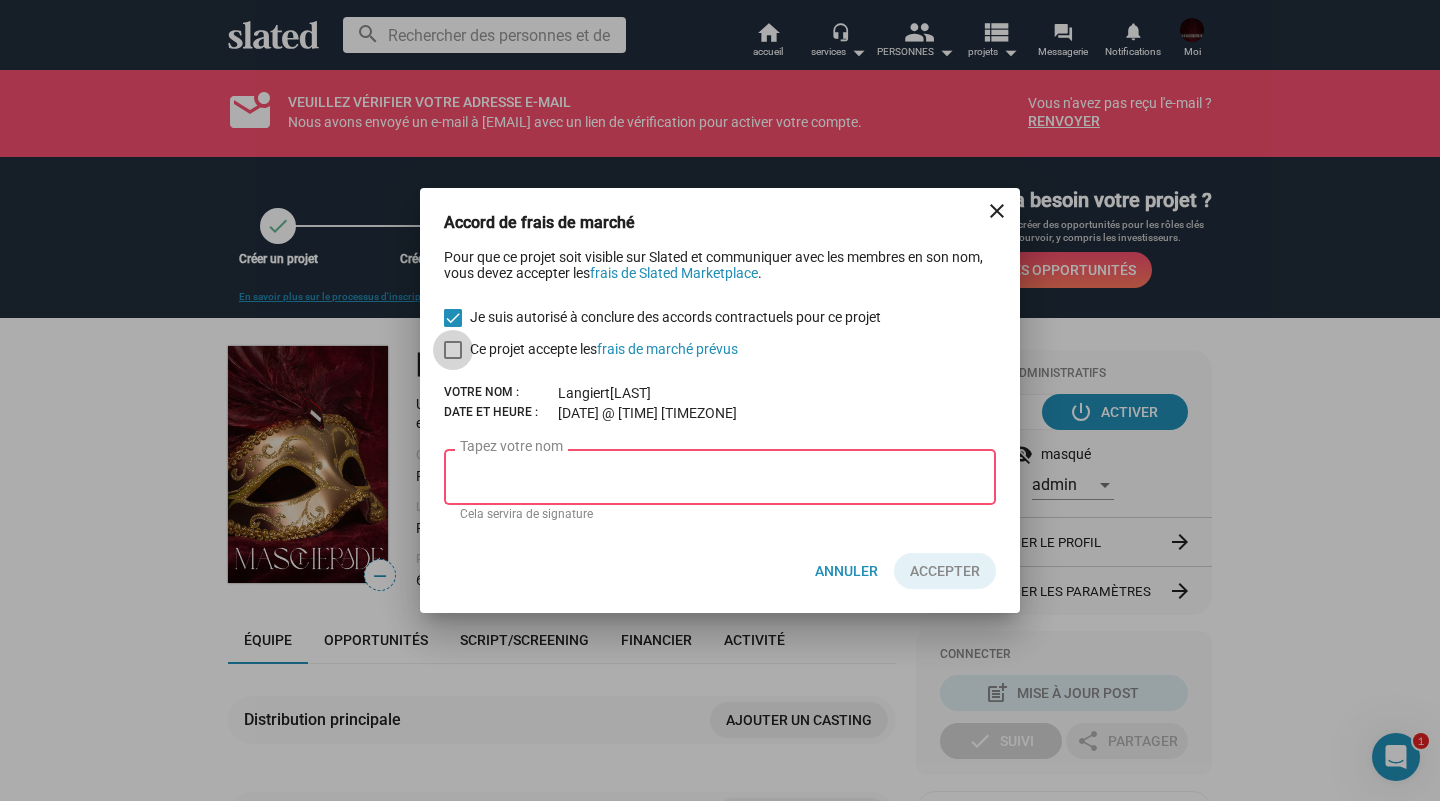 click at bounding box center [453, 350] 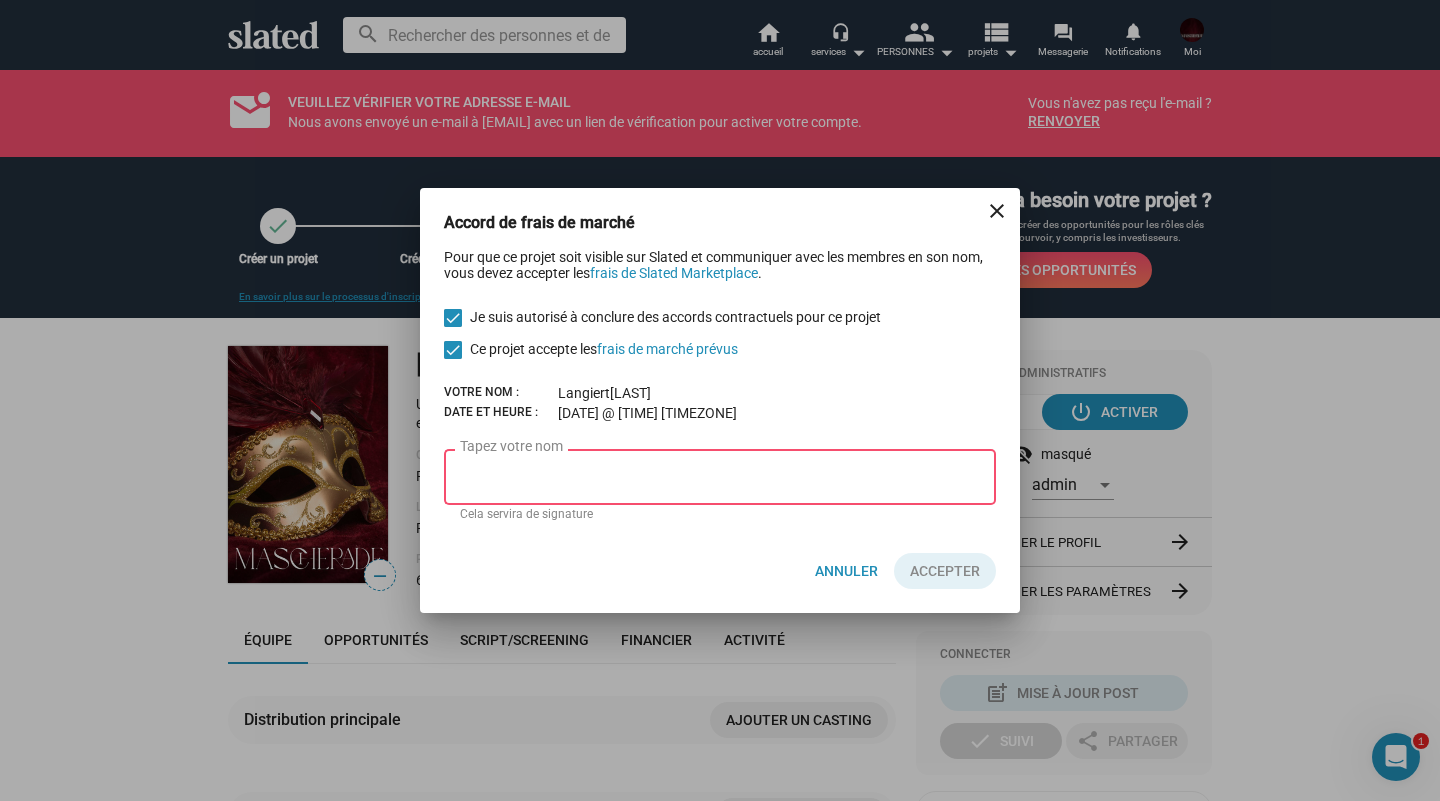 click on "Cela servira de signature" at bounding box center (720, 515) 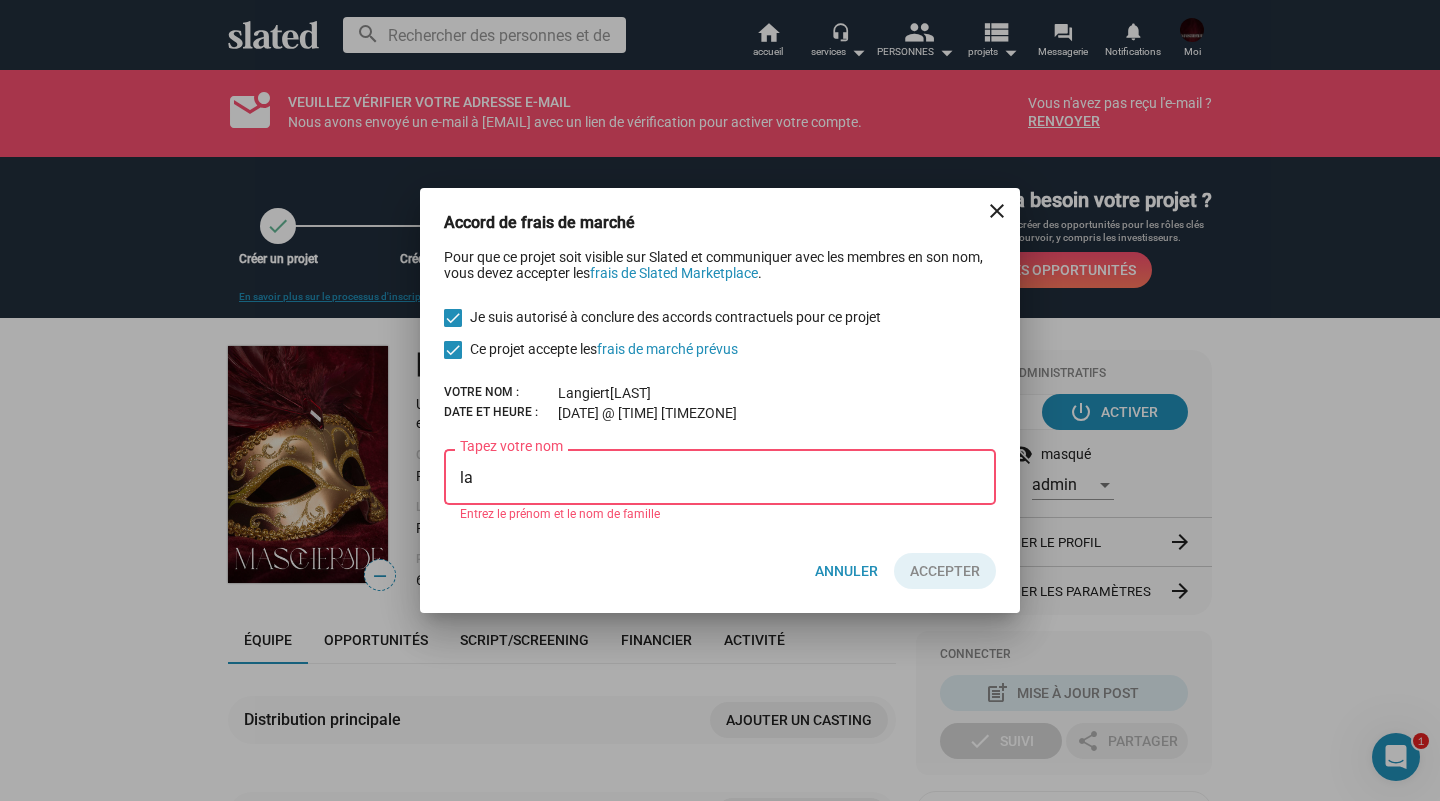 type on "l" 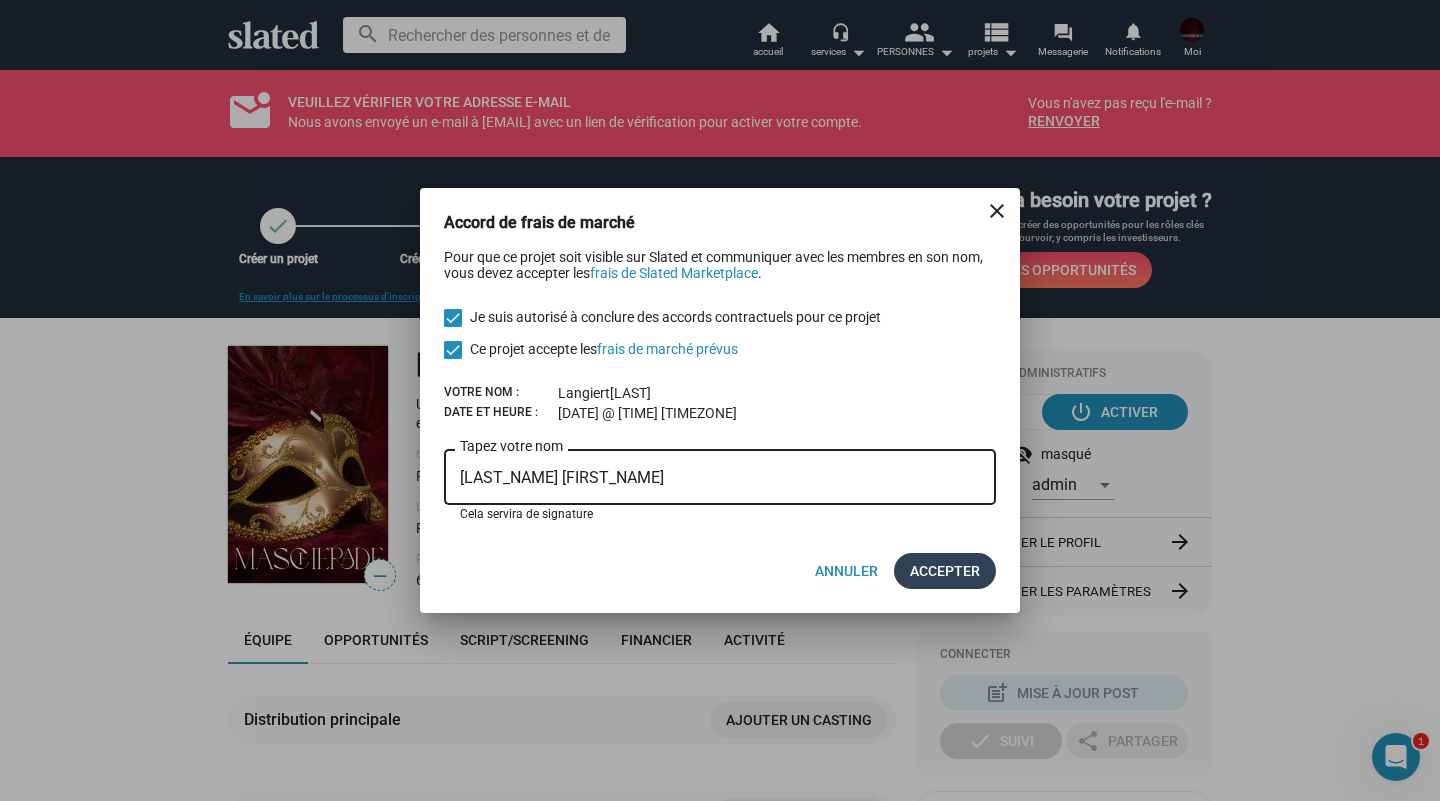 type on "[LAST_NAME] [FIRST_NAME]" 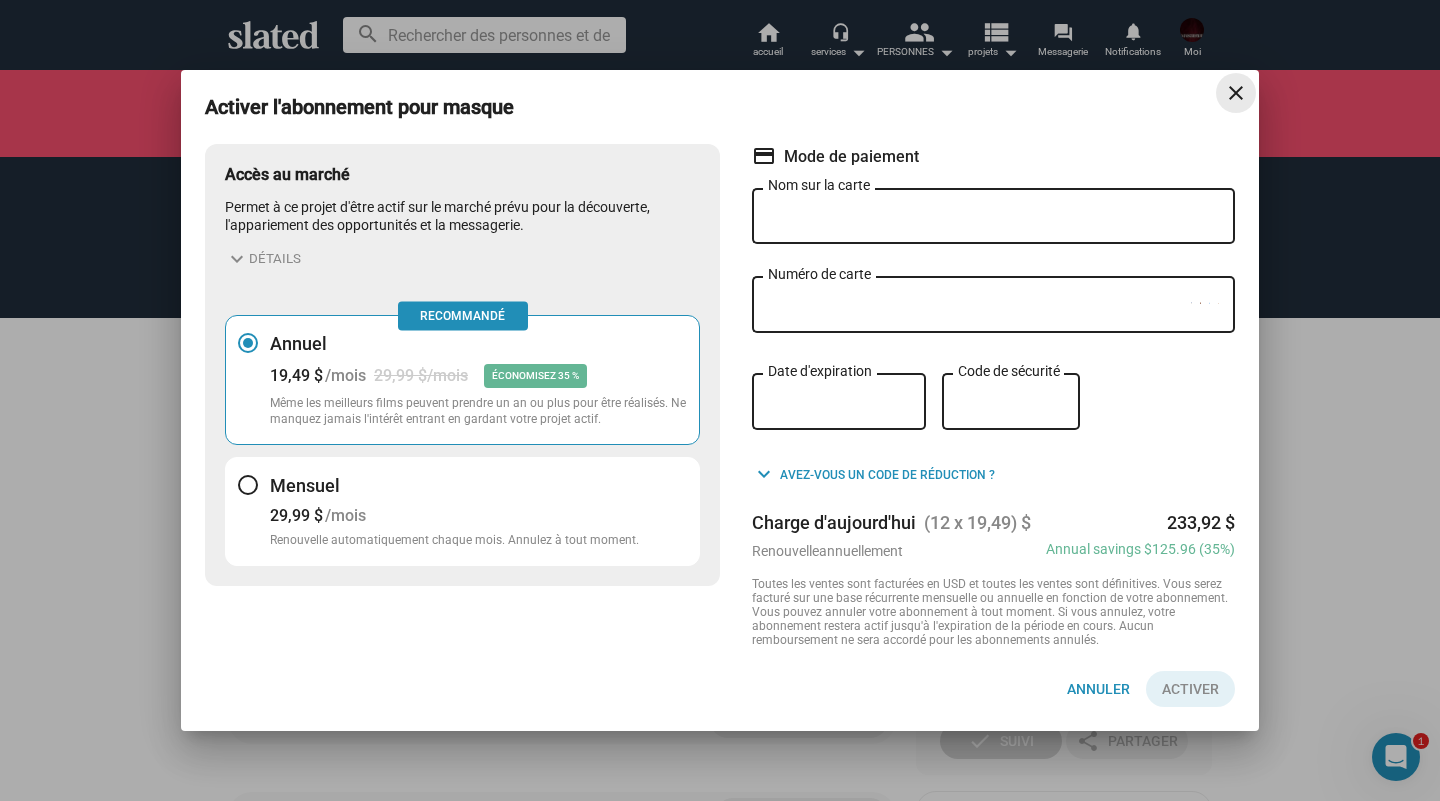 click on "close" at bounding box center (1236, 93) 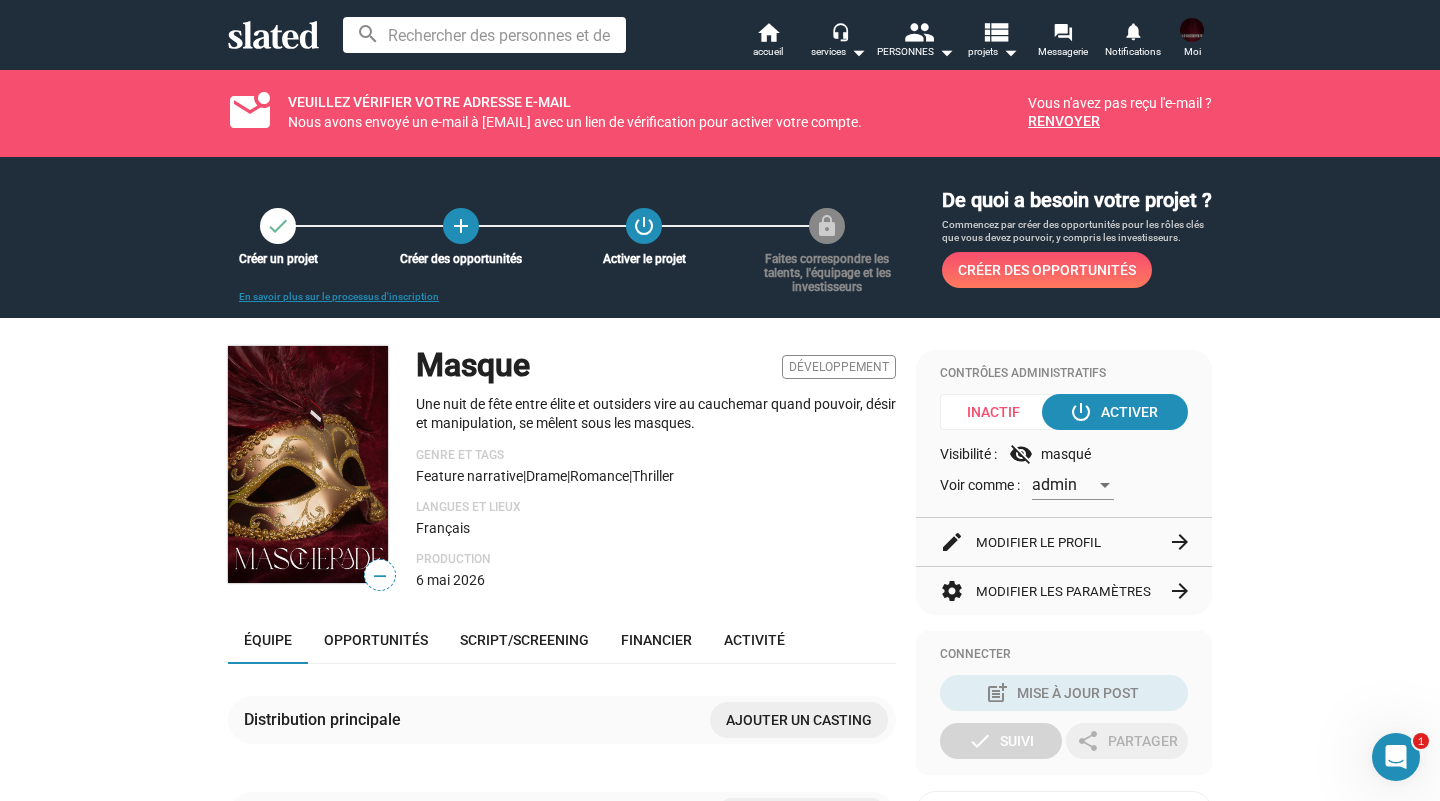 scroll, scrollTop: 0, scrollLeft: 0, axis: both 